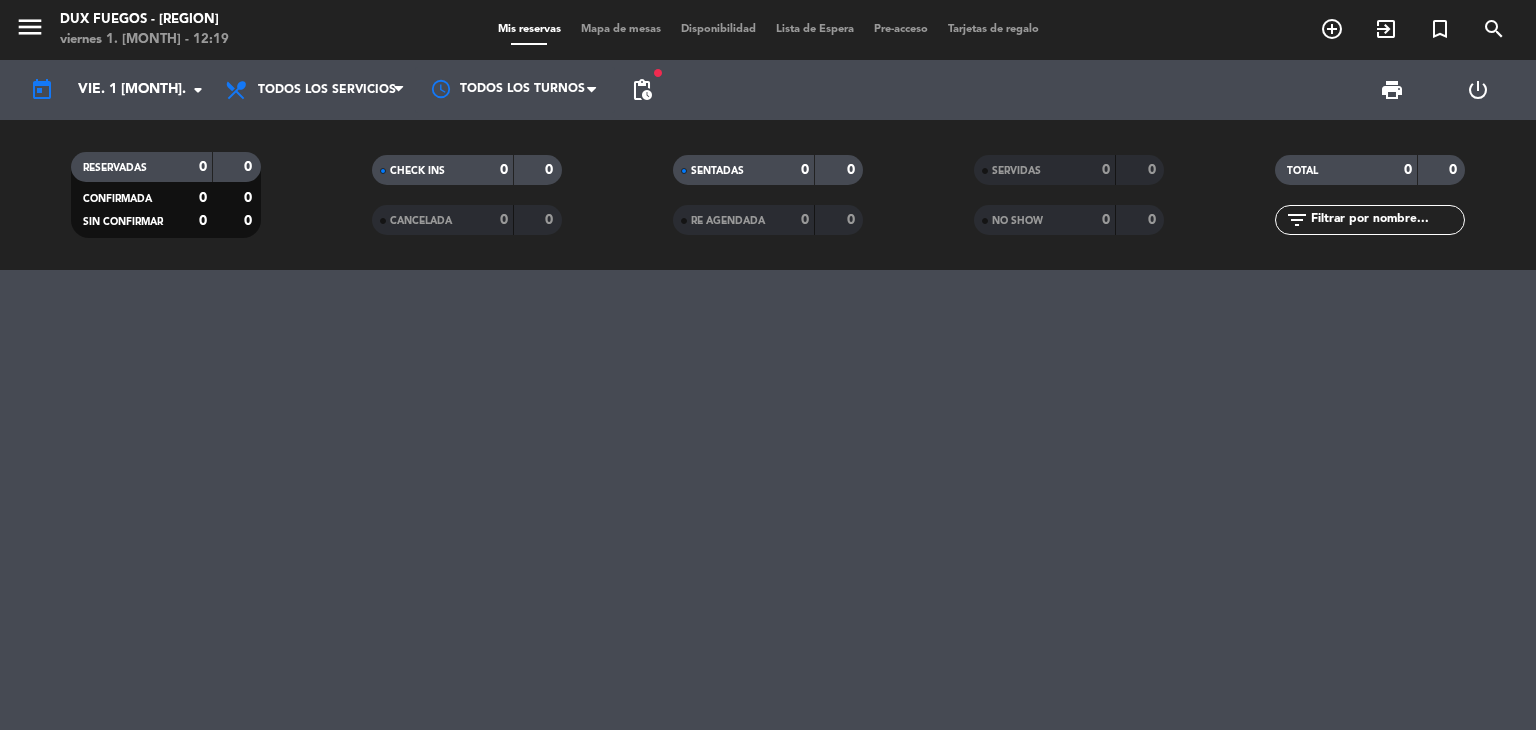 scroll, scrollTop: 0, scrollLeft: 0, axis: both 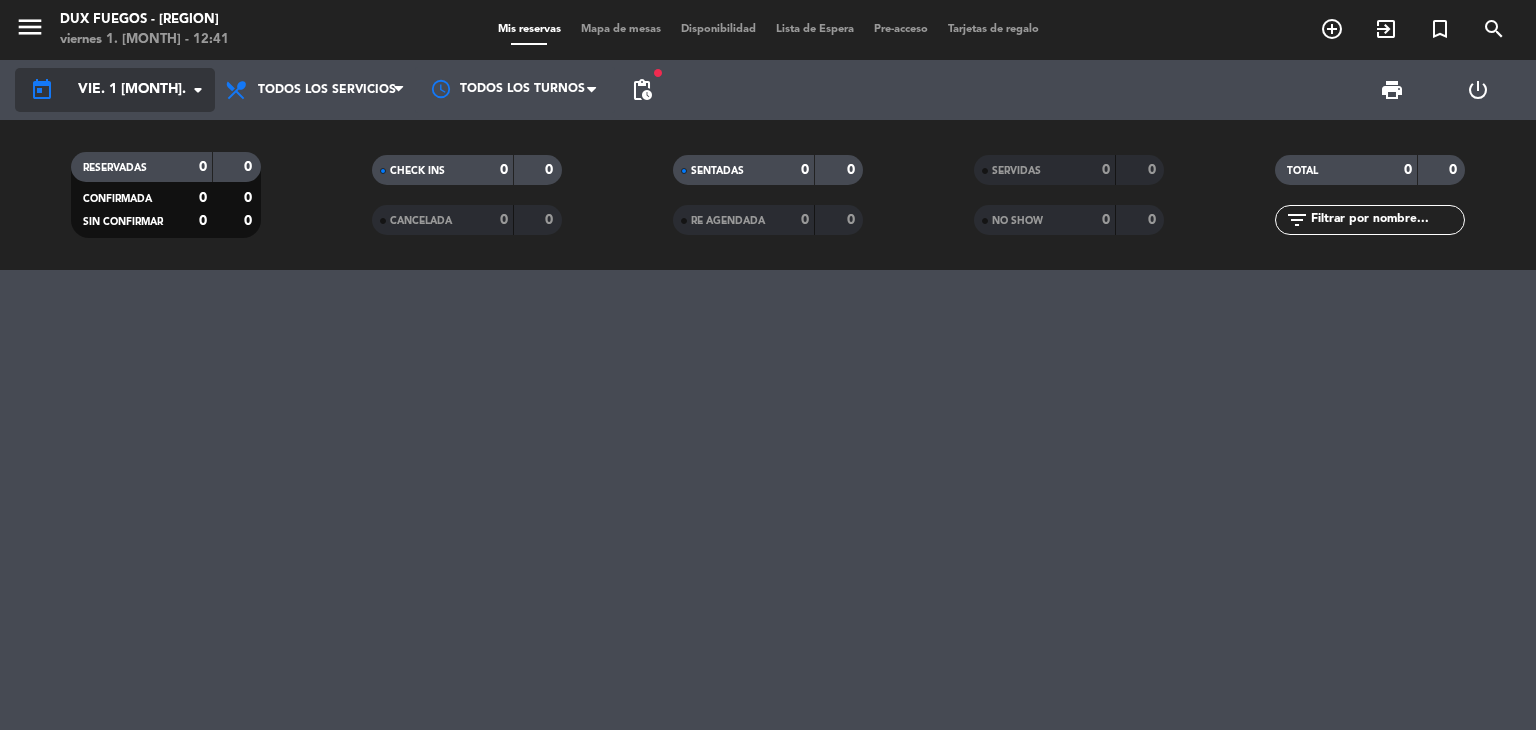 click on "vie. 1 [MONTH]." 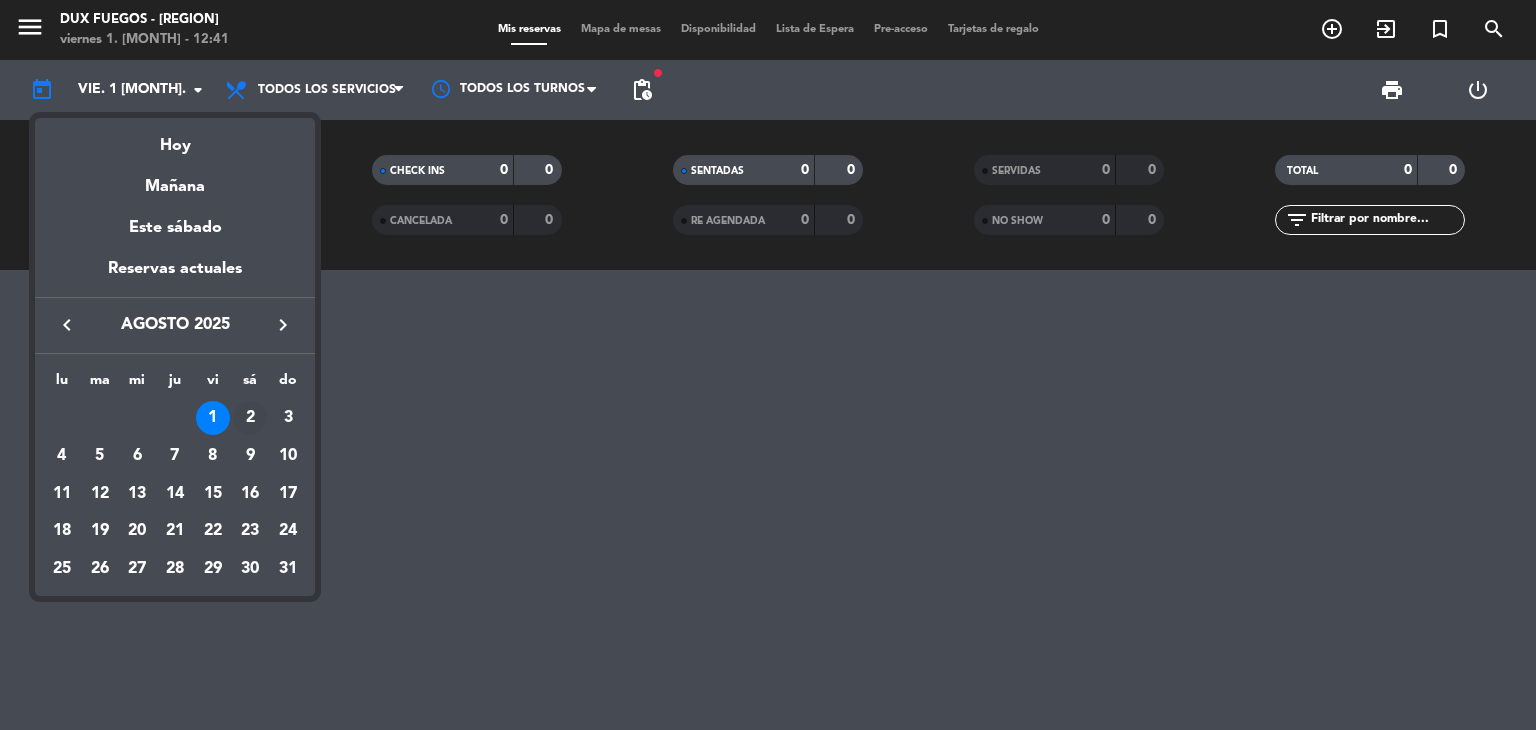 click on "2" at bounding box center (250, 418) 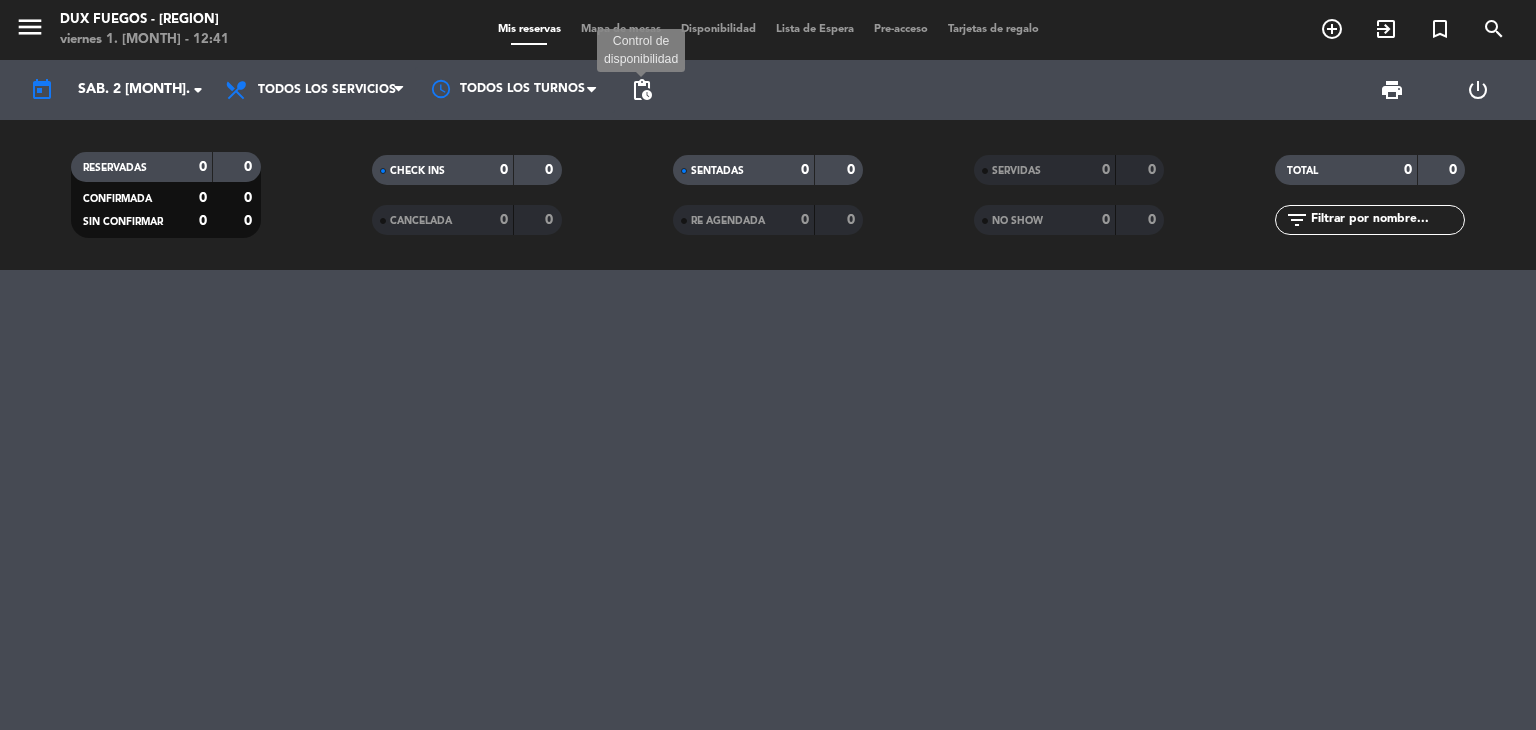 click on "pending_actions" 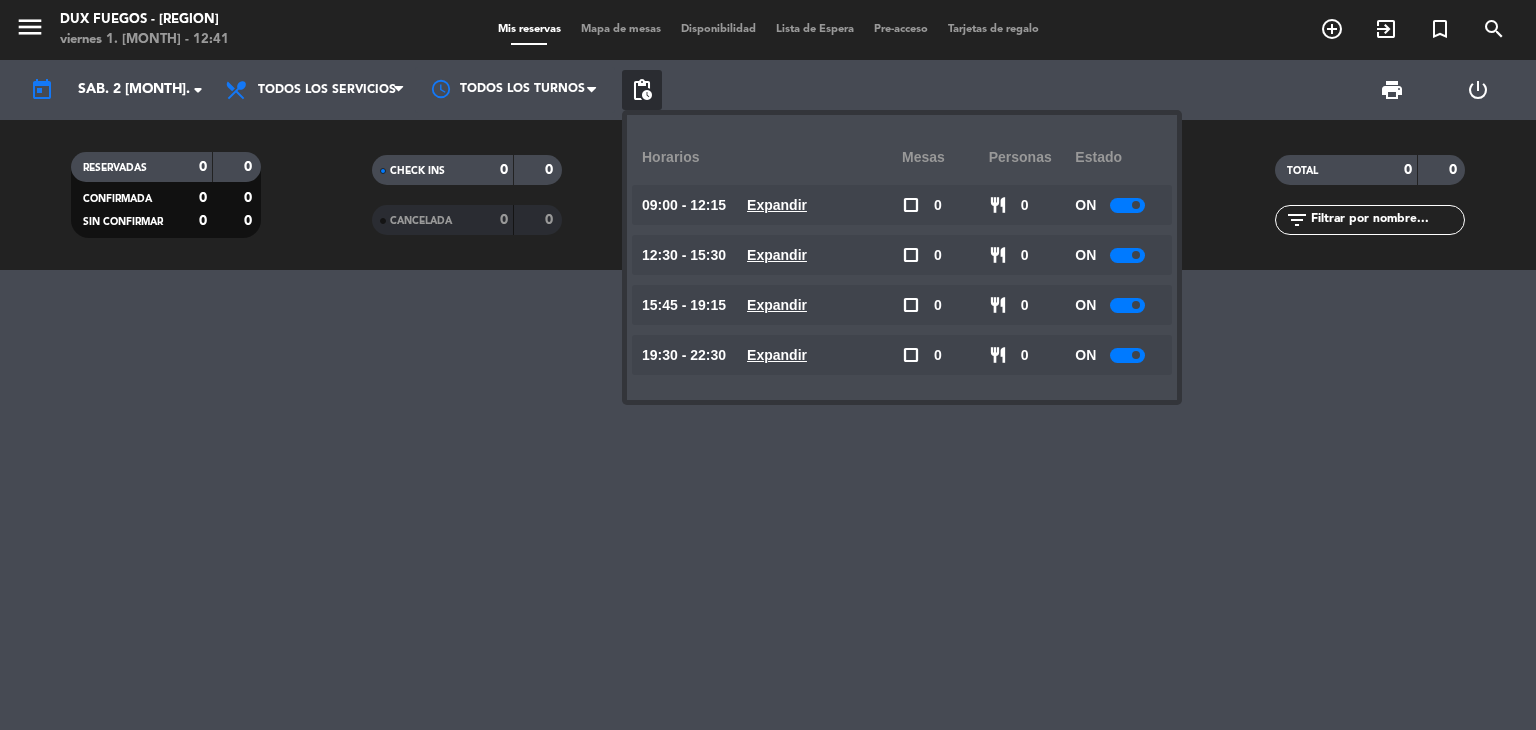 click 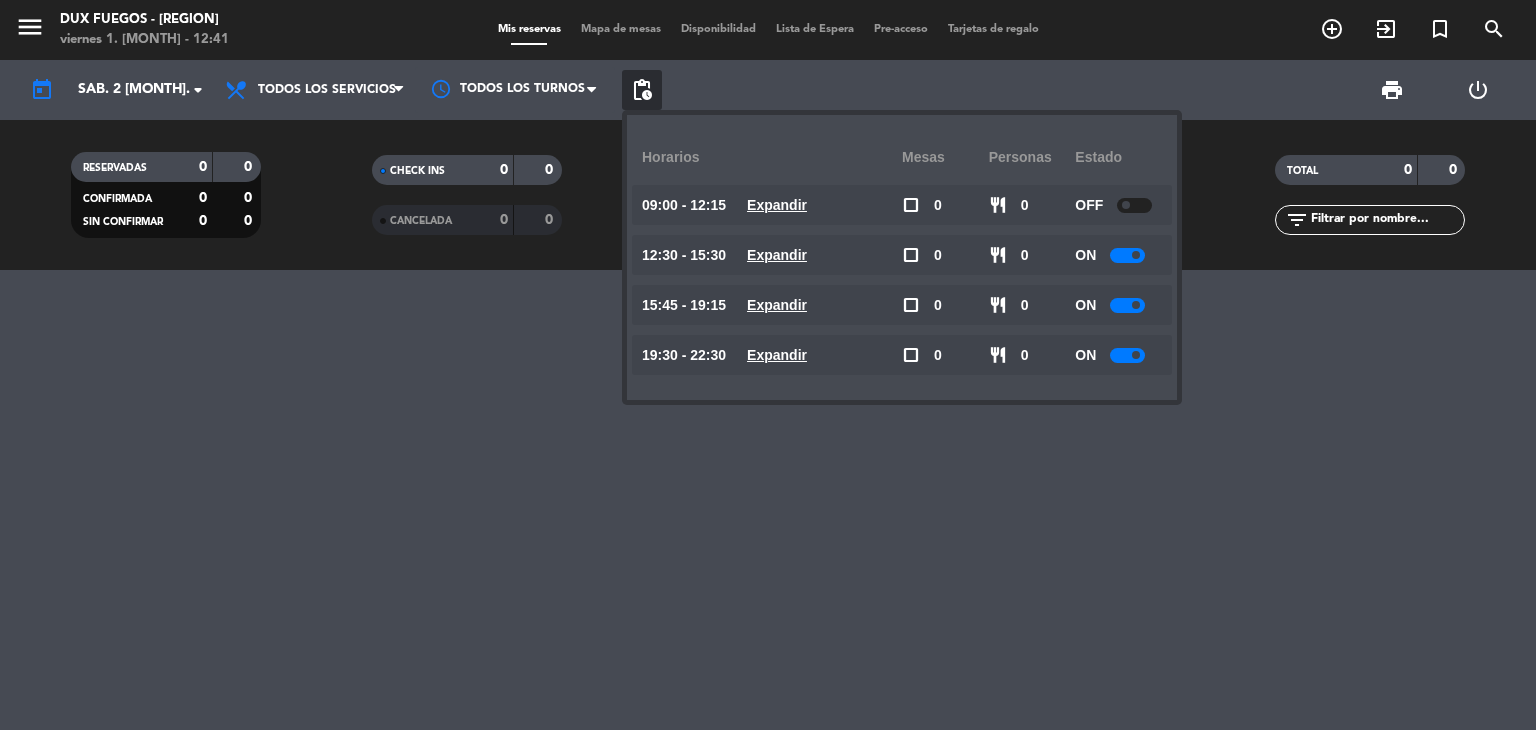 click on "Expandir" 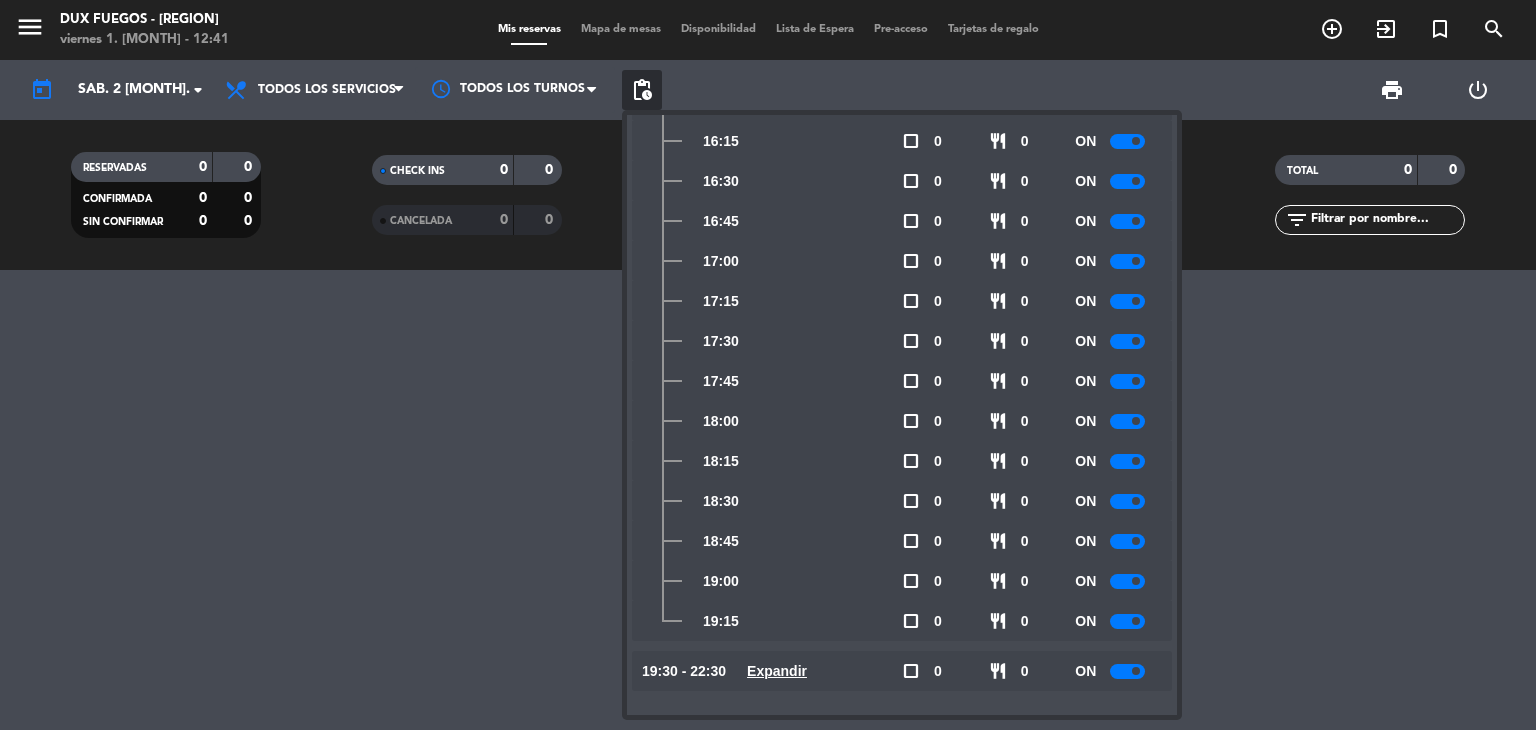 scroll, scrollTop: 284, scrollLeft: 0, axis: vertical 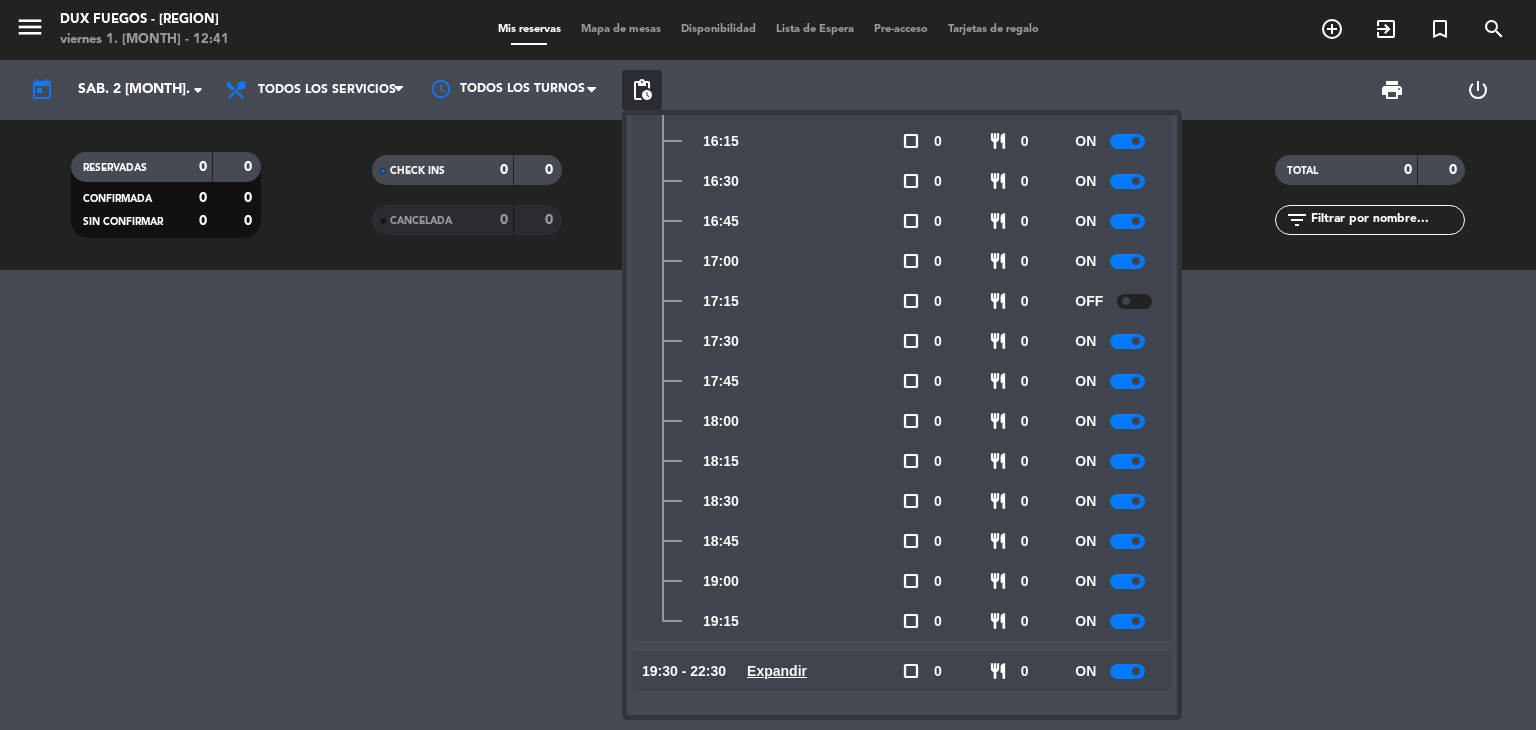 click 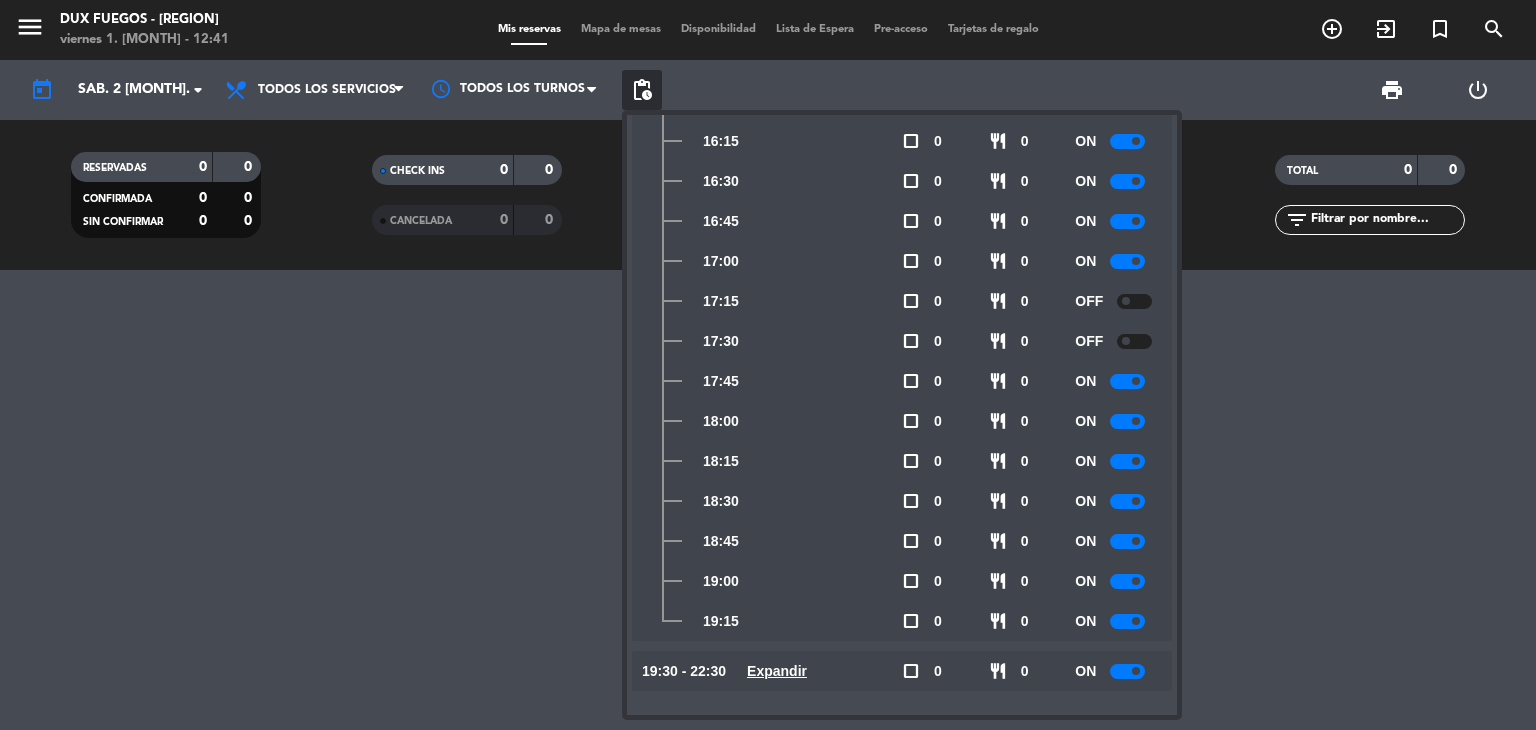 click 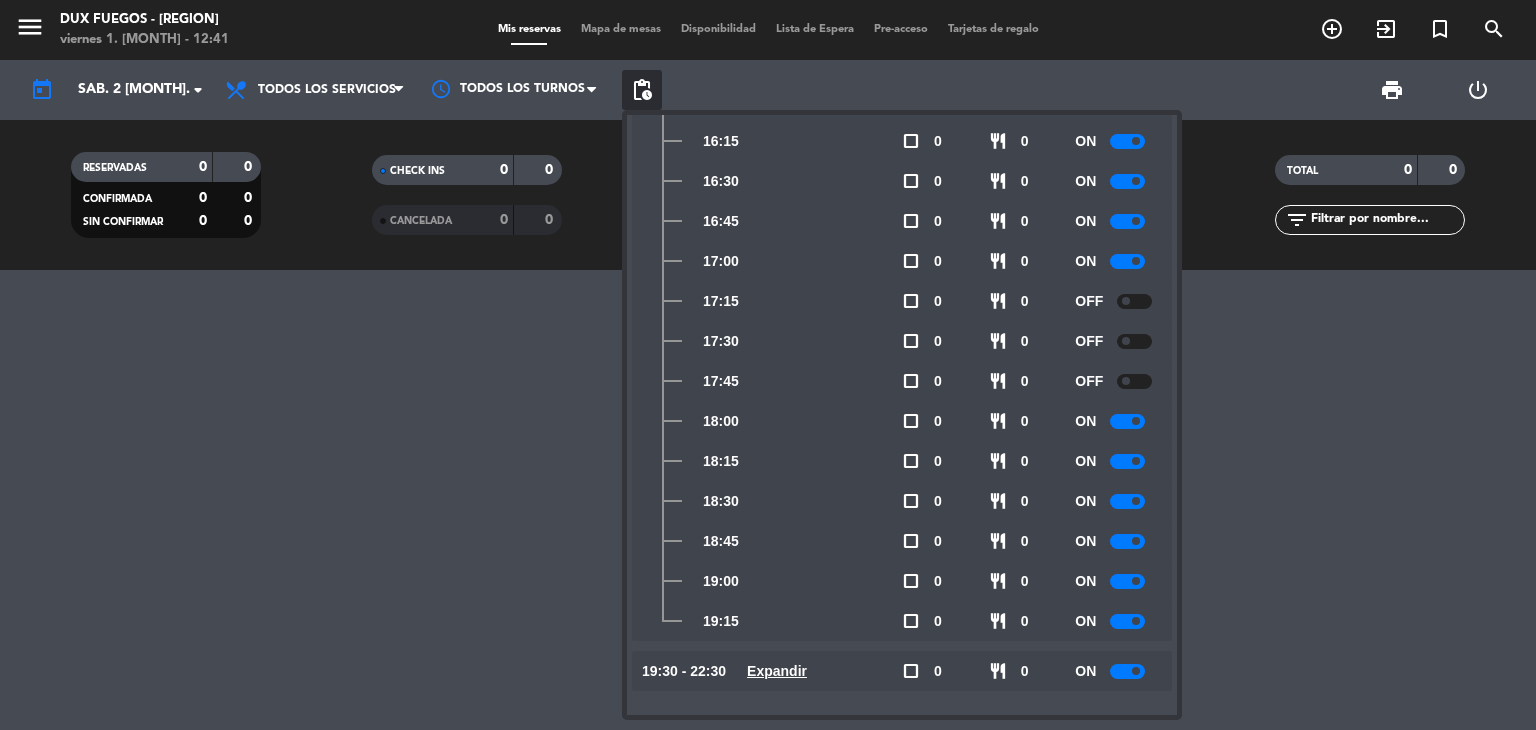 click 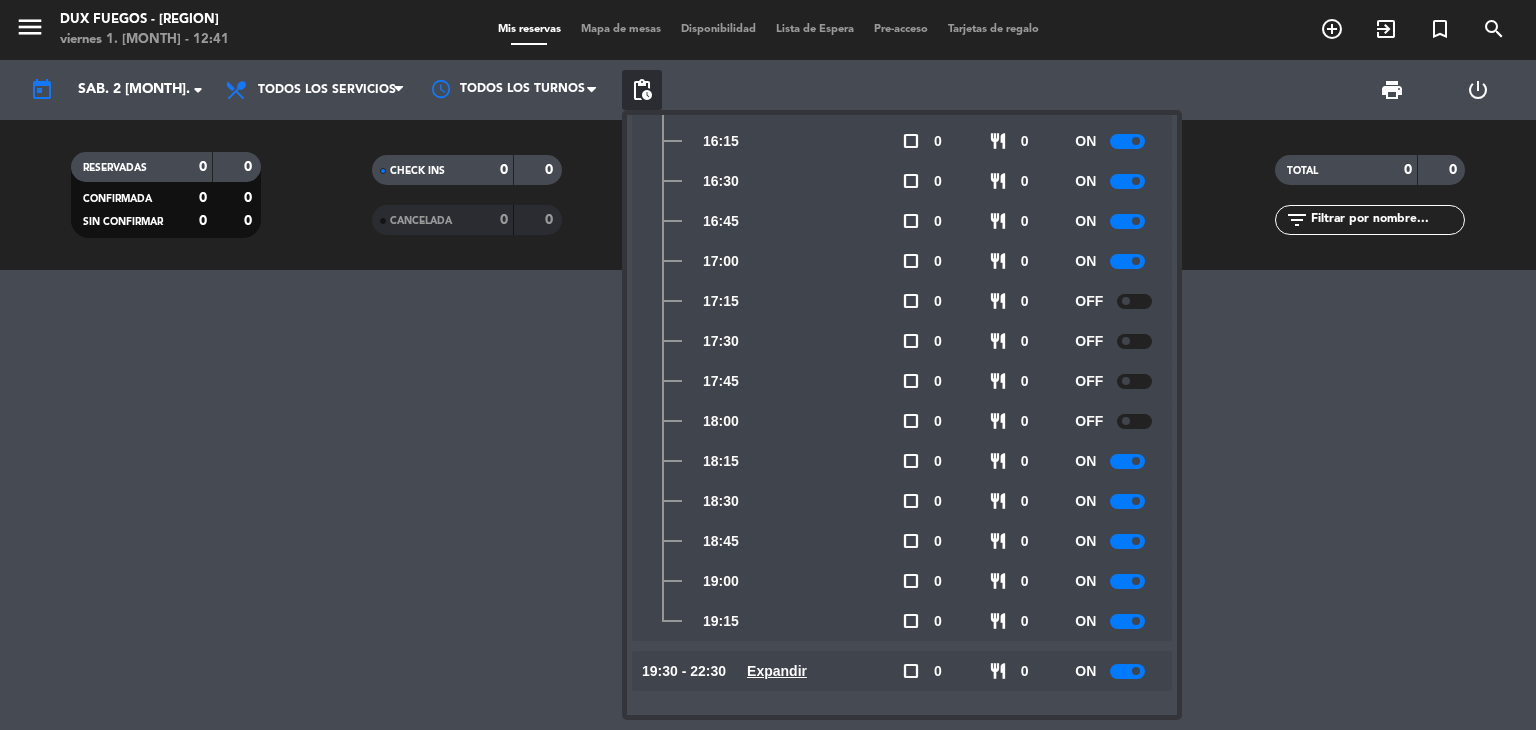 click 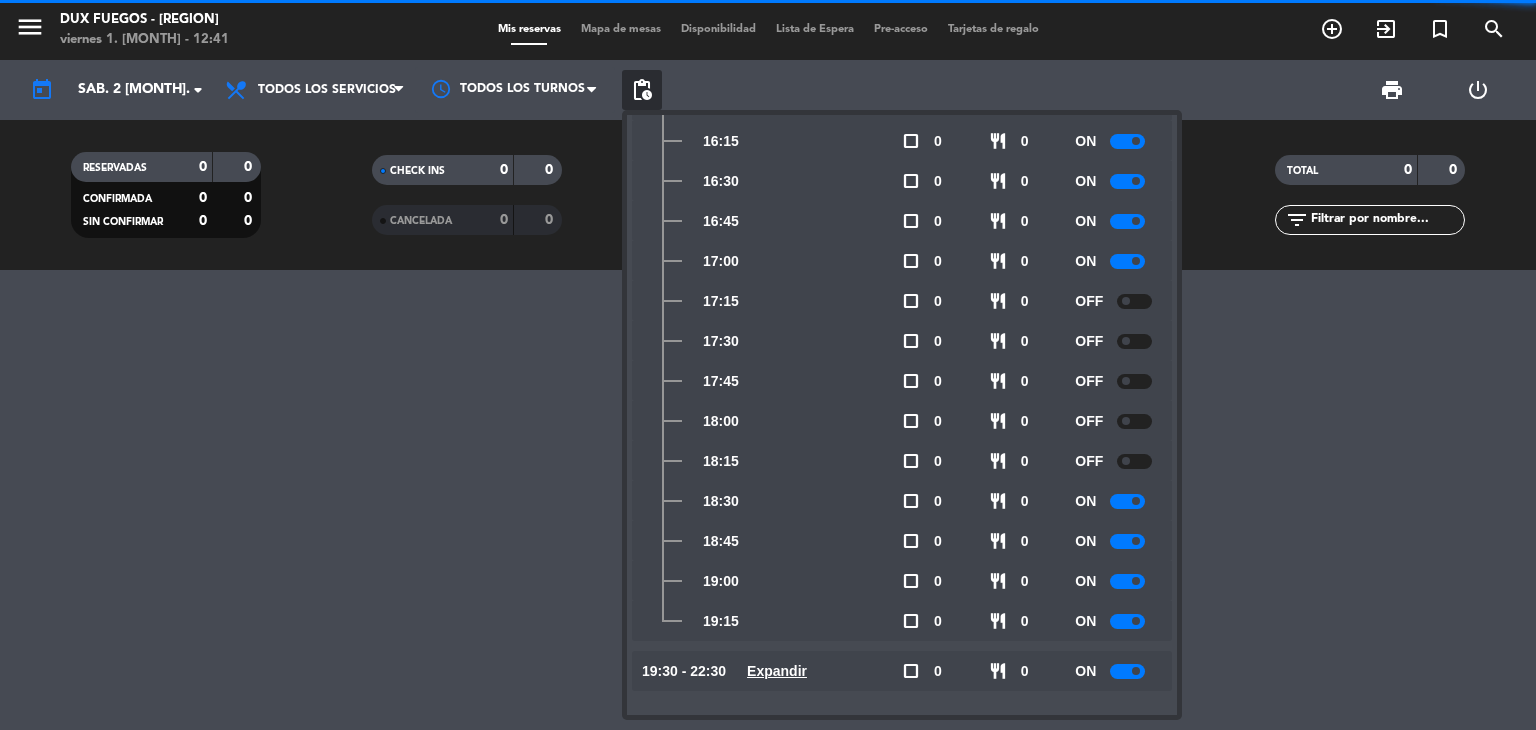 click 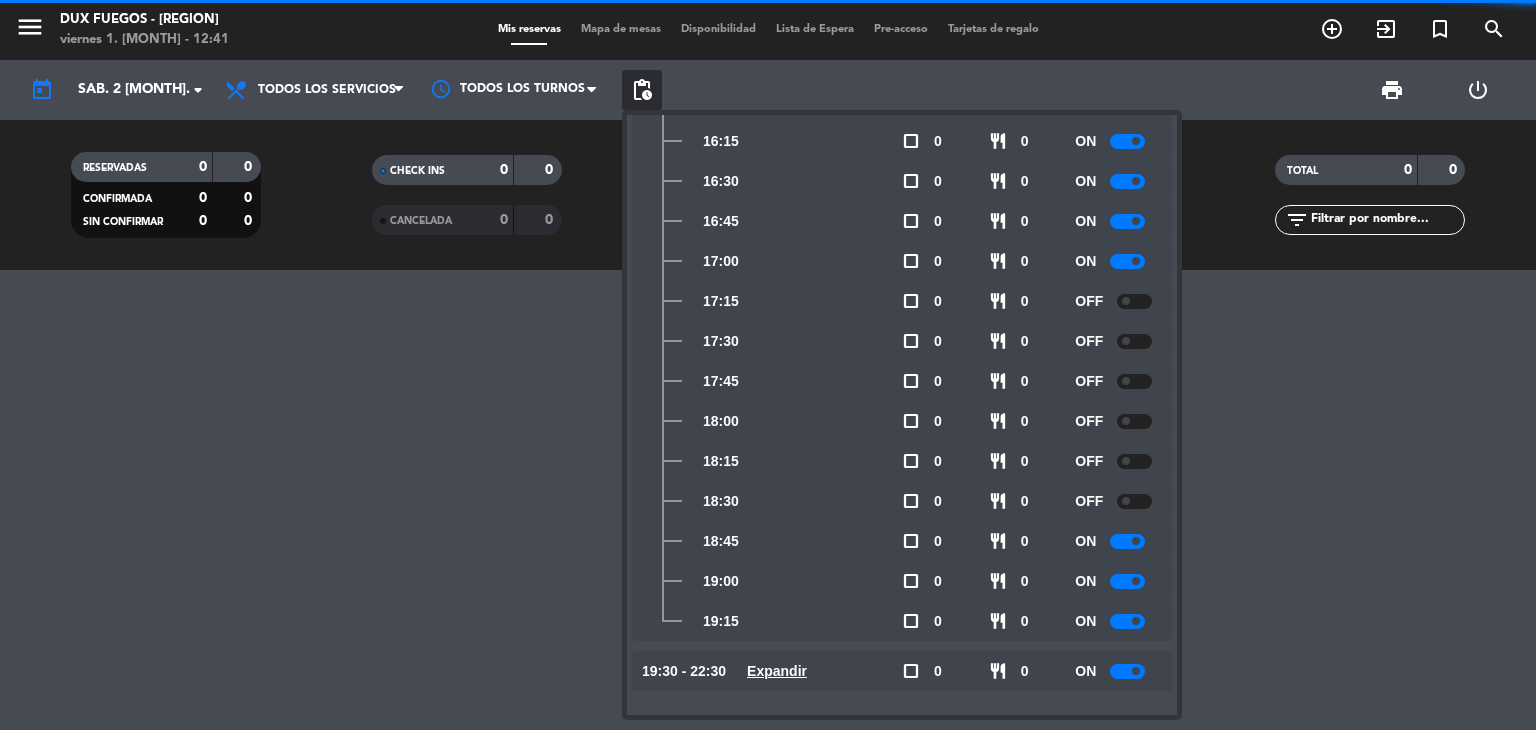 click 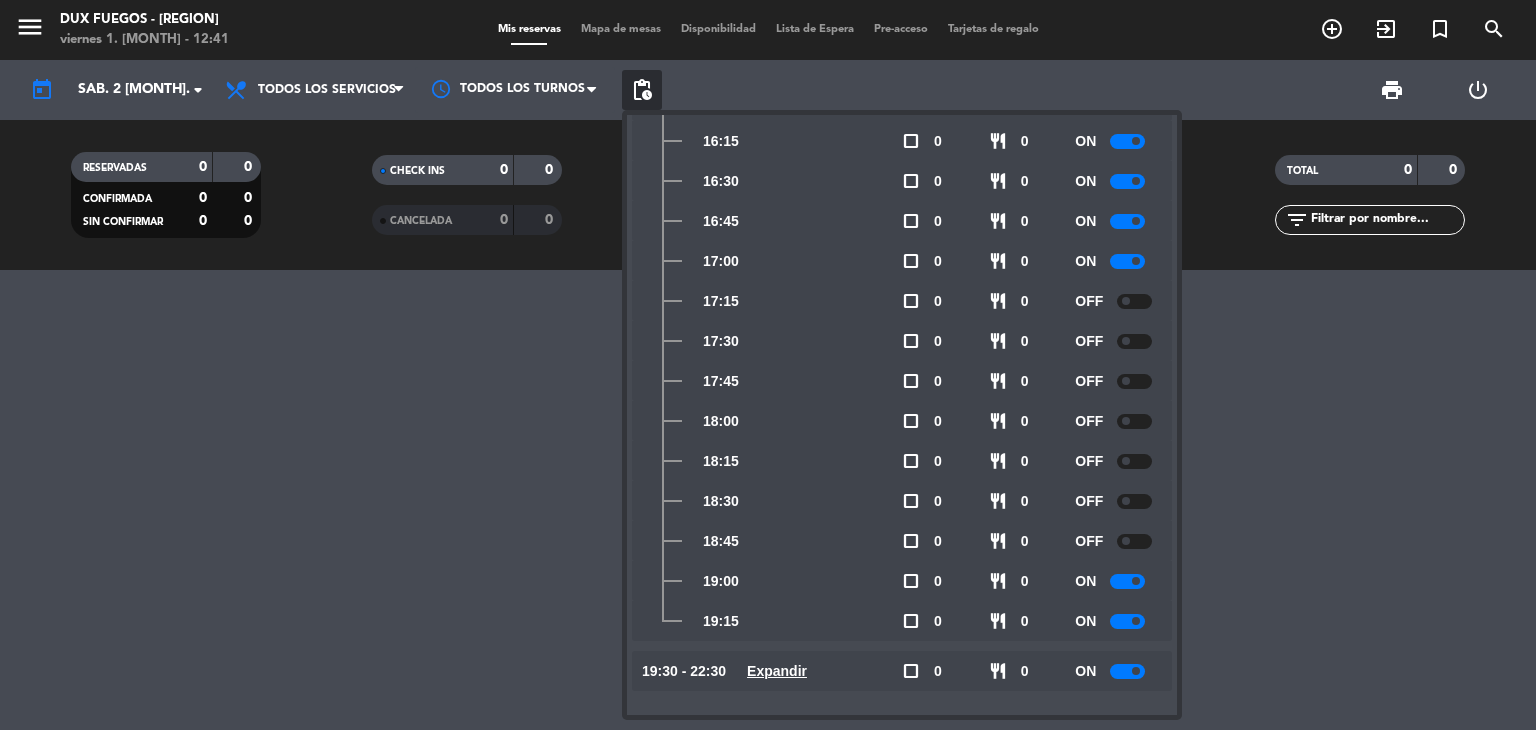 click 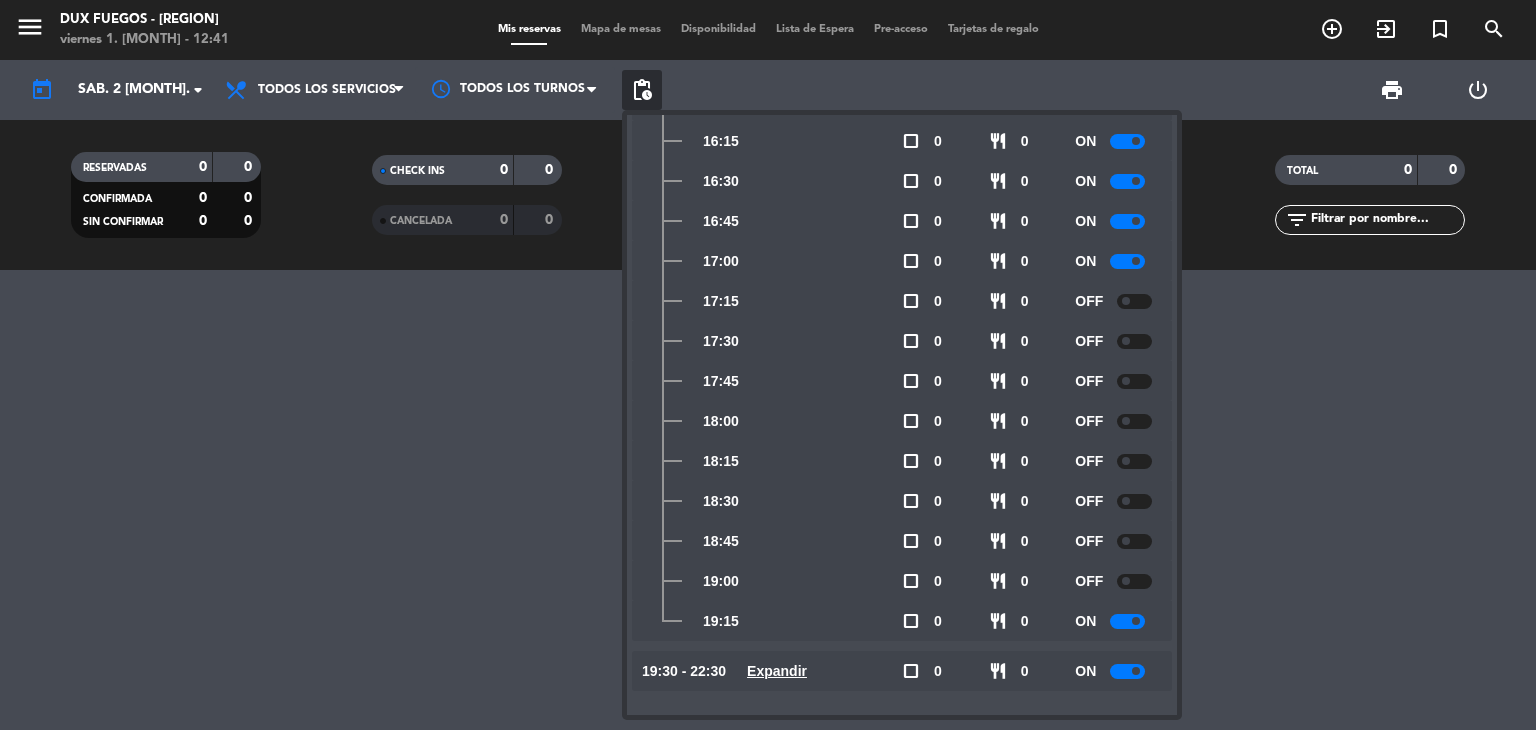 click 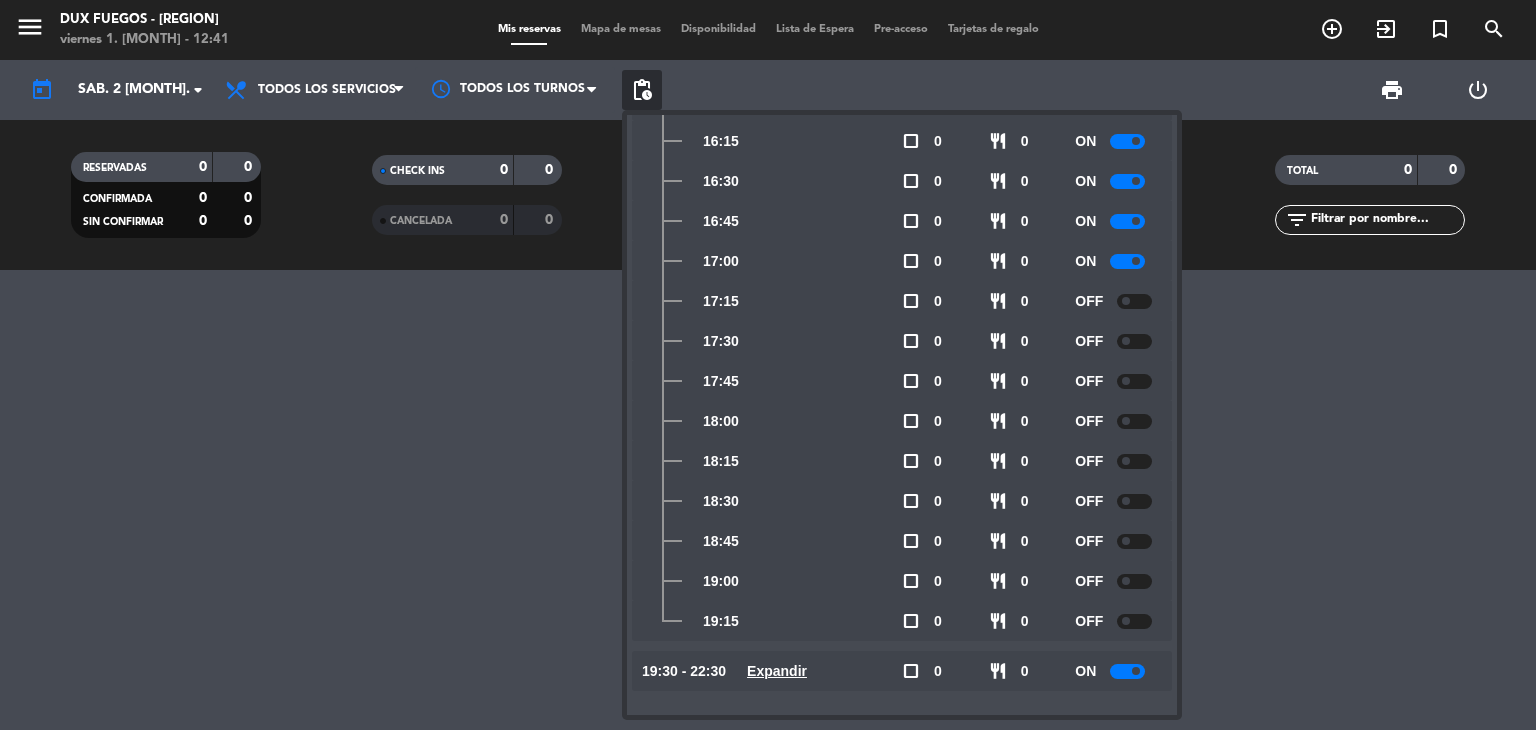 click on "Expandir" 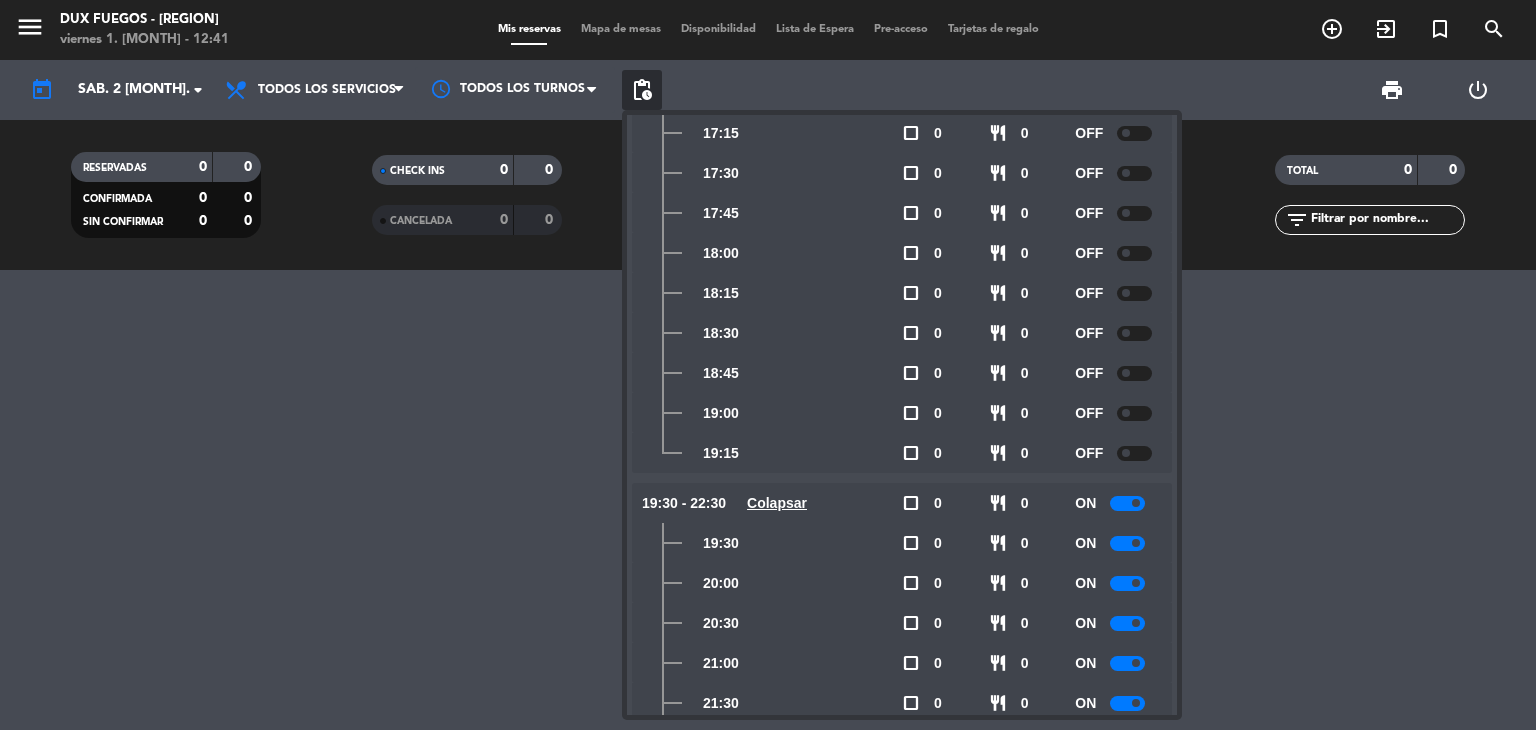 scroll, scrollTop: 460, scrollLeft: 0, axis: vertical 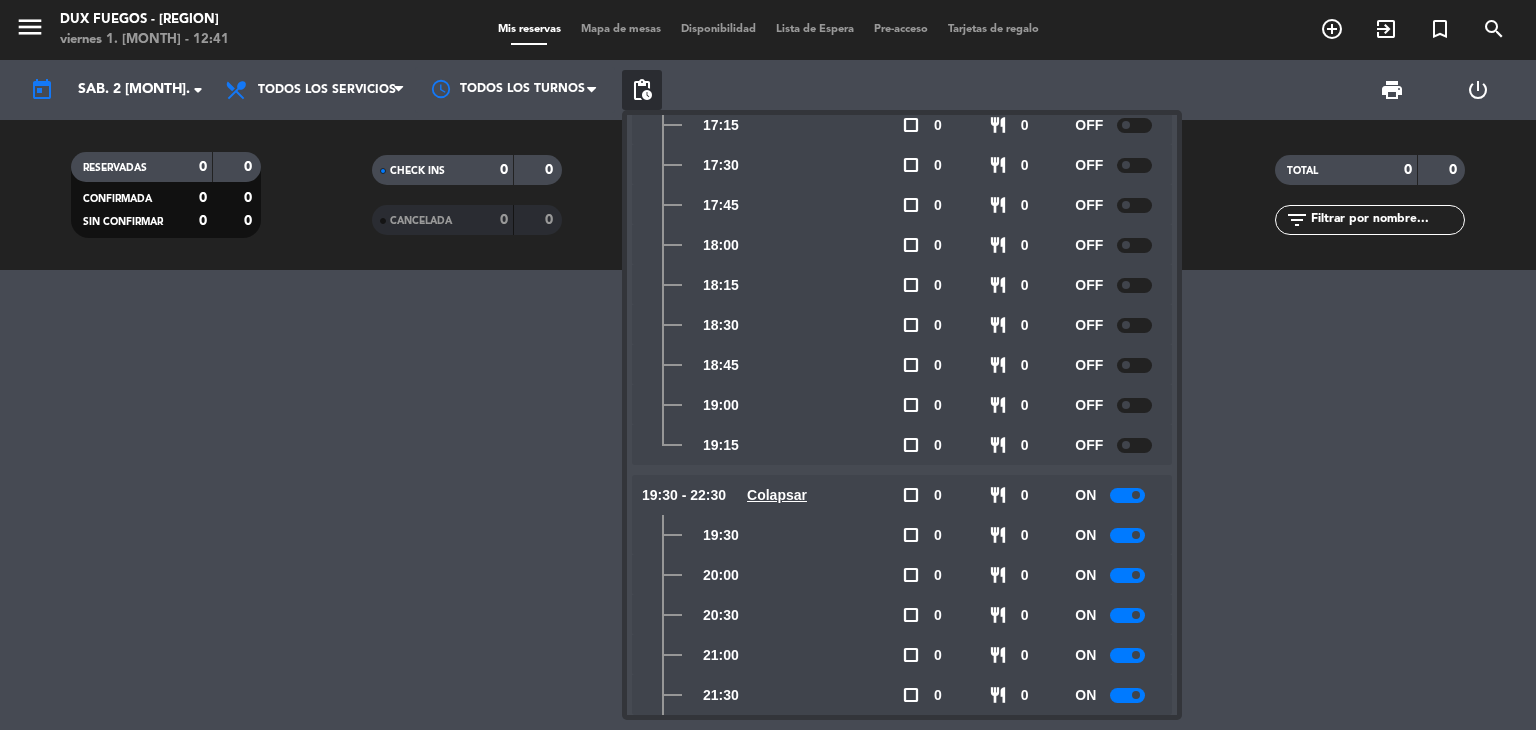 click 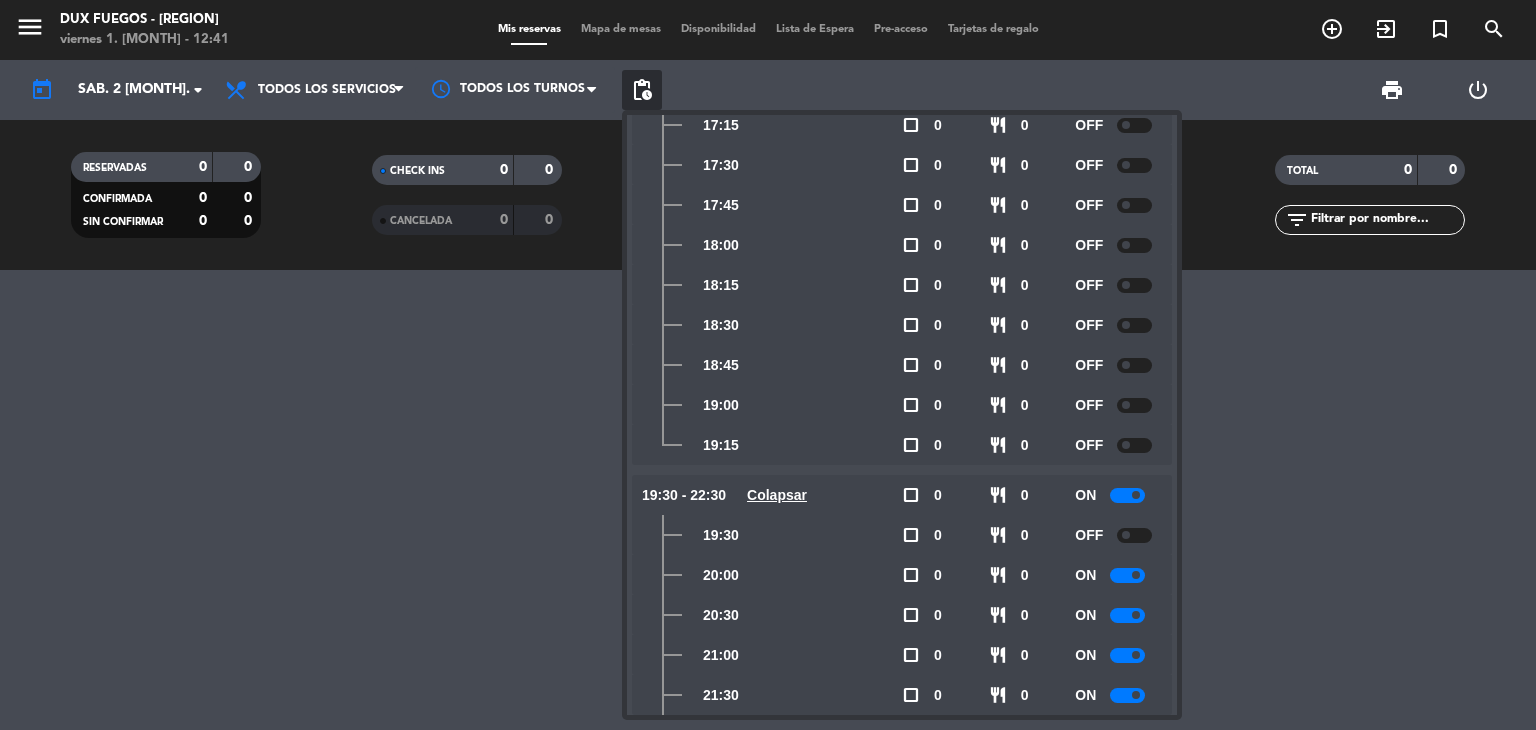 click 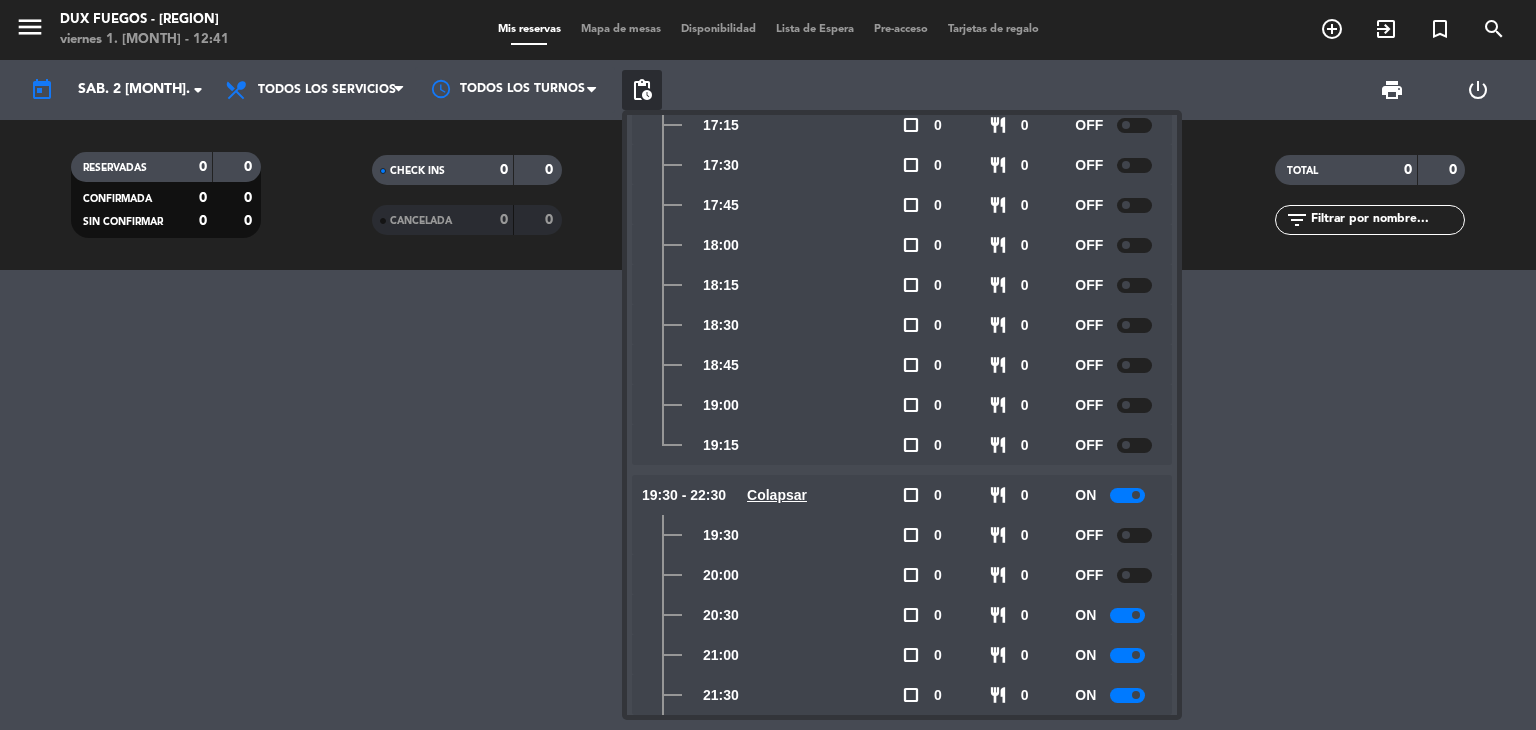 scroll, scrollTop: 0, scrollLeft: 0, axis: both 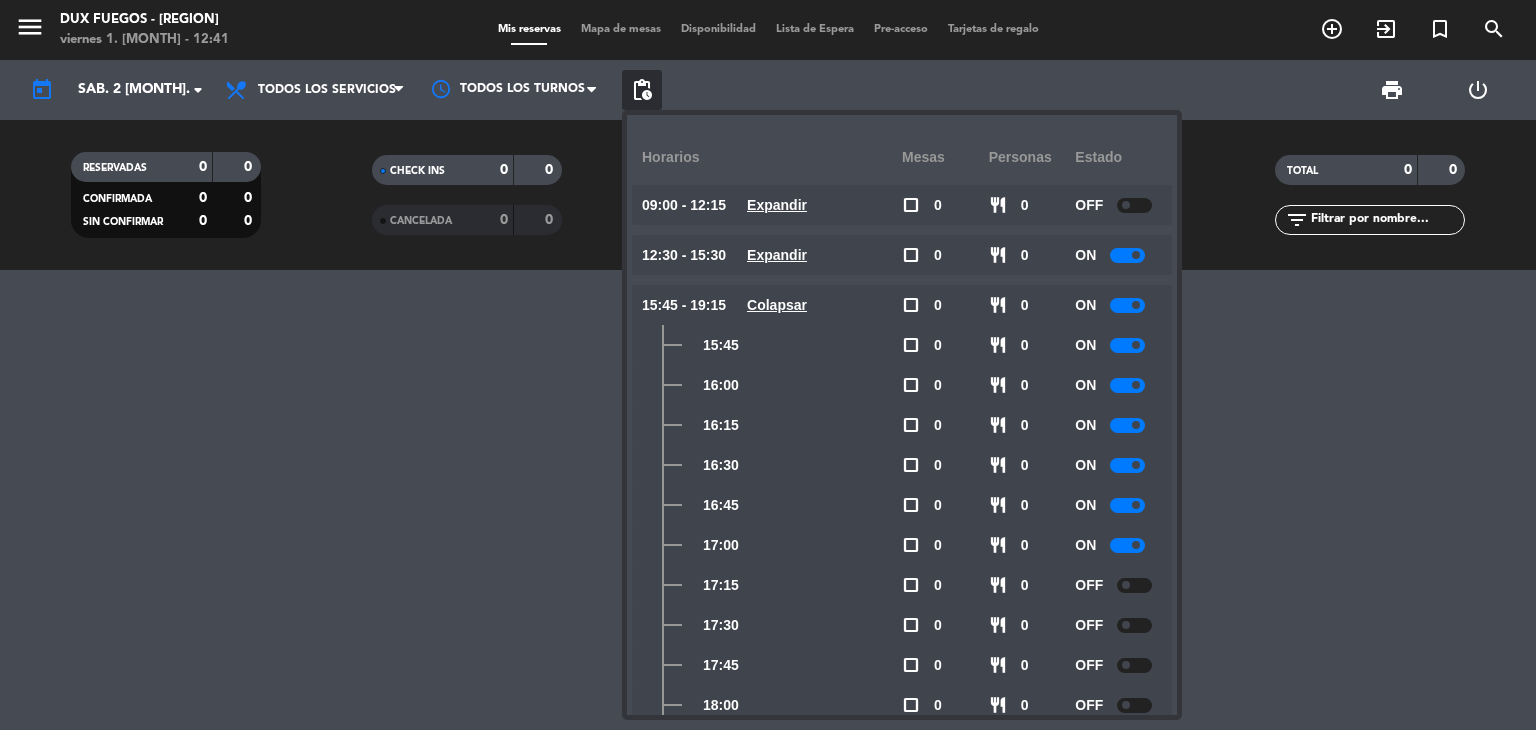 click on "pending_actions" 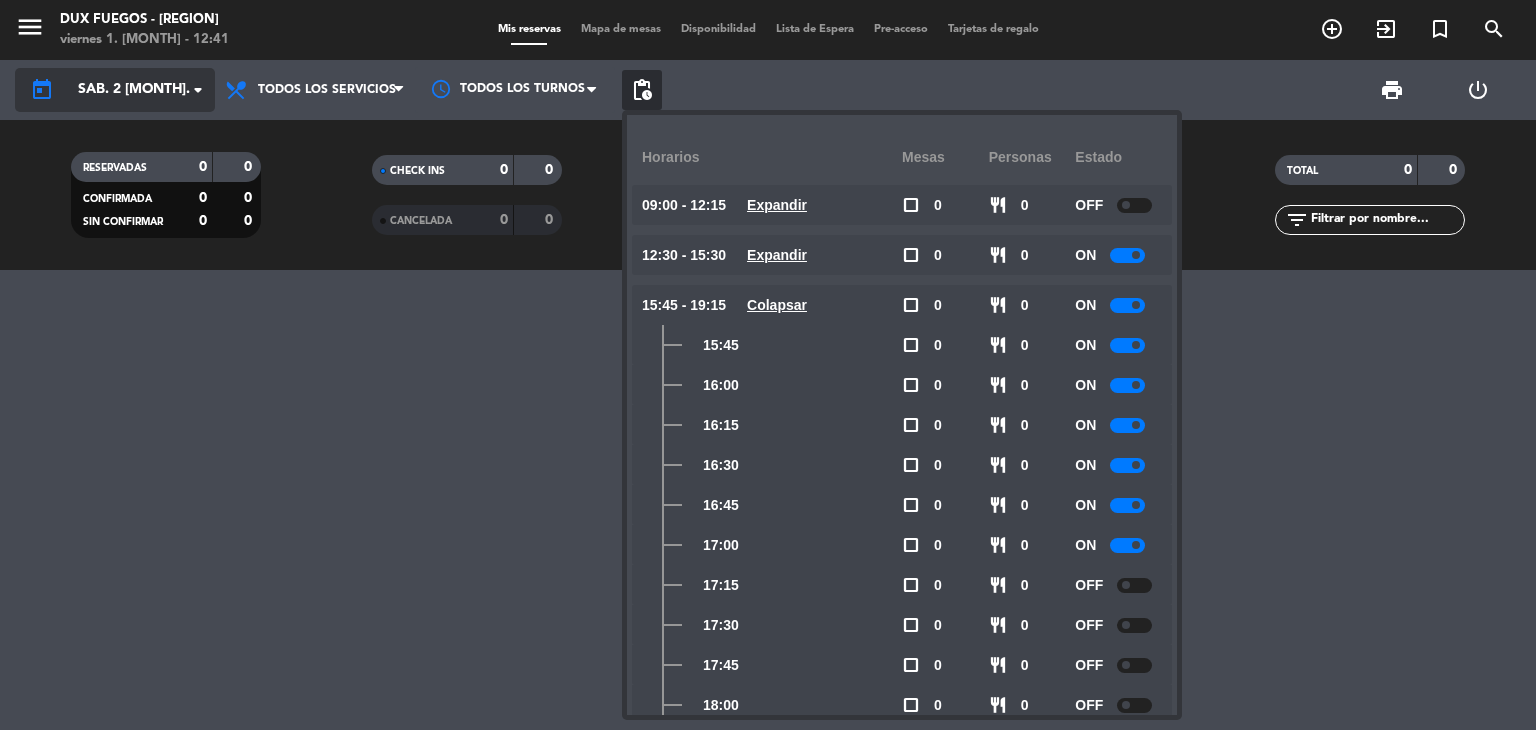 click on "sáb. 2 [MONTH]." 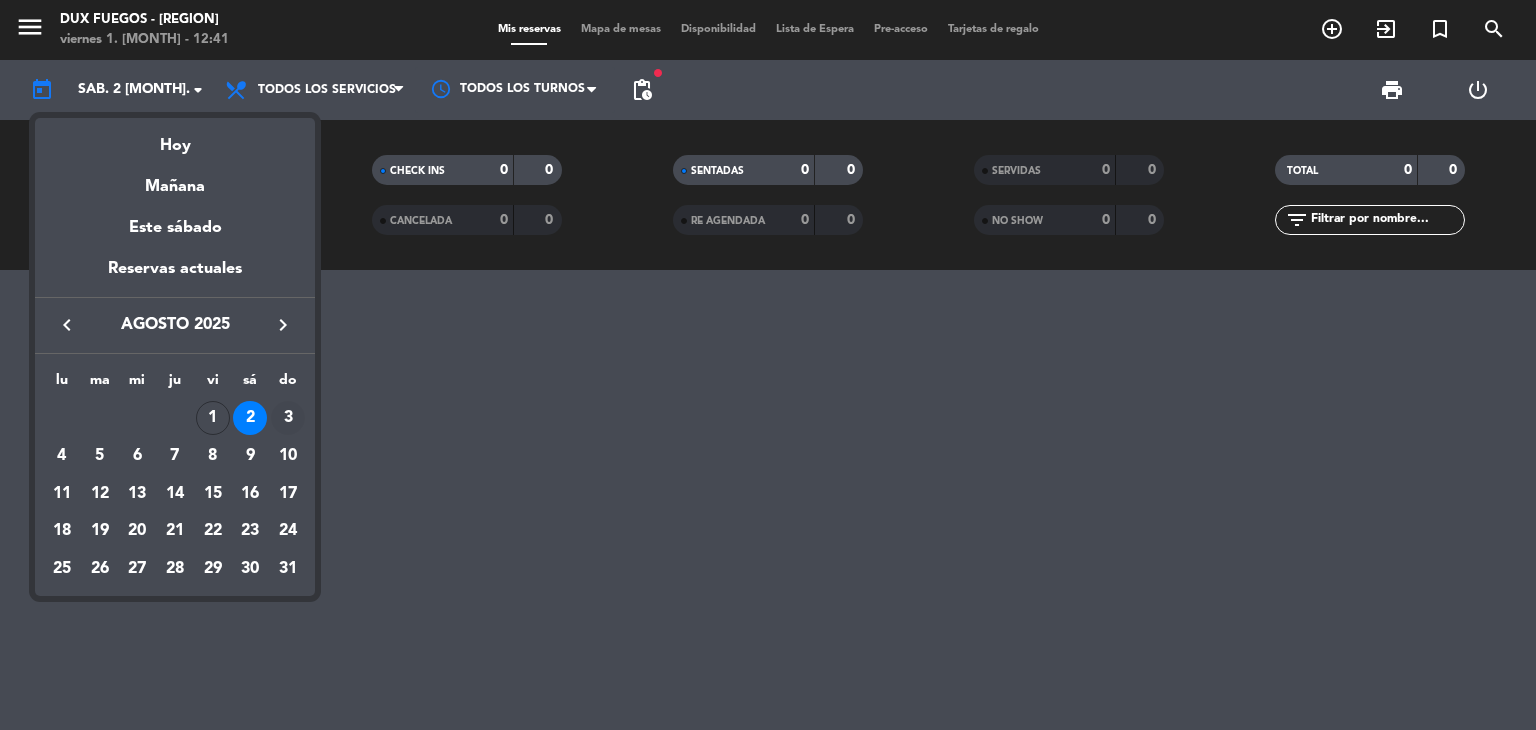 click on "3" at bounding box center [288, 418] 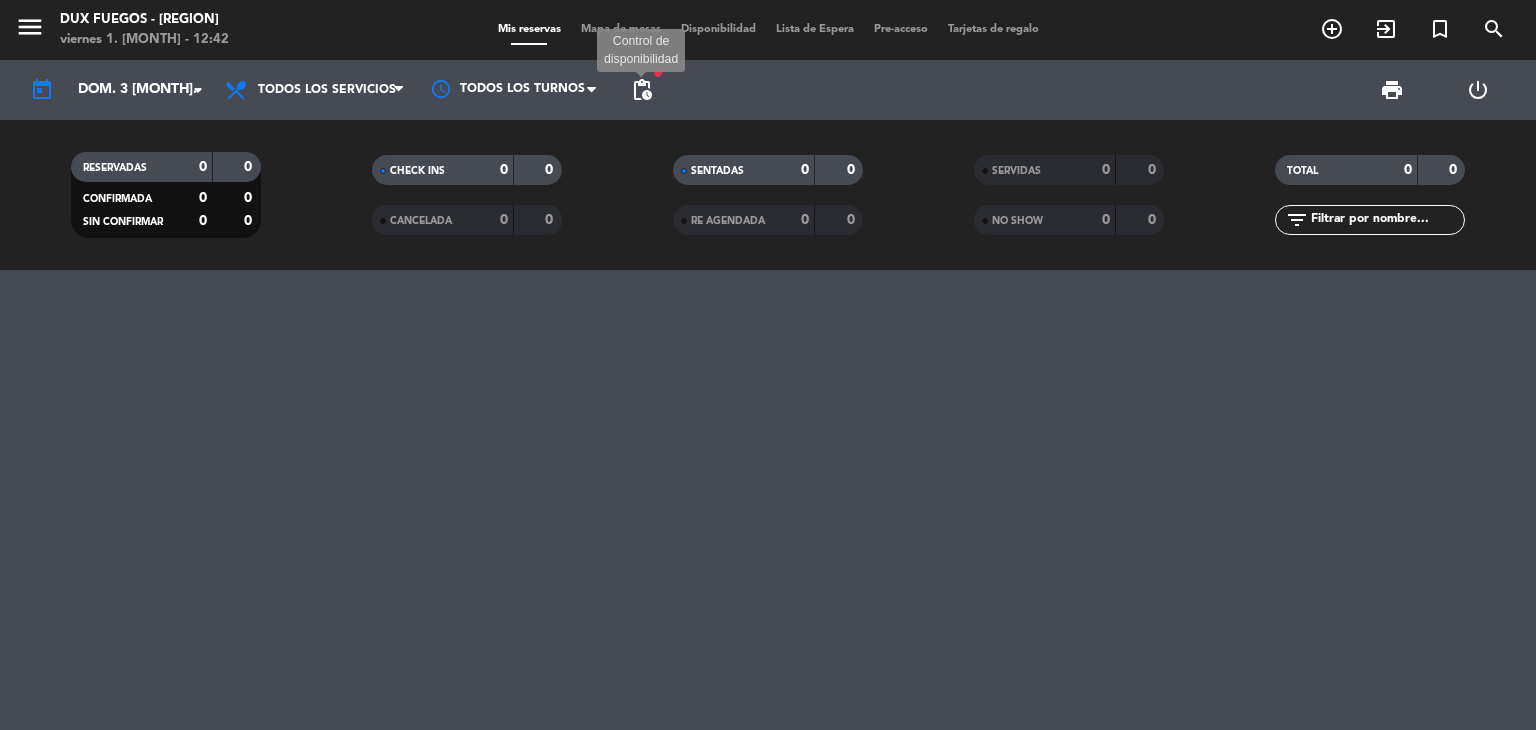 click on "pending_actions" 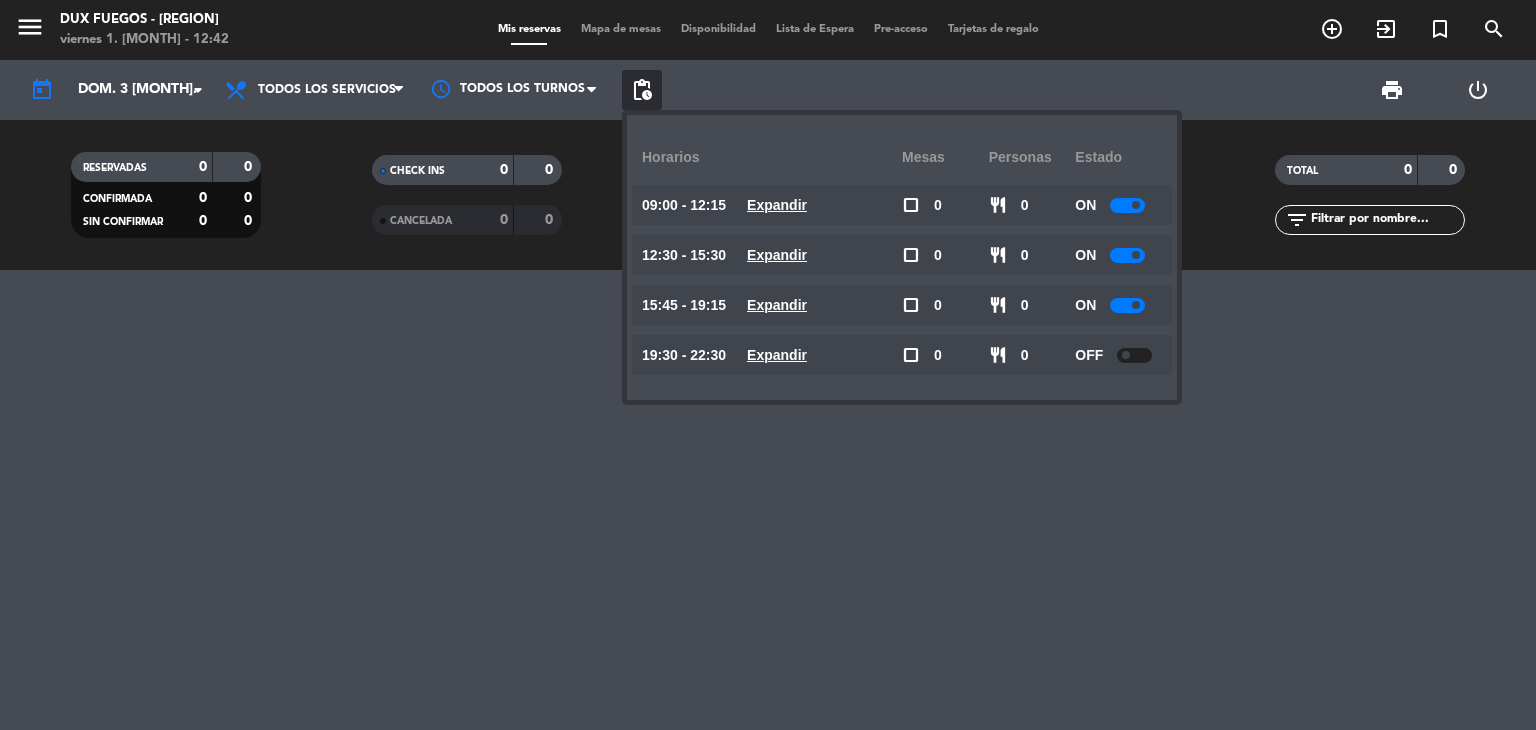 click 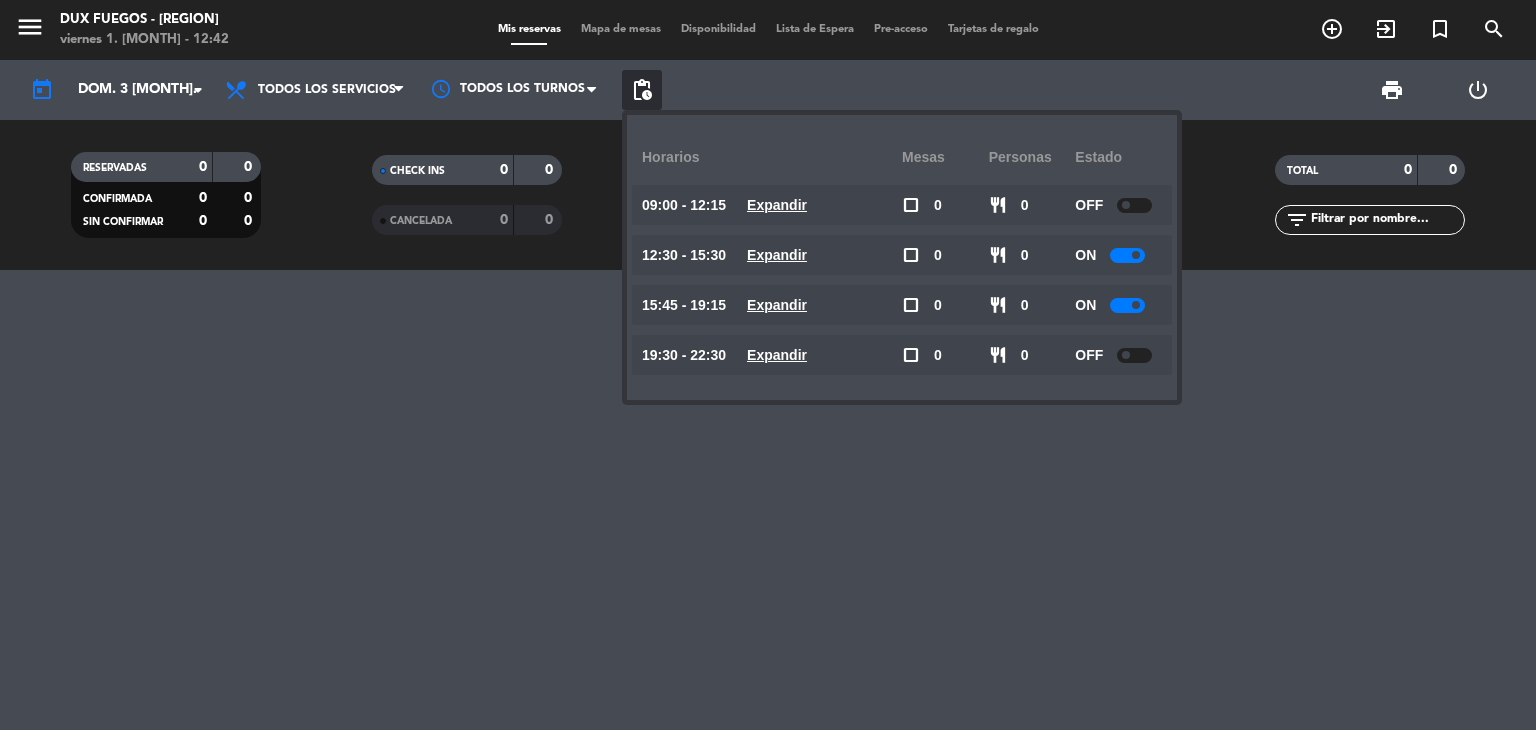 click on "Expandir" 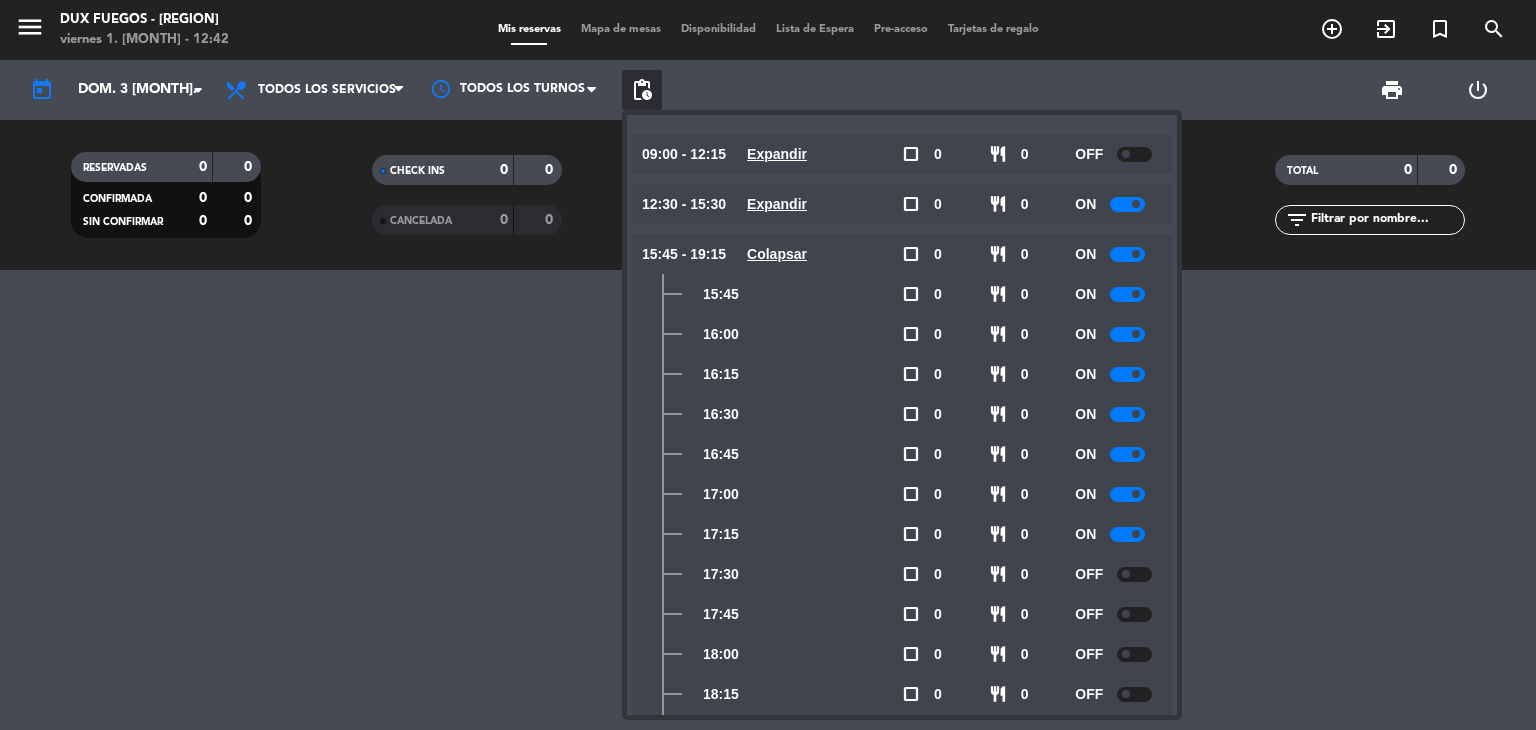 scroll, scrollTop: 52, scrollLeft: 0, axis: vertical 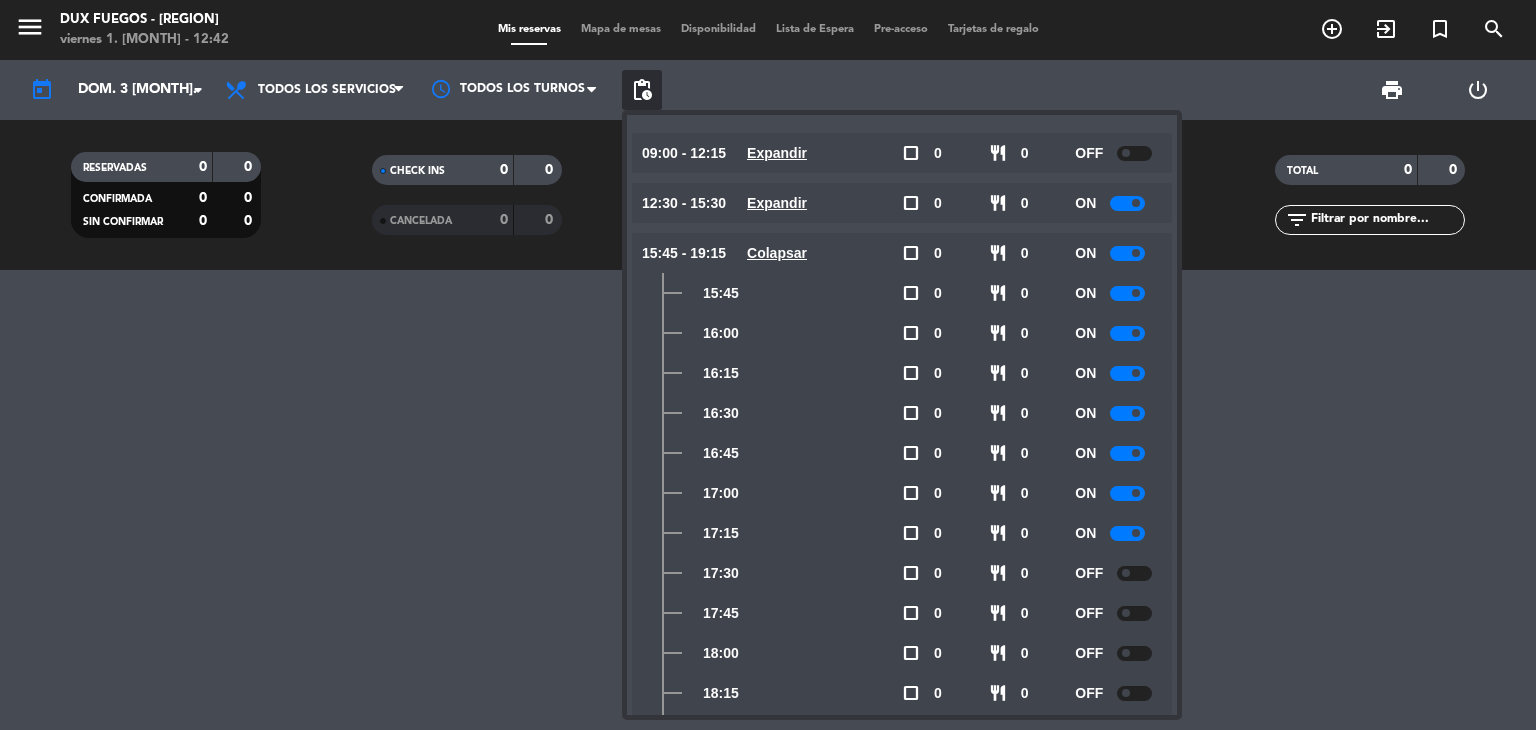 click 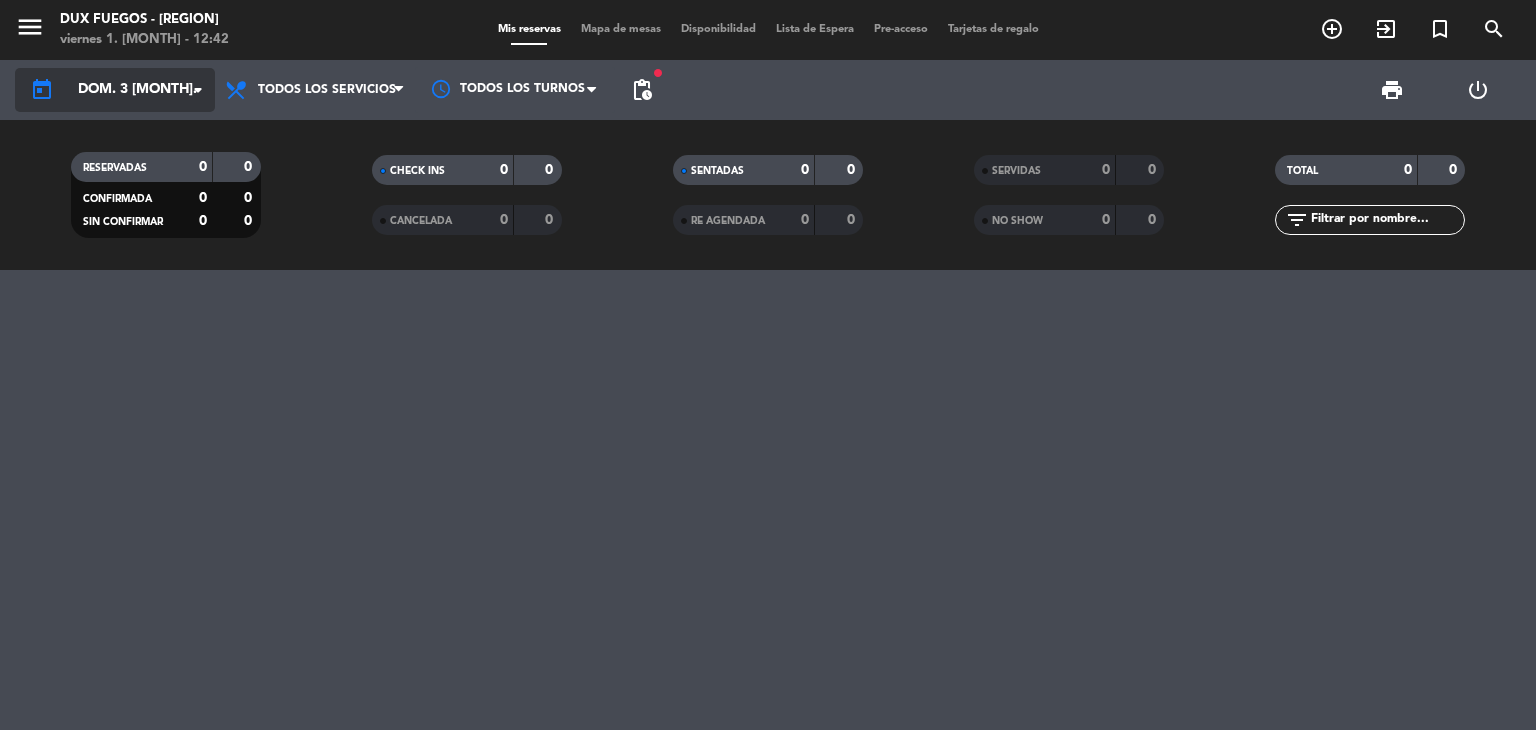 click on "dom. 3 [MONTH]." 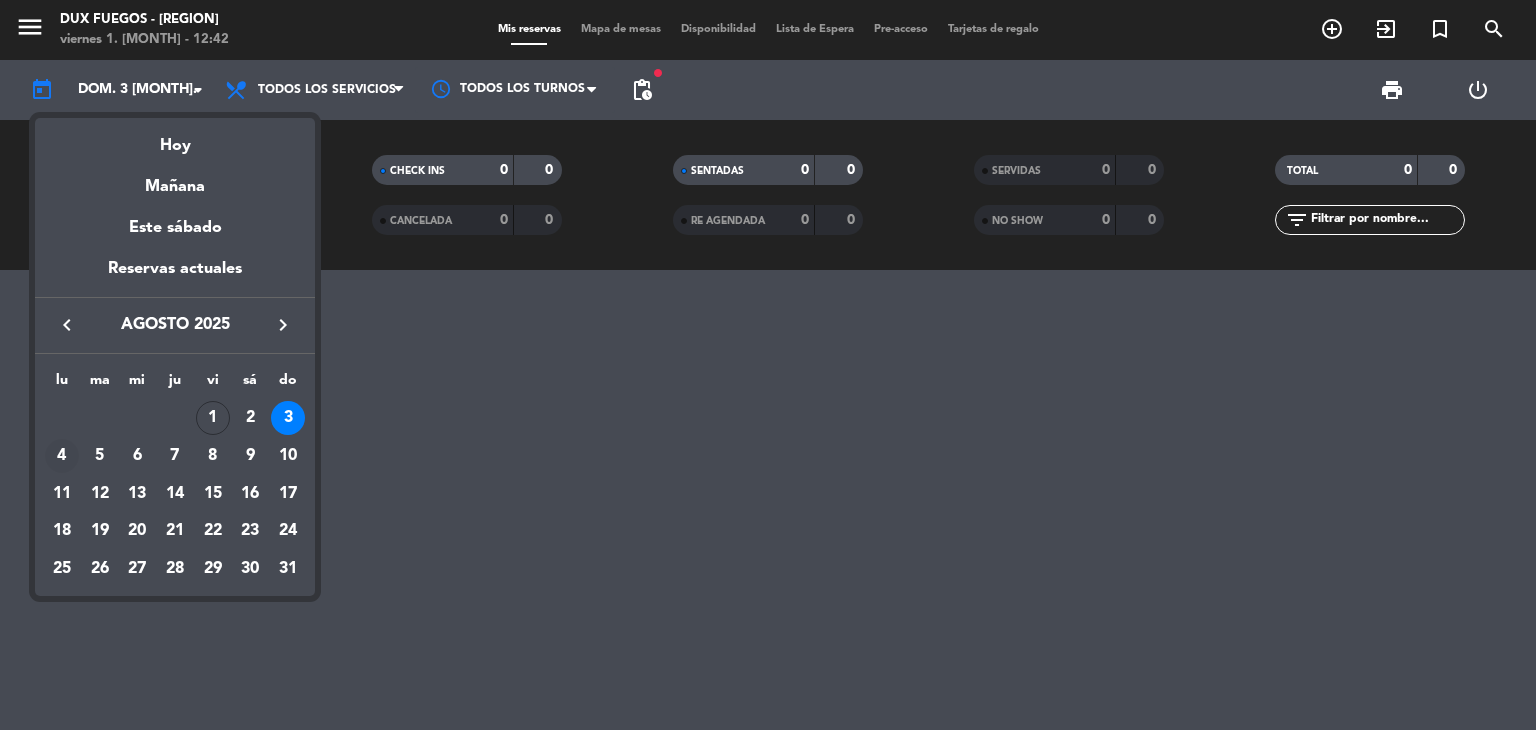 click on "4" at bounding box center (62, 456) 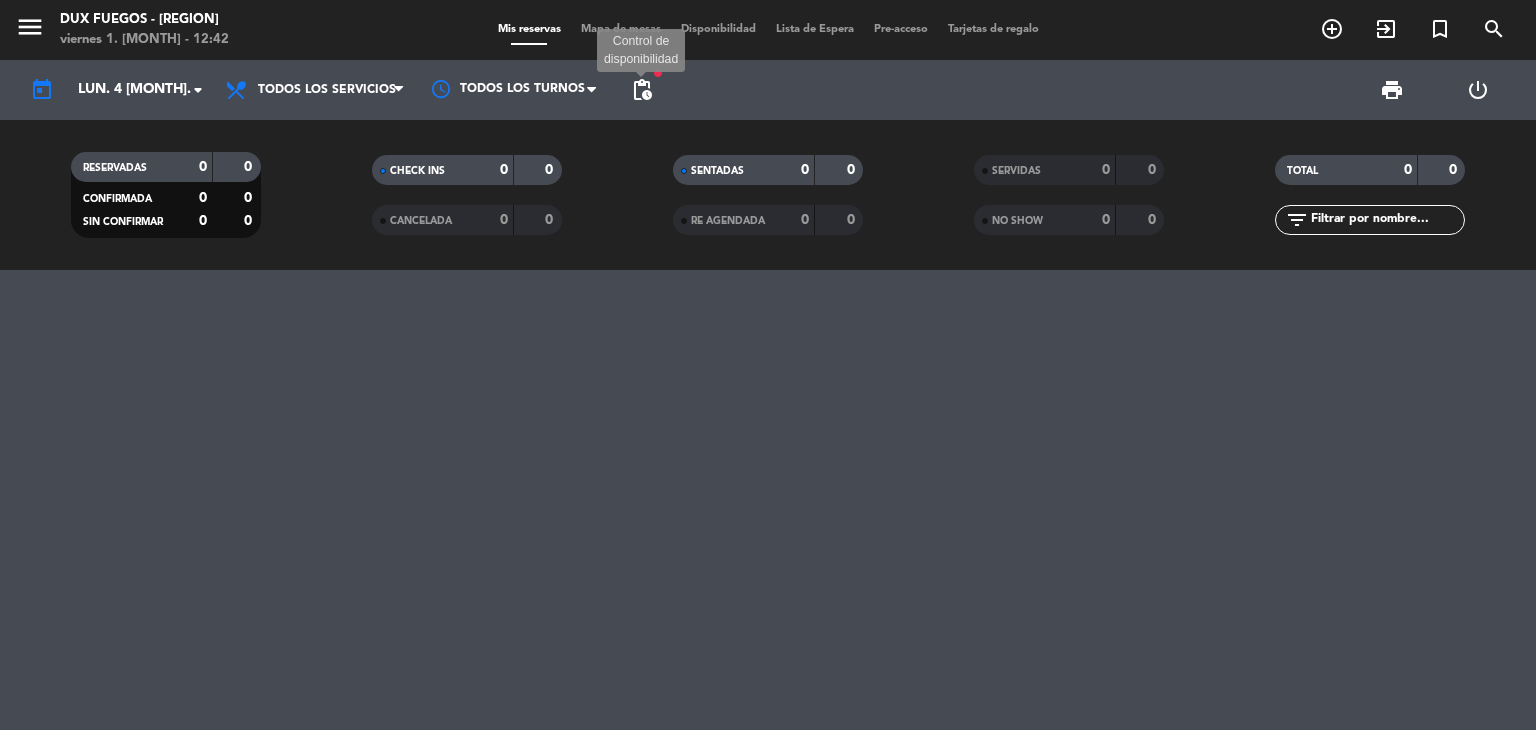 click on "pending_actions" 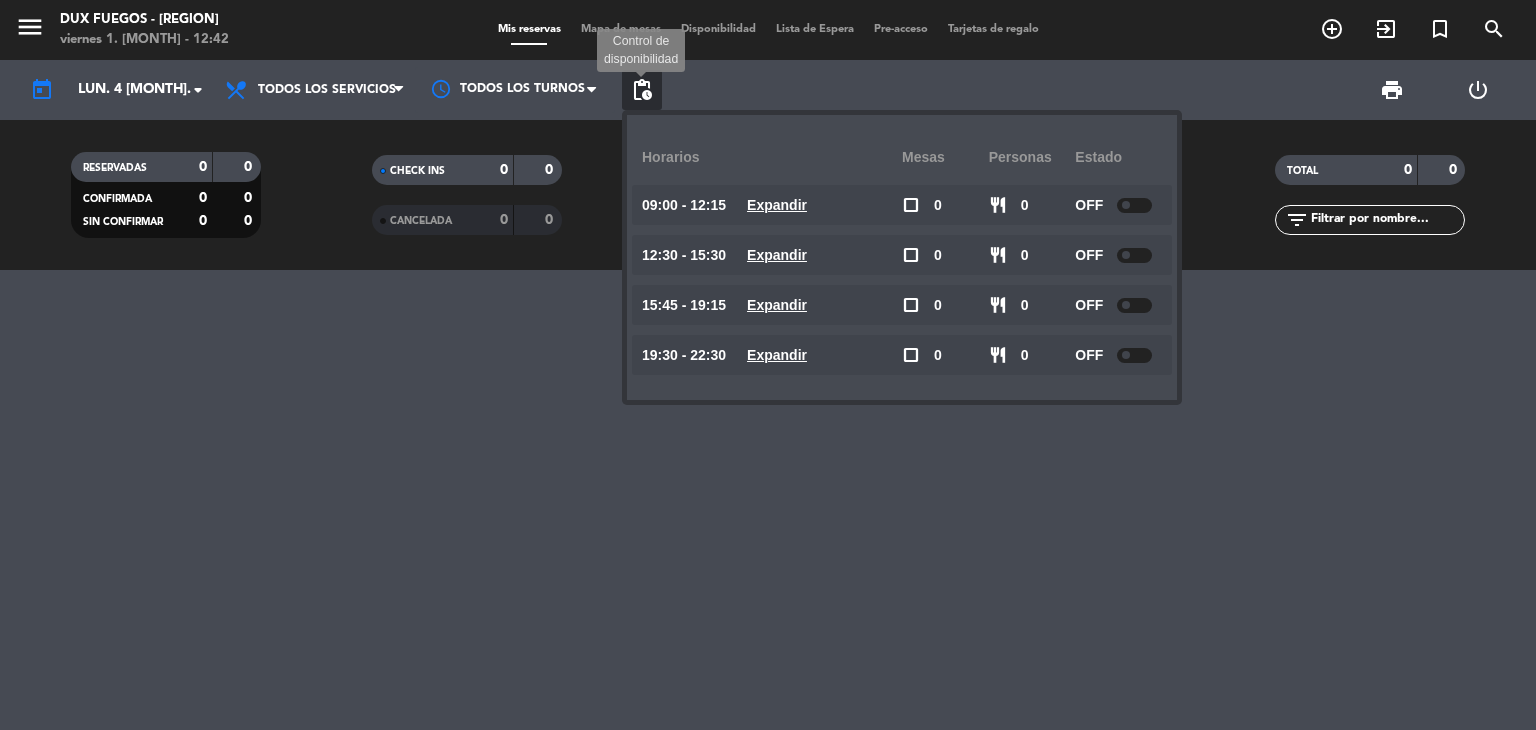 click on "pending_actions" 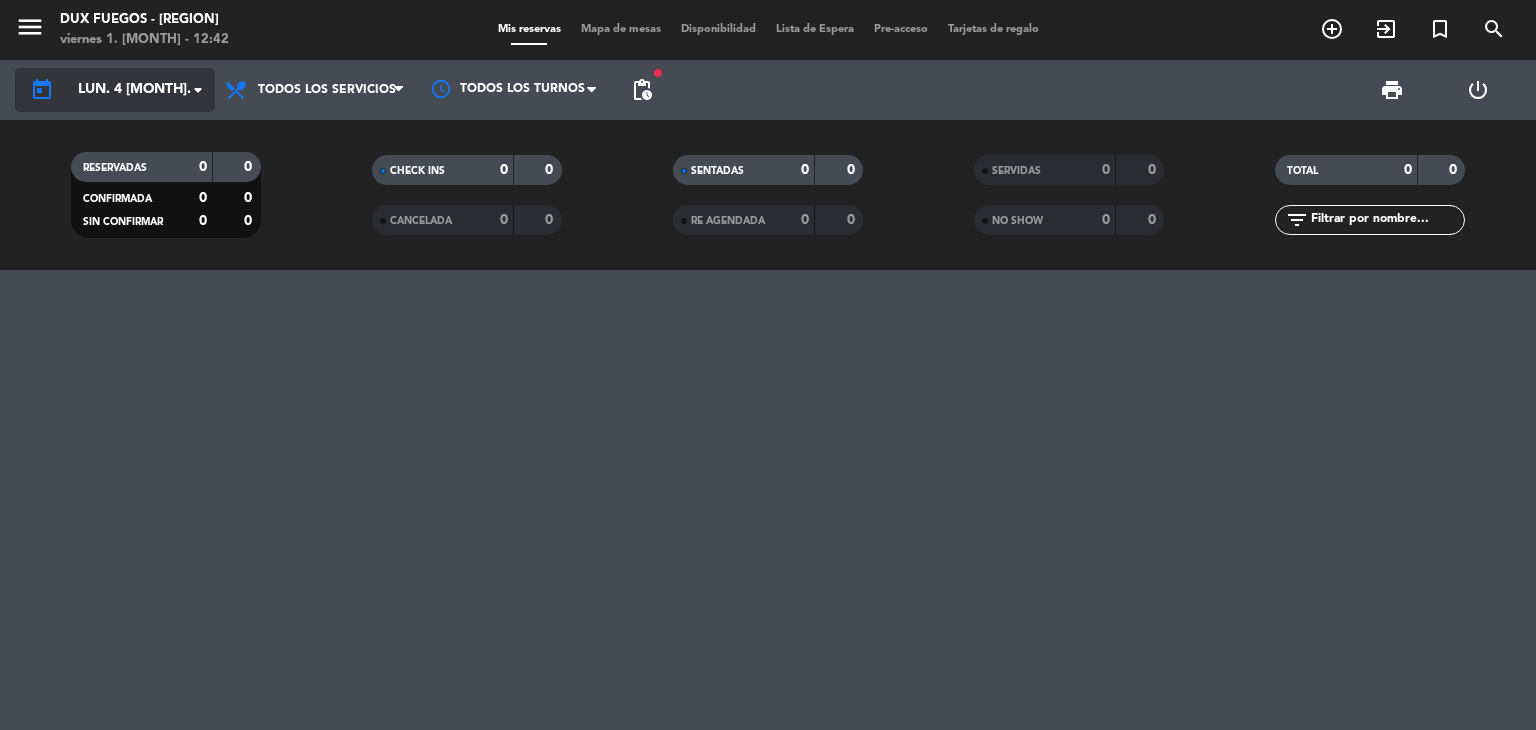 click on "lun. 4 [MONTH]." 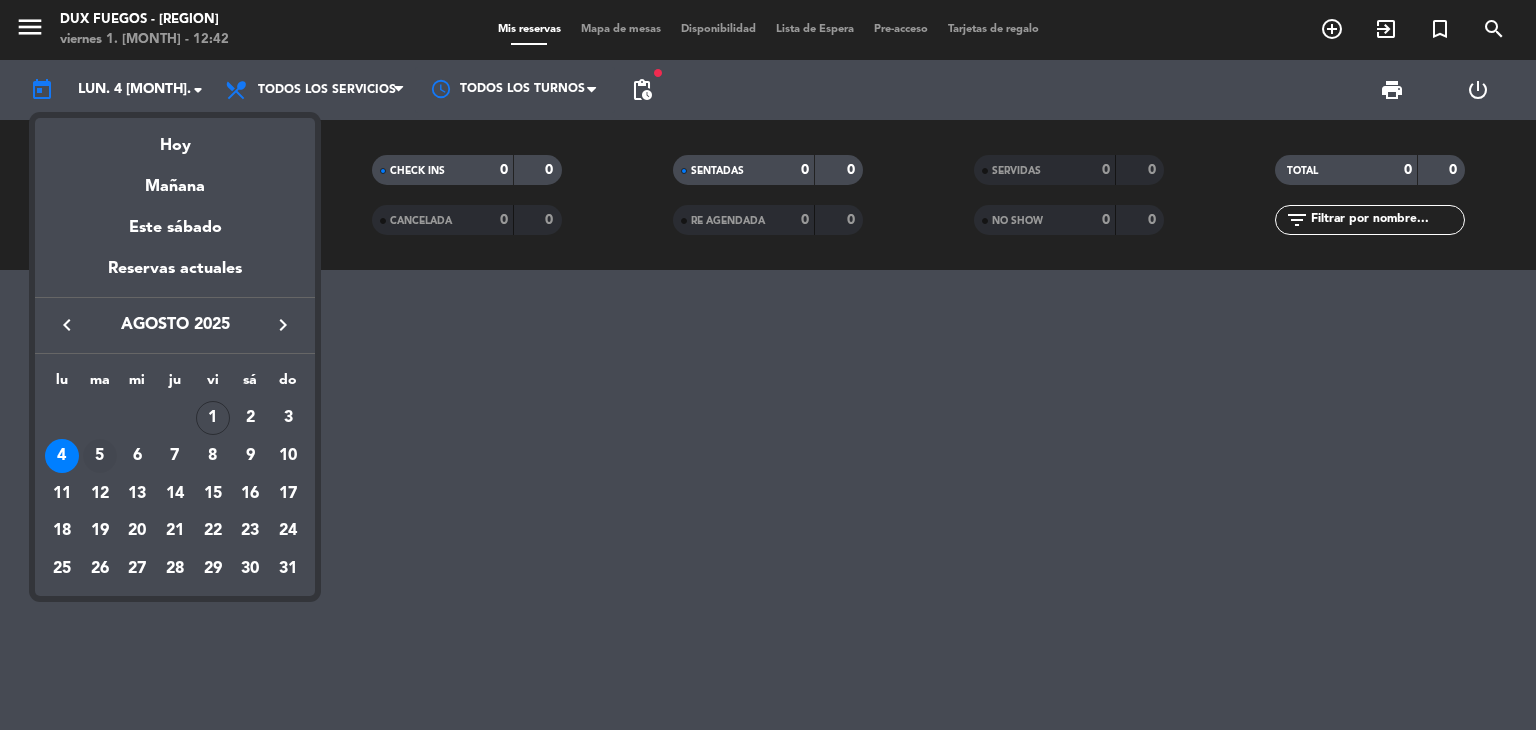 click on "5" at bounding box center (100, 456) 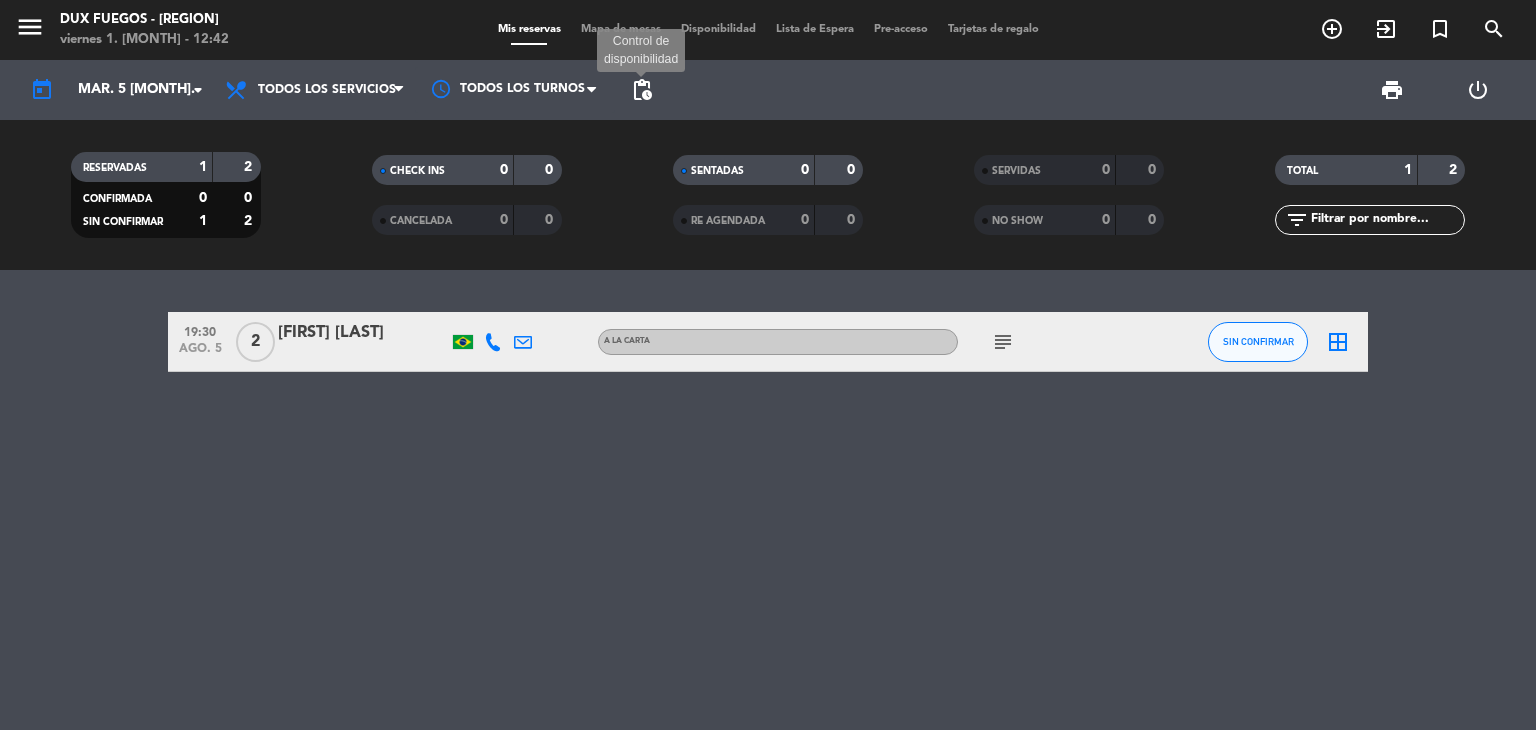 click on "pending_actions" 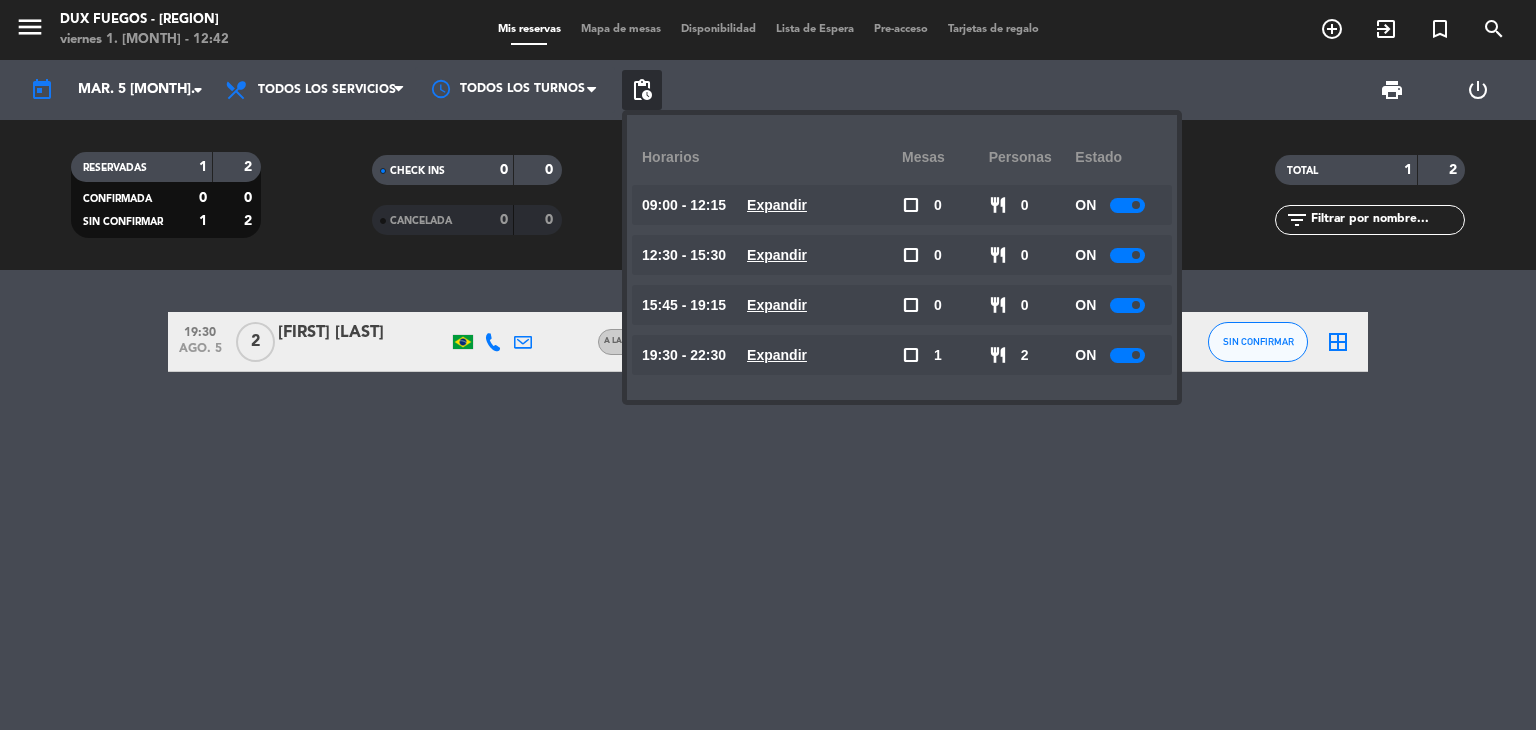 click on "09:00 - 12:15 Expandir" 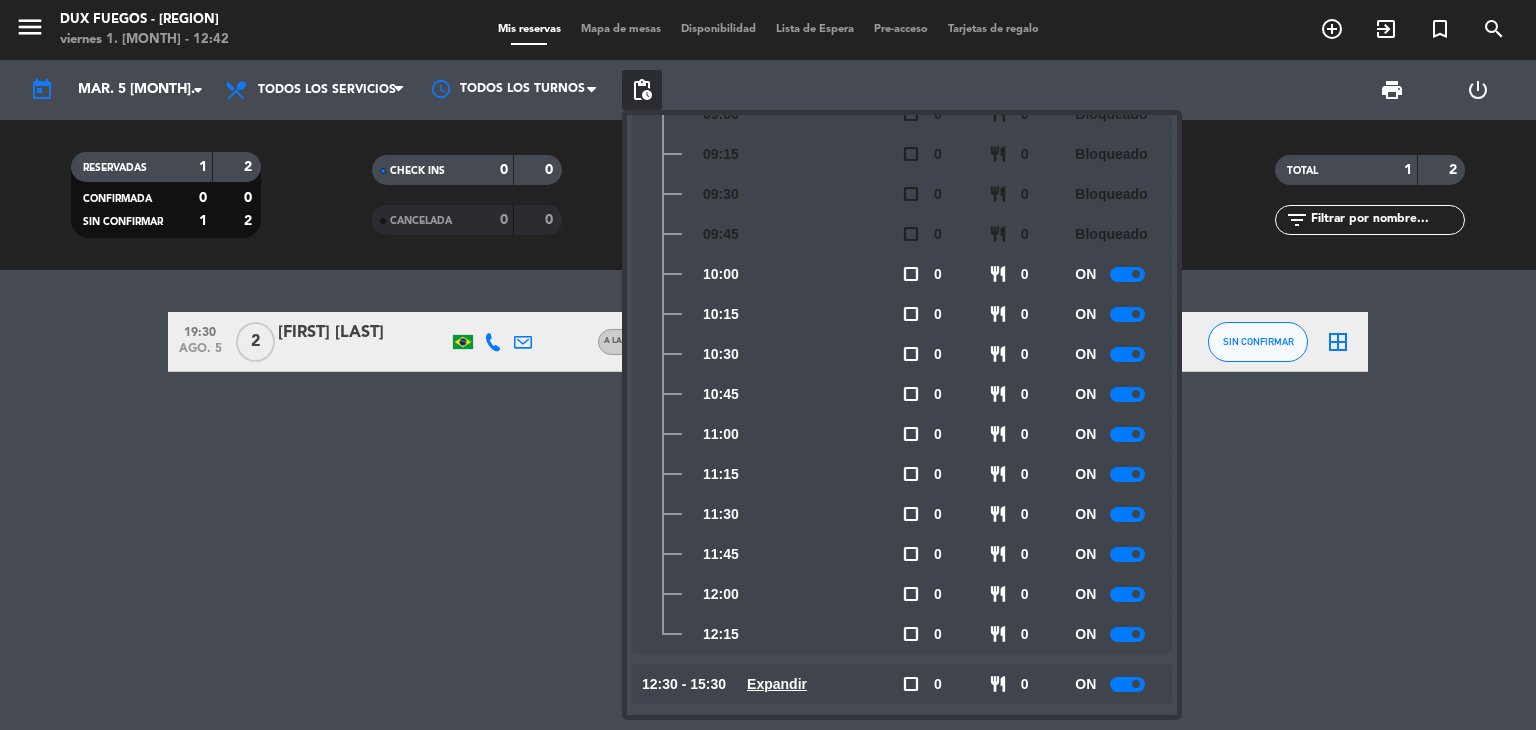 scroll, scrollTop: 244, scrollLeft: 0, axis: vertical 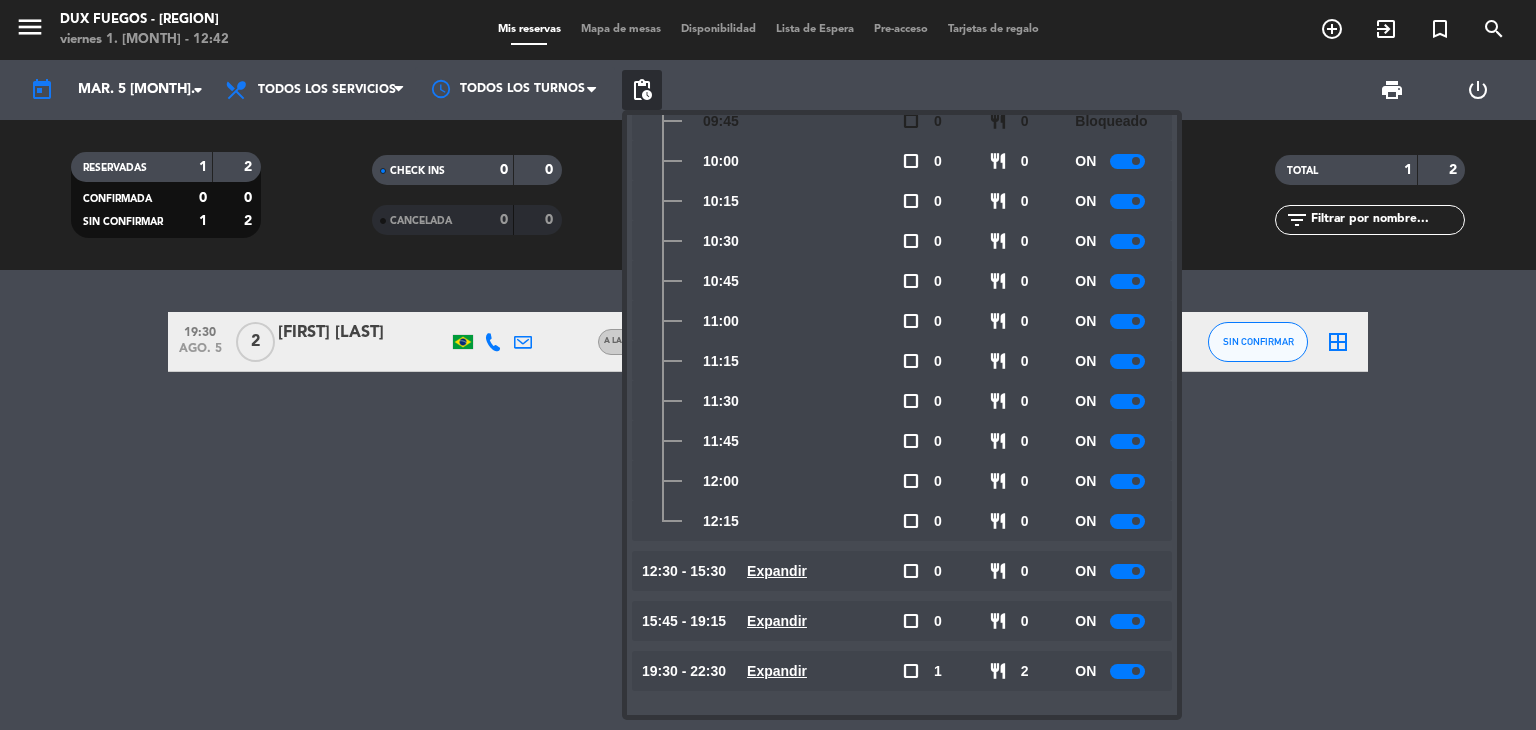 click 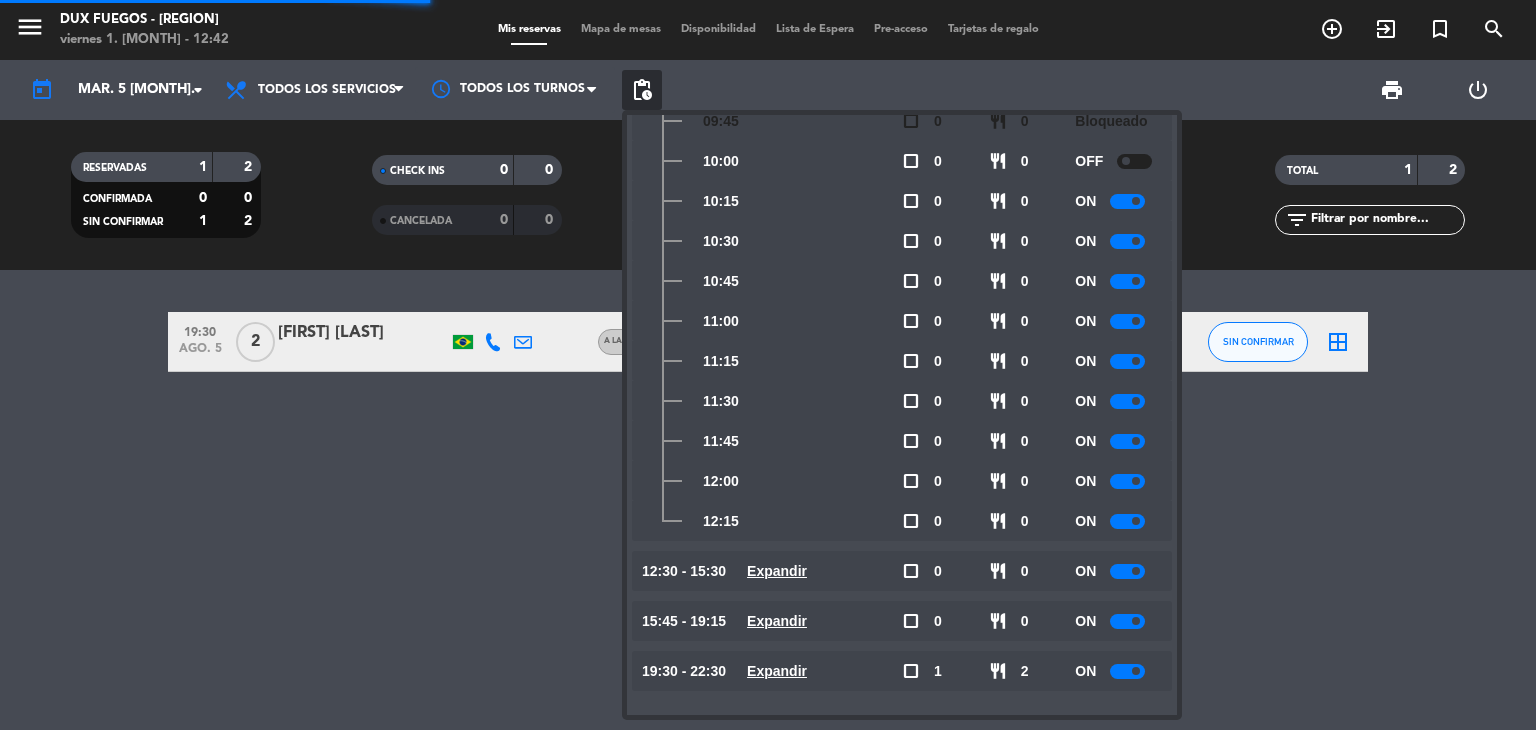 click 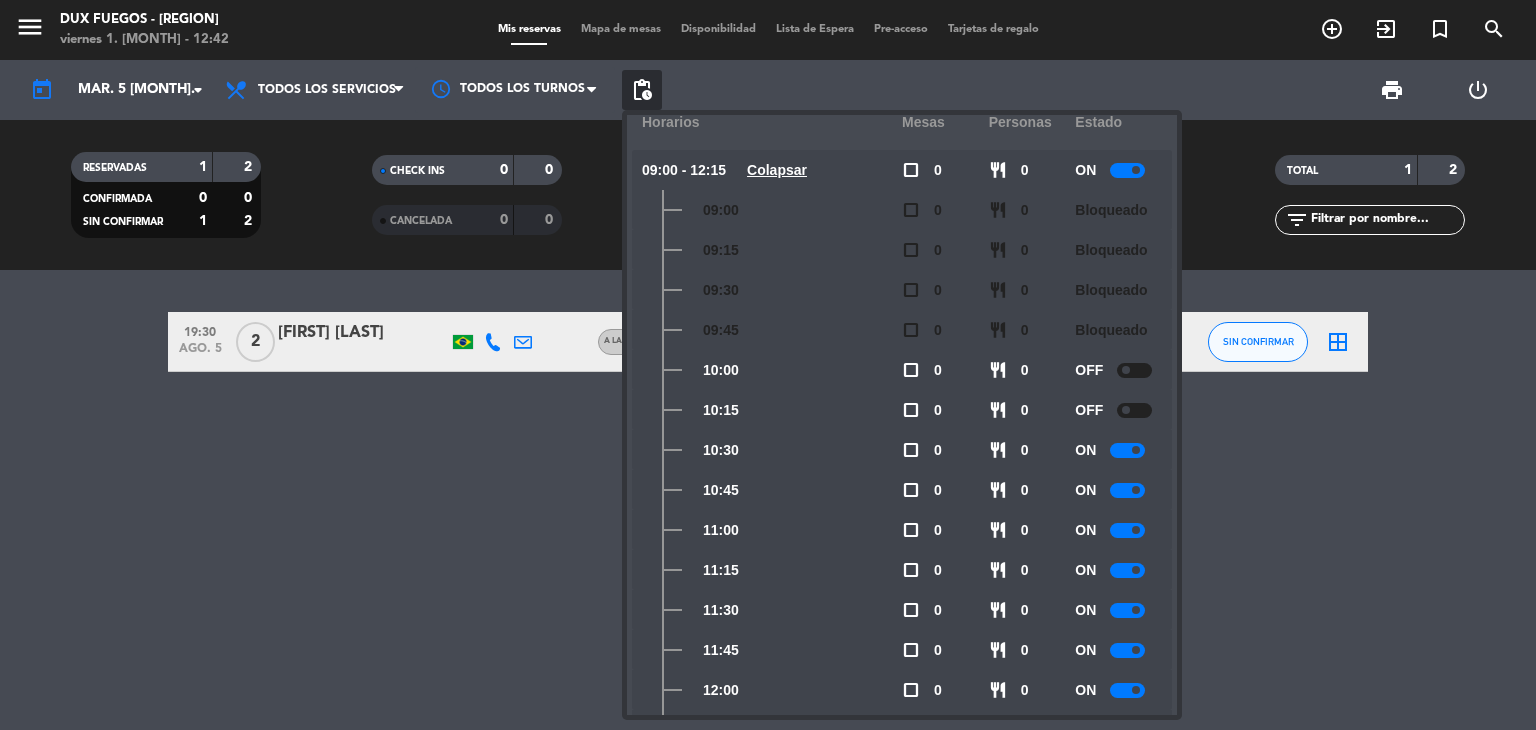 scroll, scrollTop: 36, scrollLeft: 0, axis: vertical 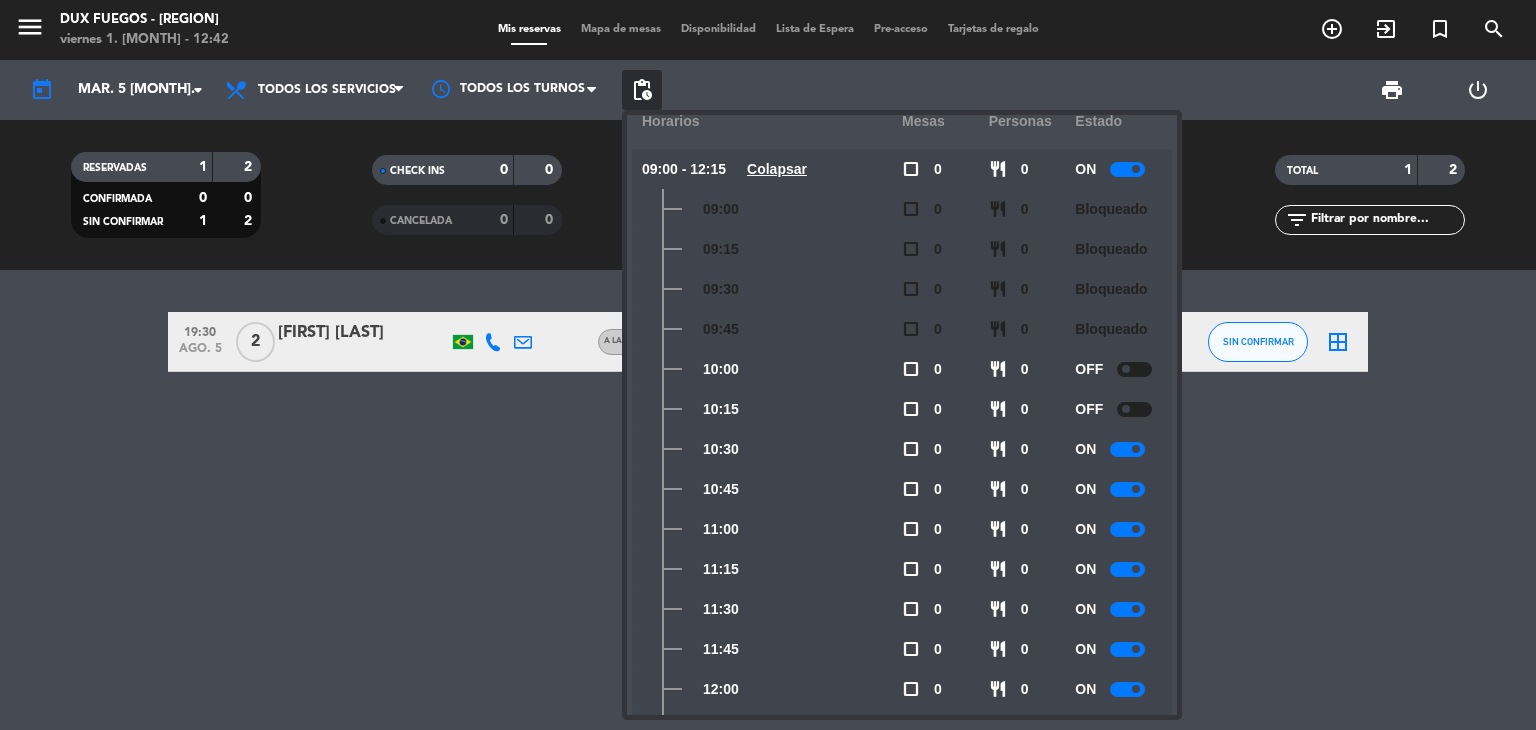 click 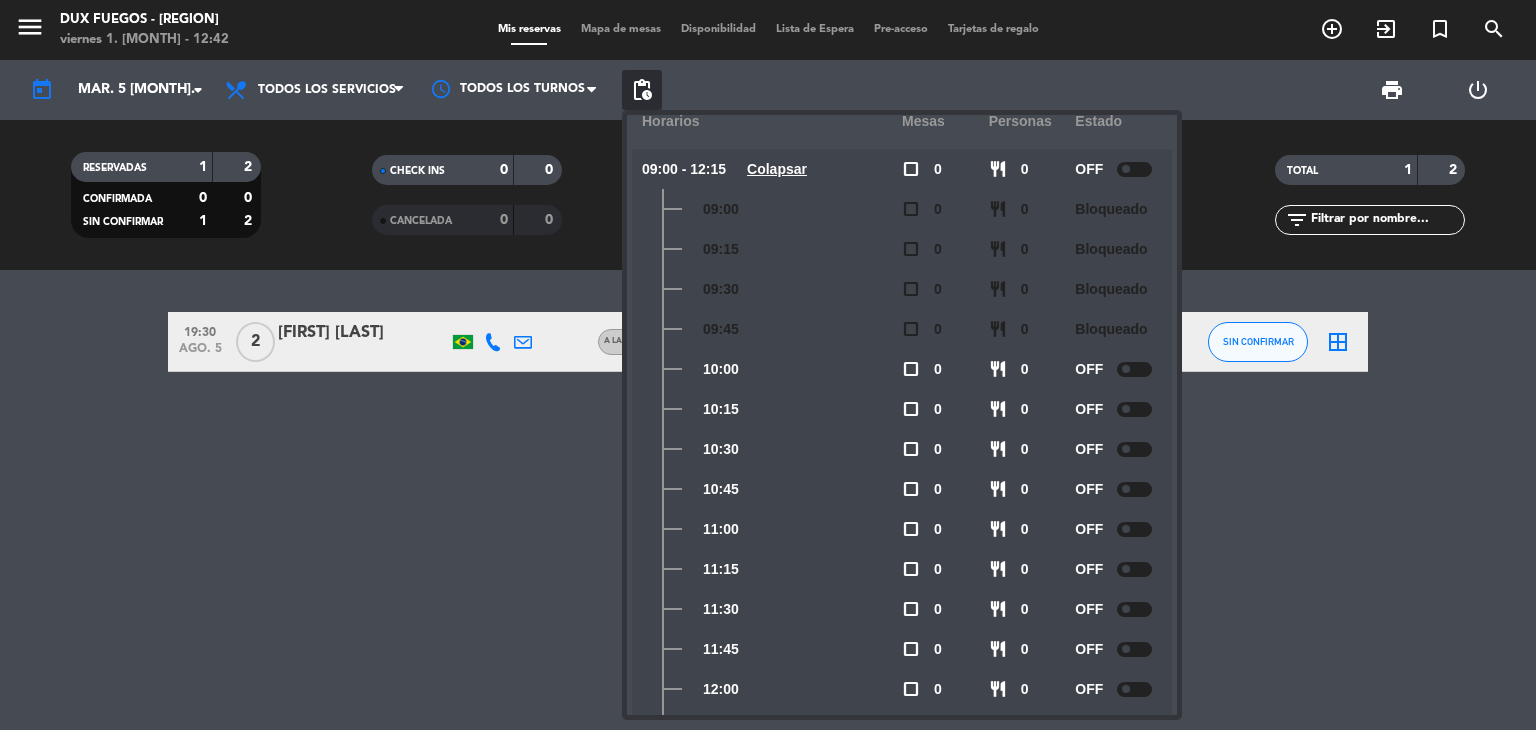 scroll, scrollTop: 0, scrollLeft: 0, axis: both 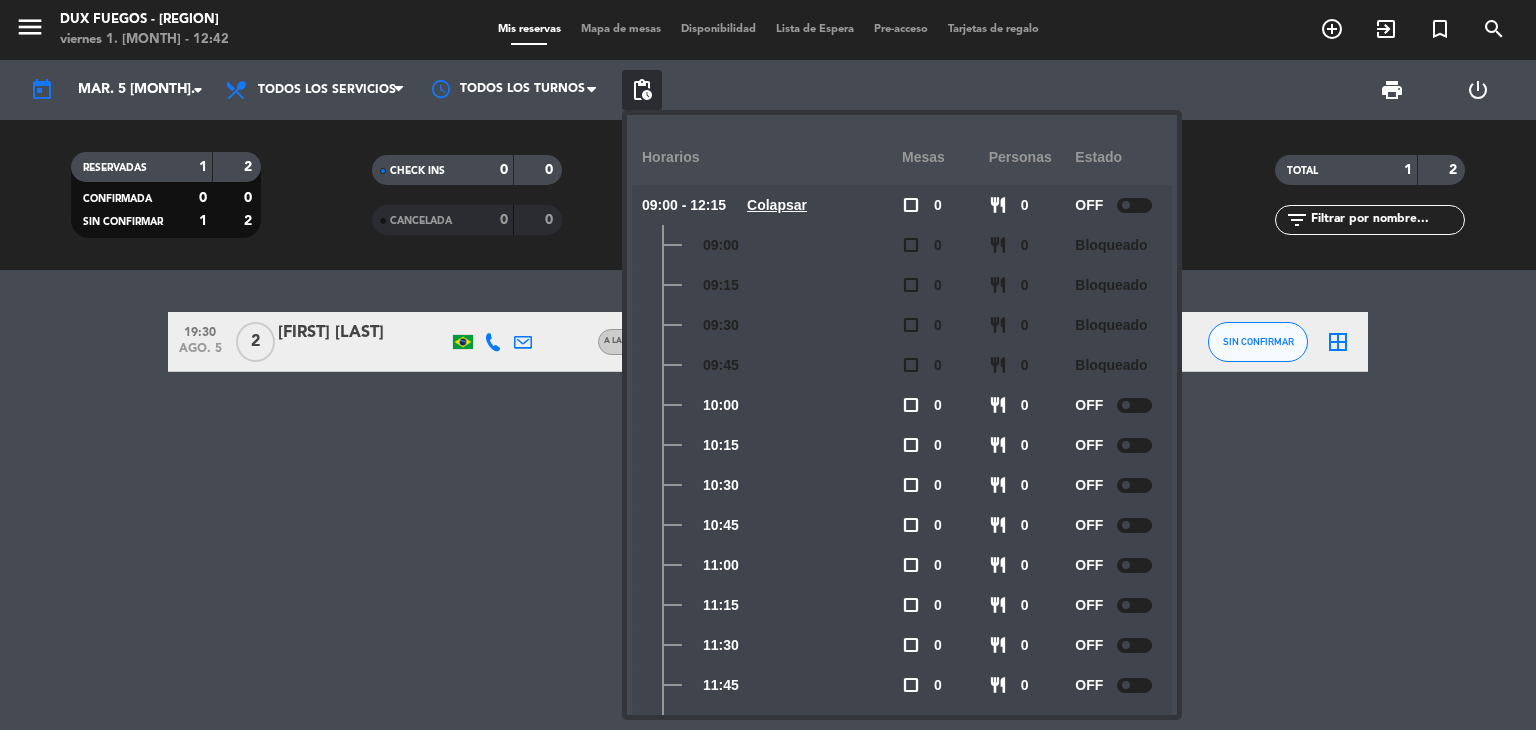 click on "Horarios" 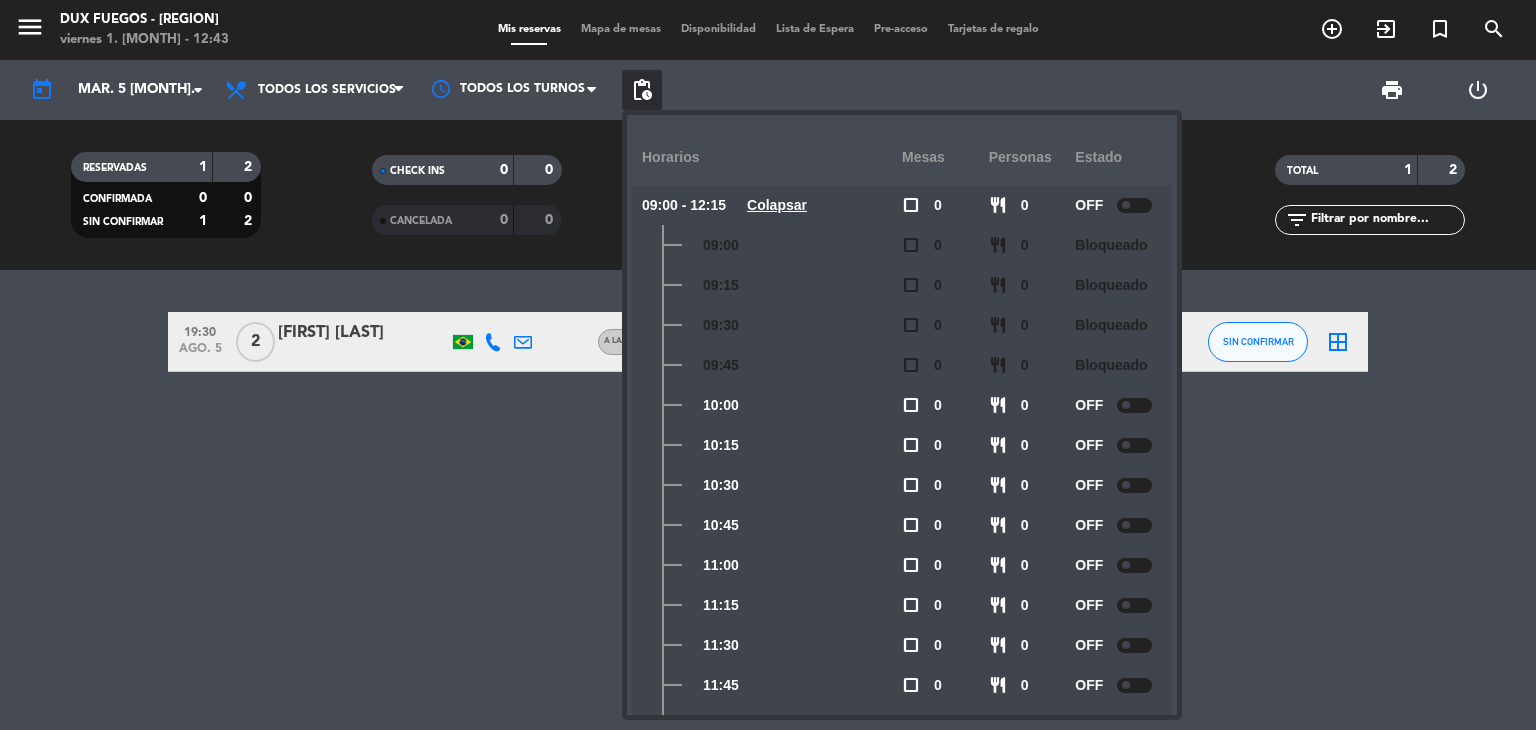 scroll, scrollTop: 244, scrollLeft: 0, axis: vertical 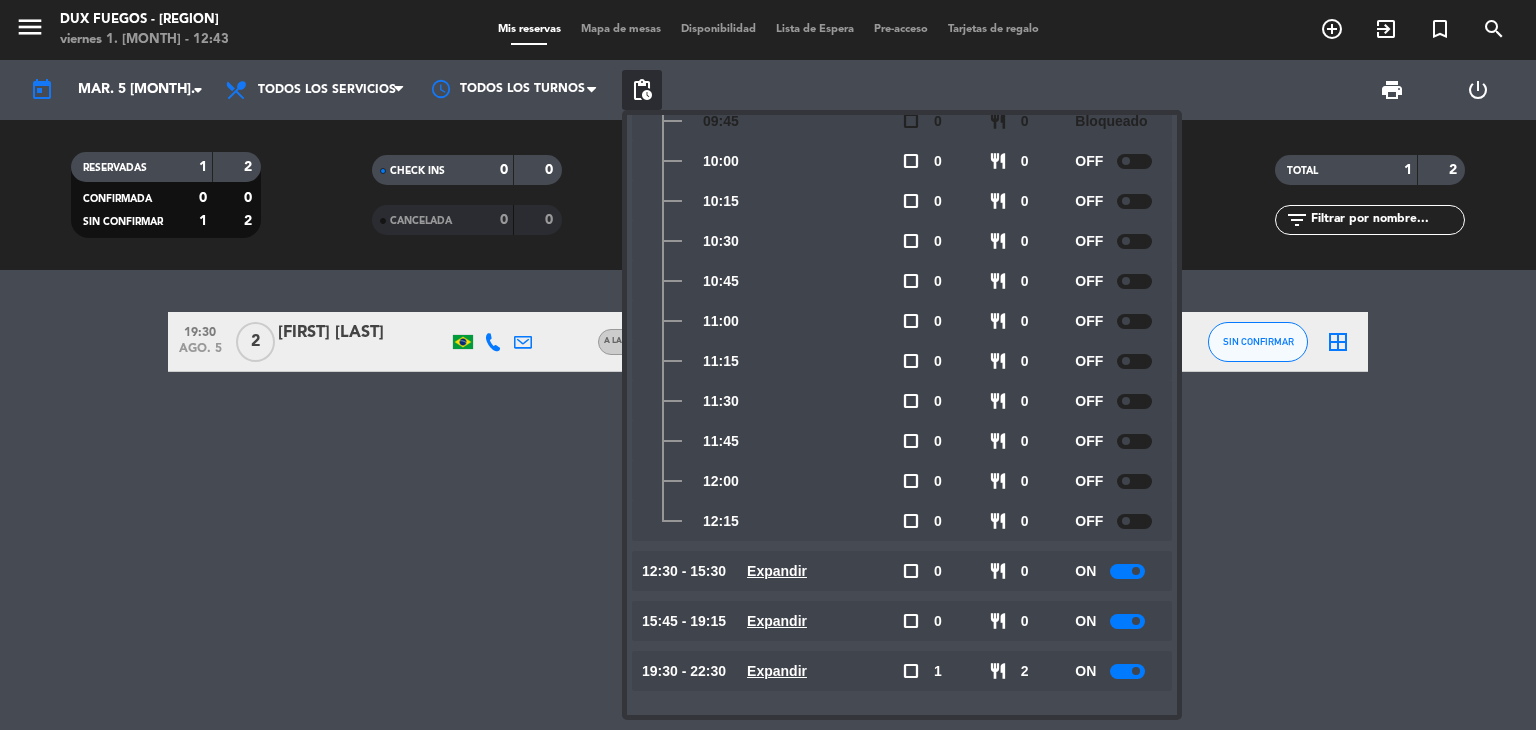 click on "Expandir" 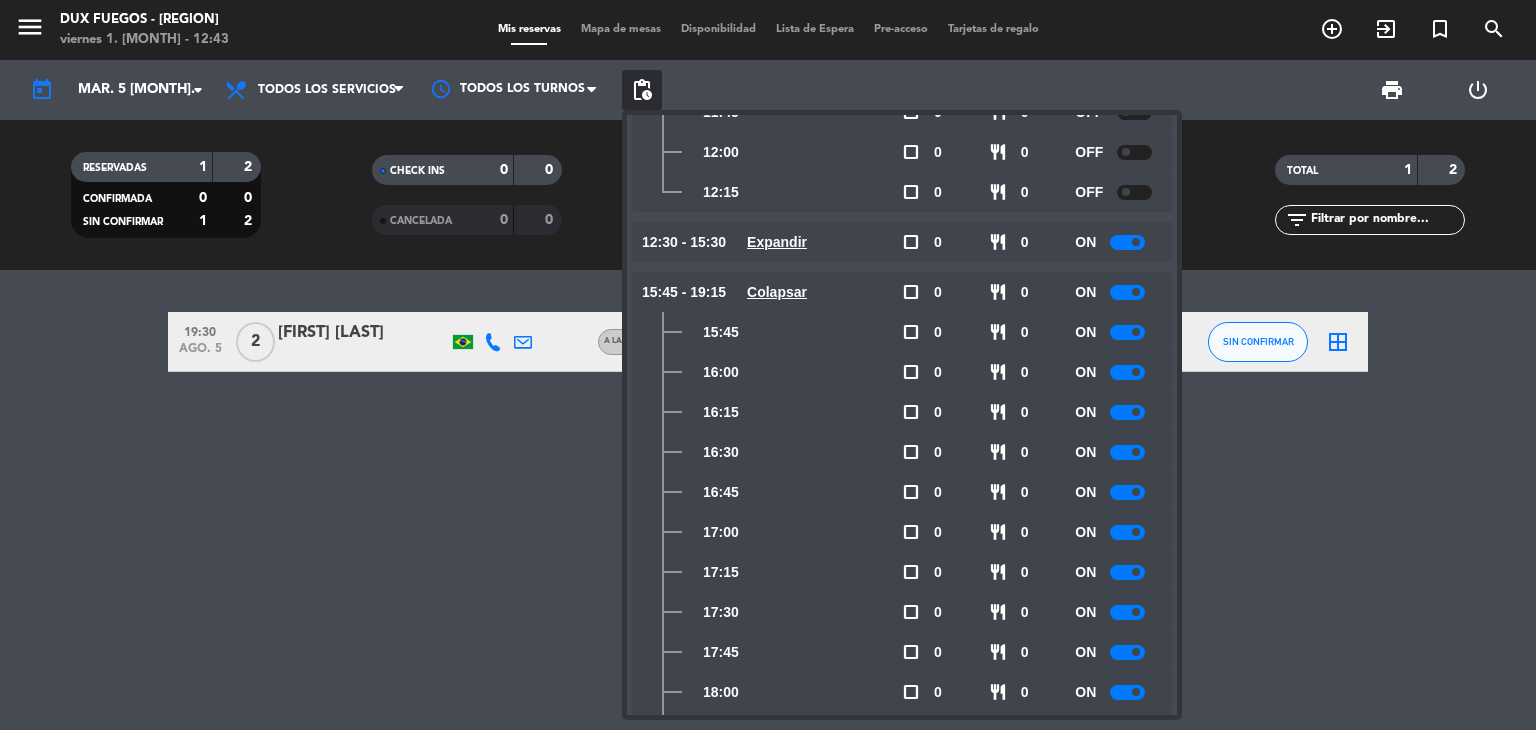 scroll, scrollTop: 576, scrollLeft: 0, axis: vertical 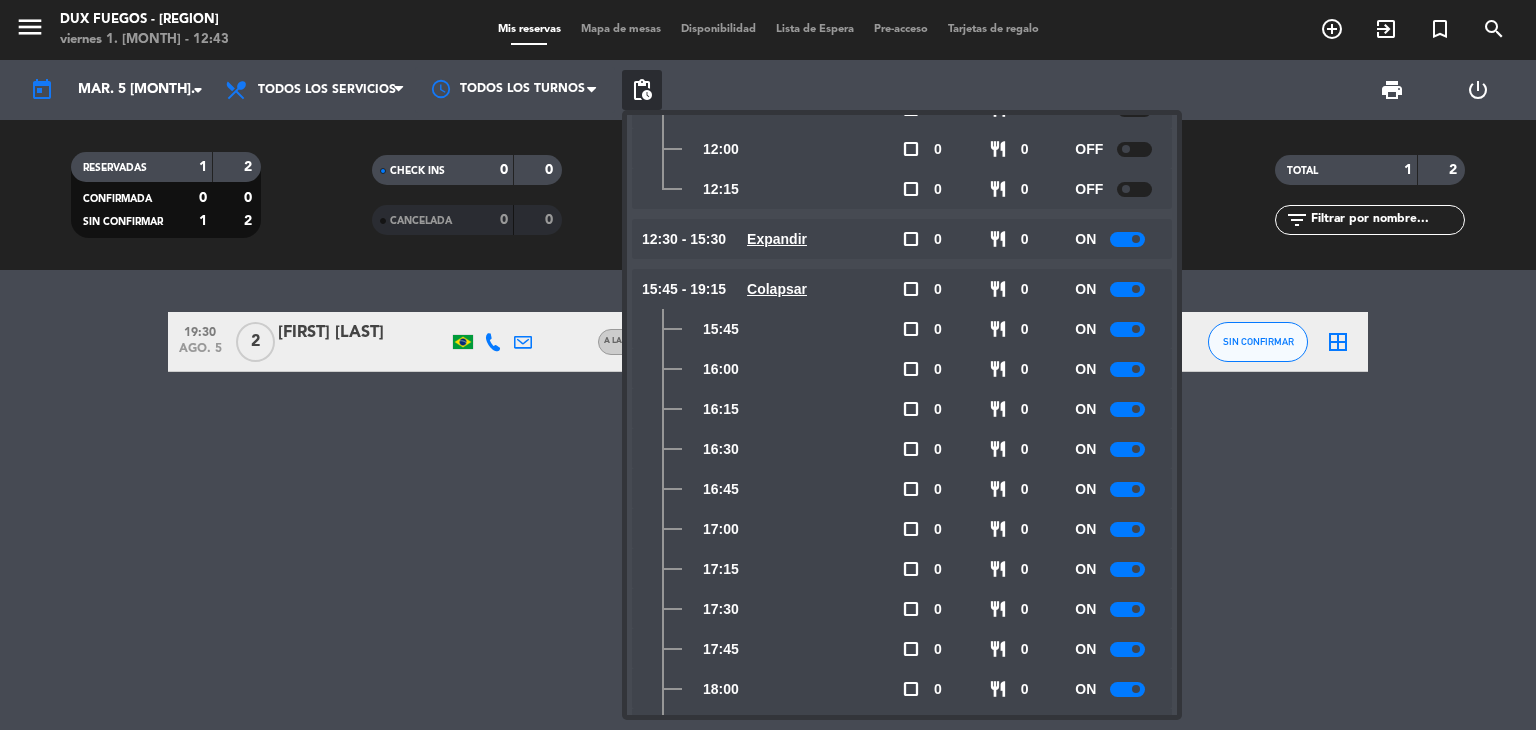 click 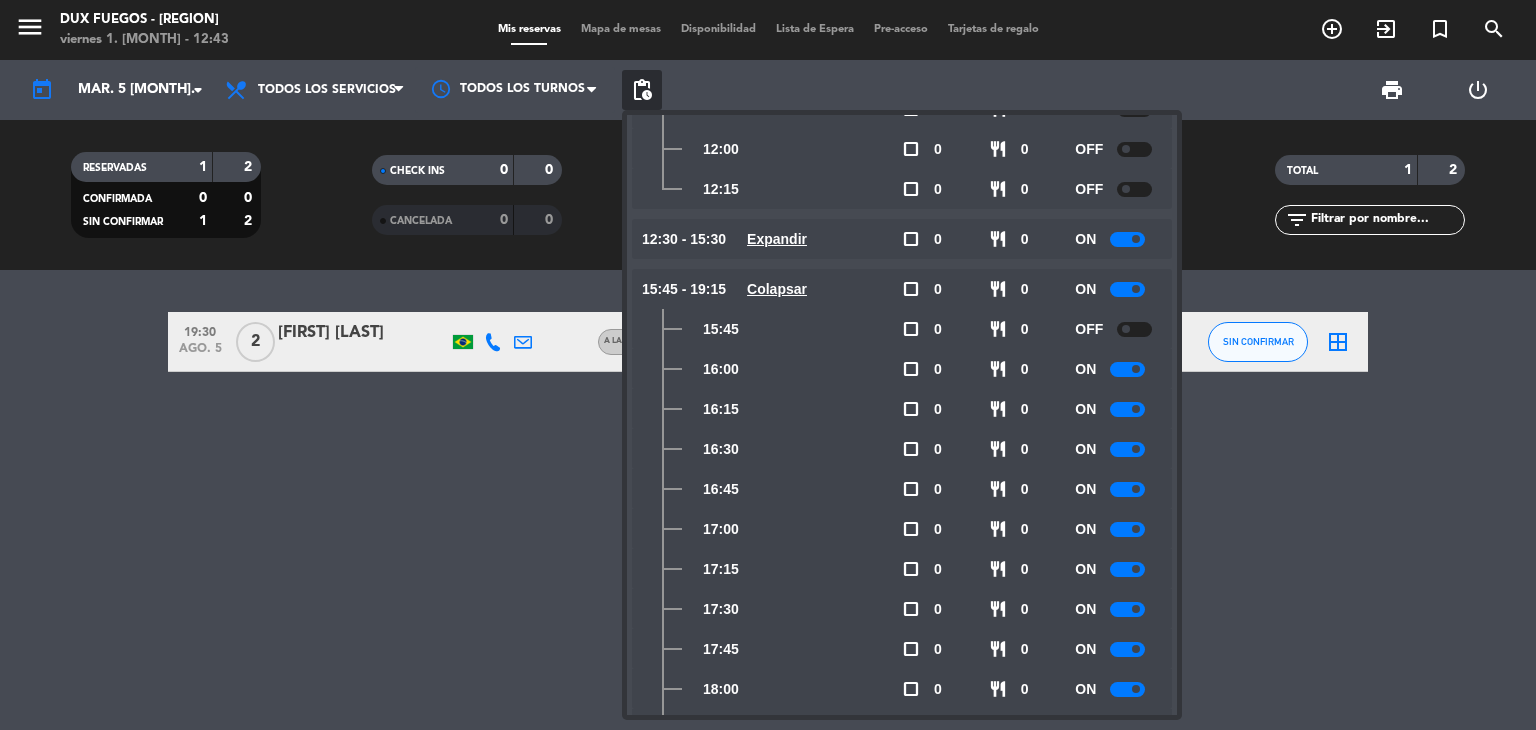 click 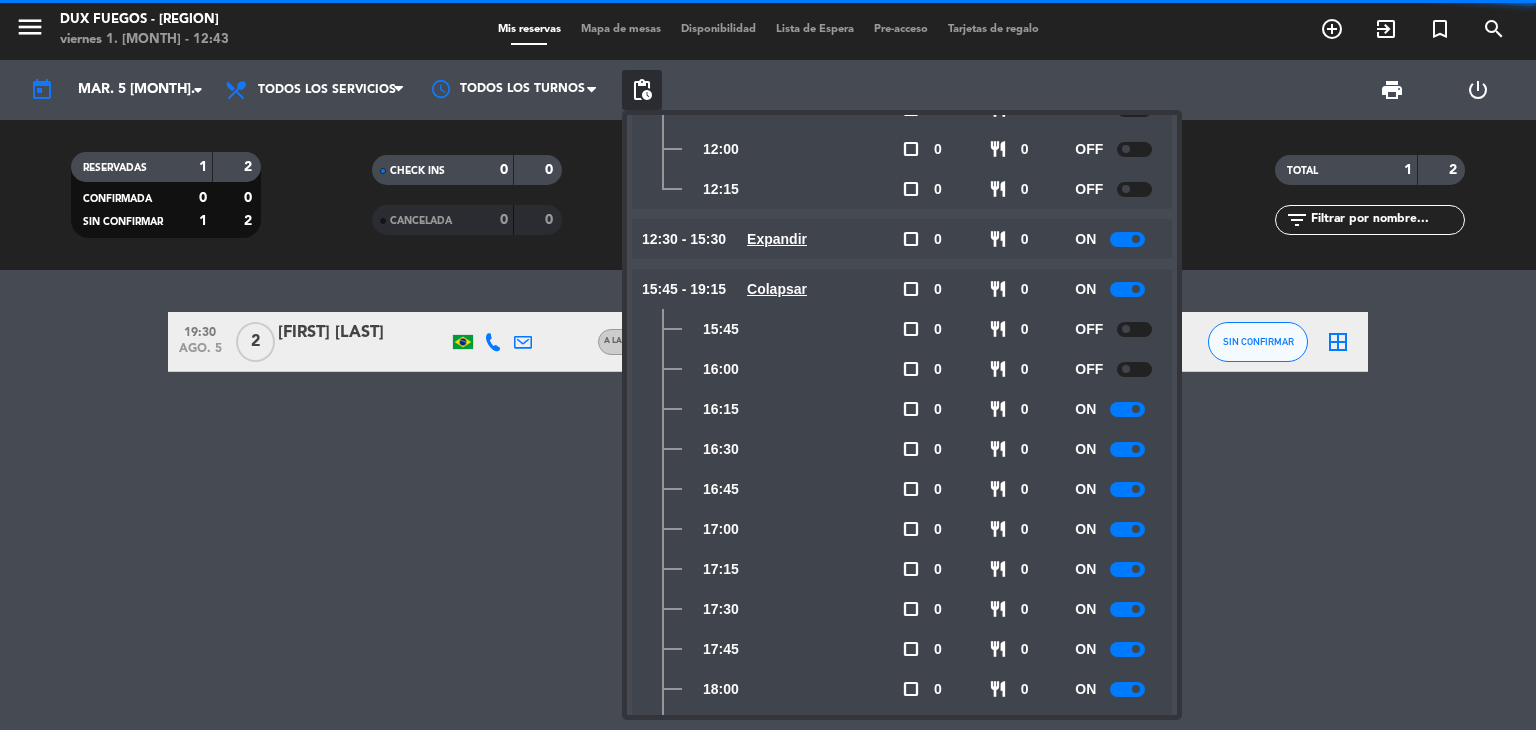 click 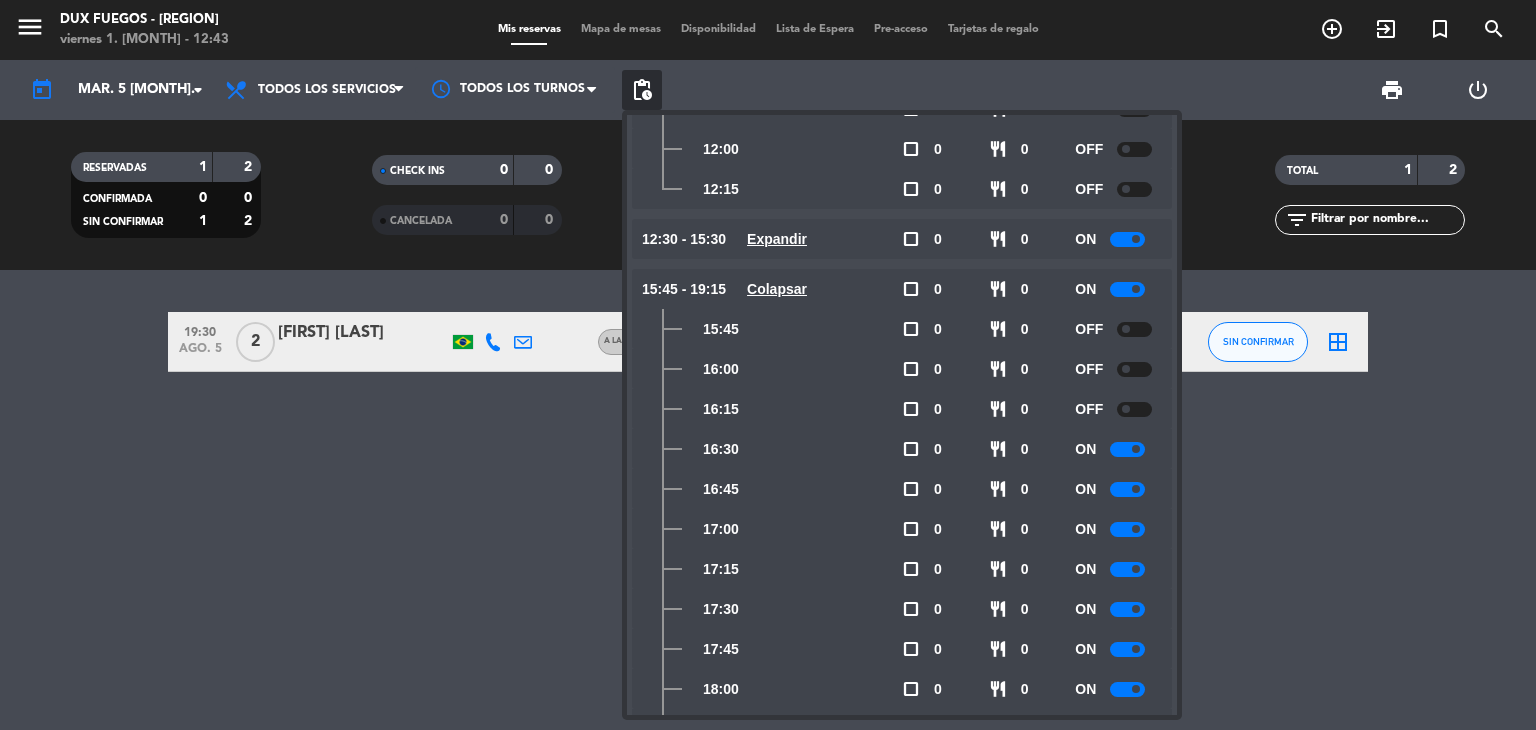 click 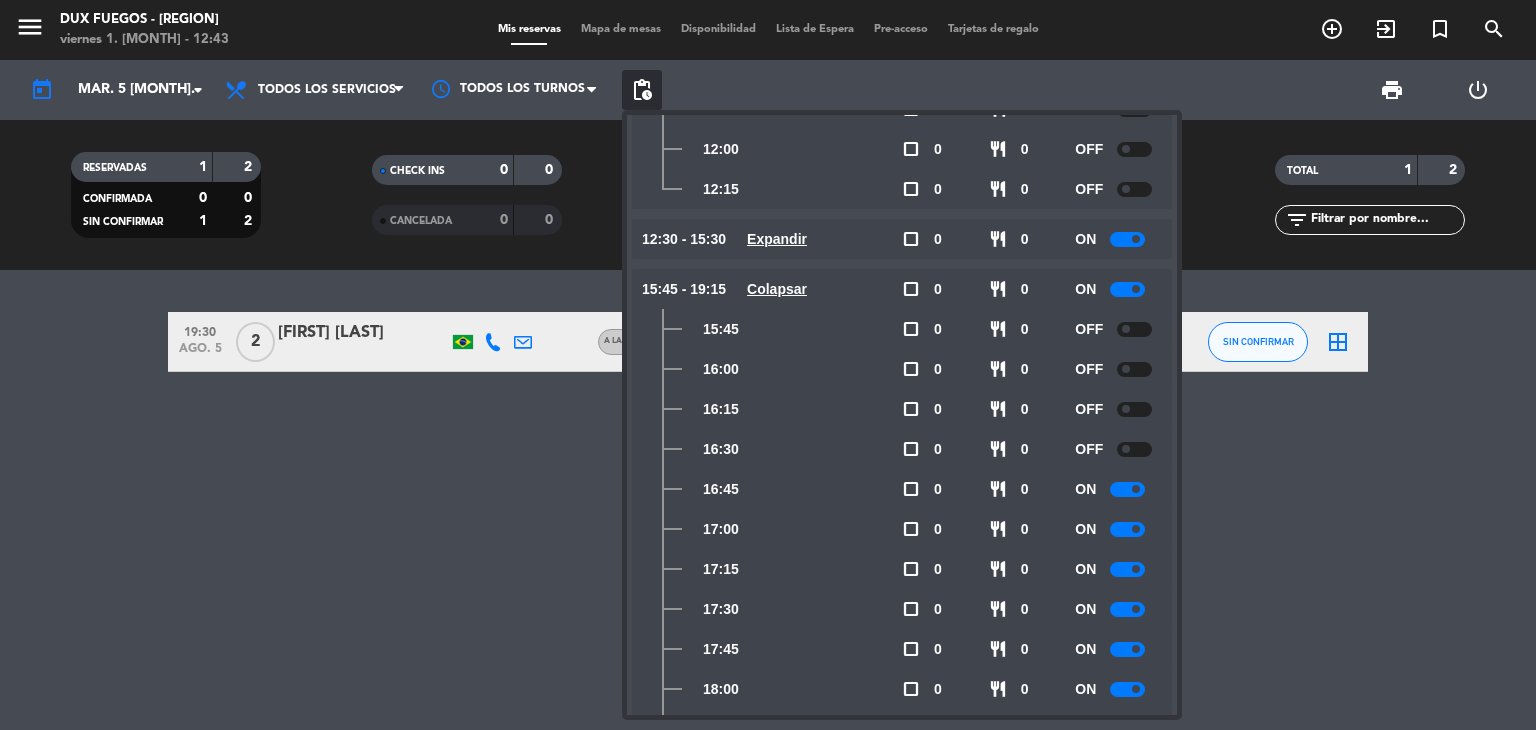 click 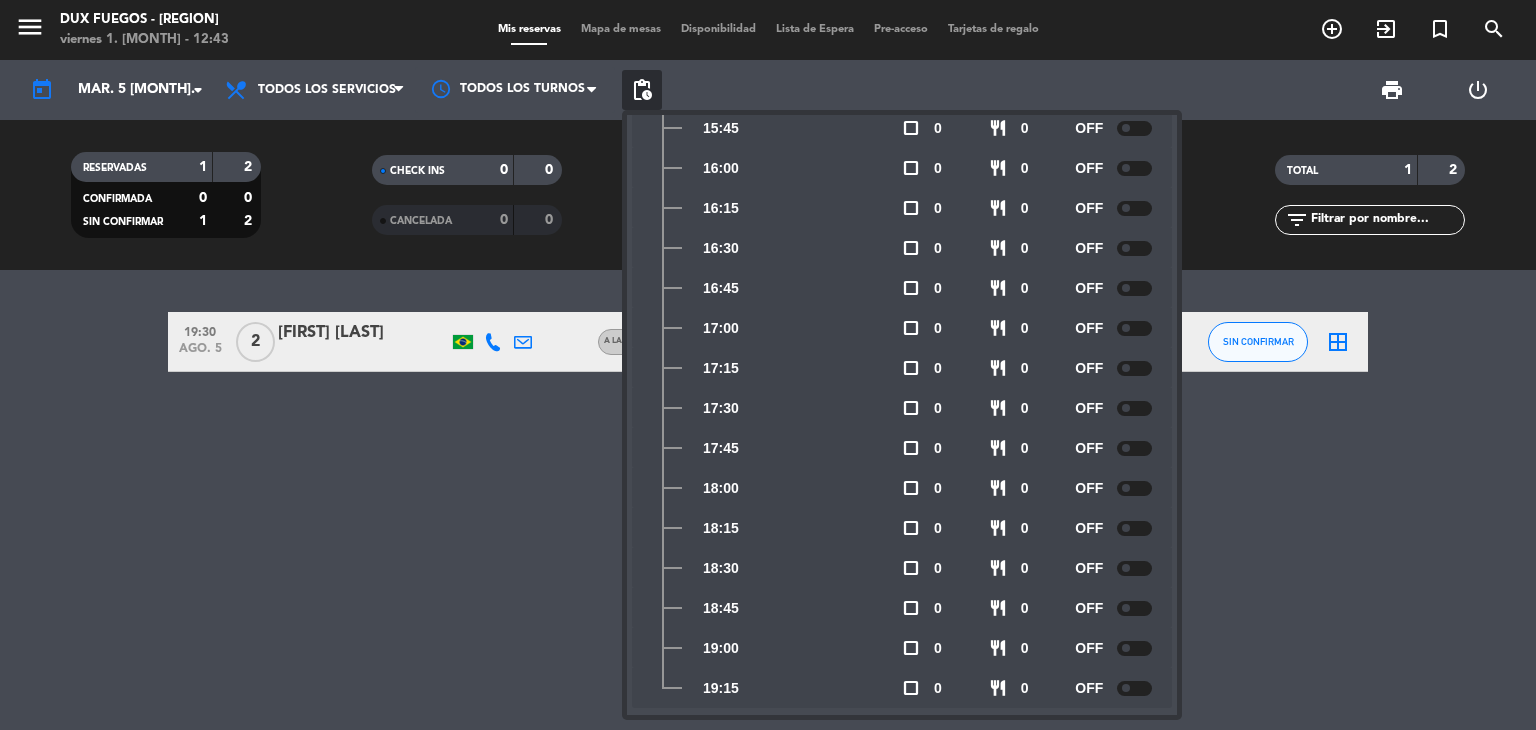 scroll, scrollTop: 844, scrollLeft: 0, axis: vertical 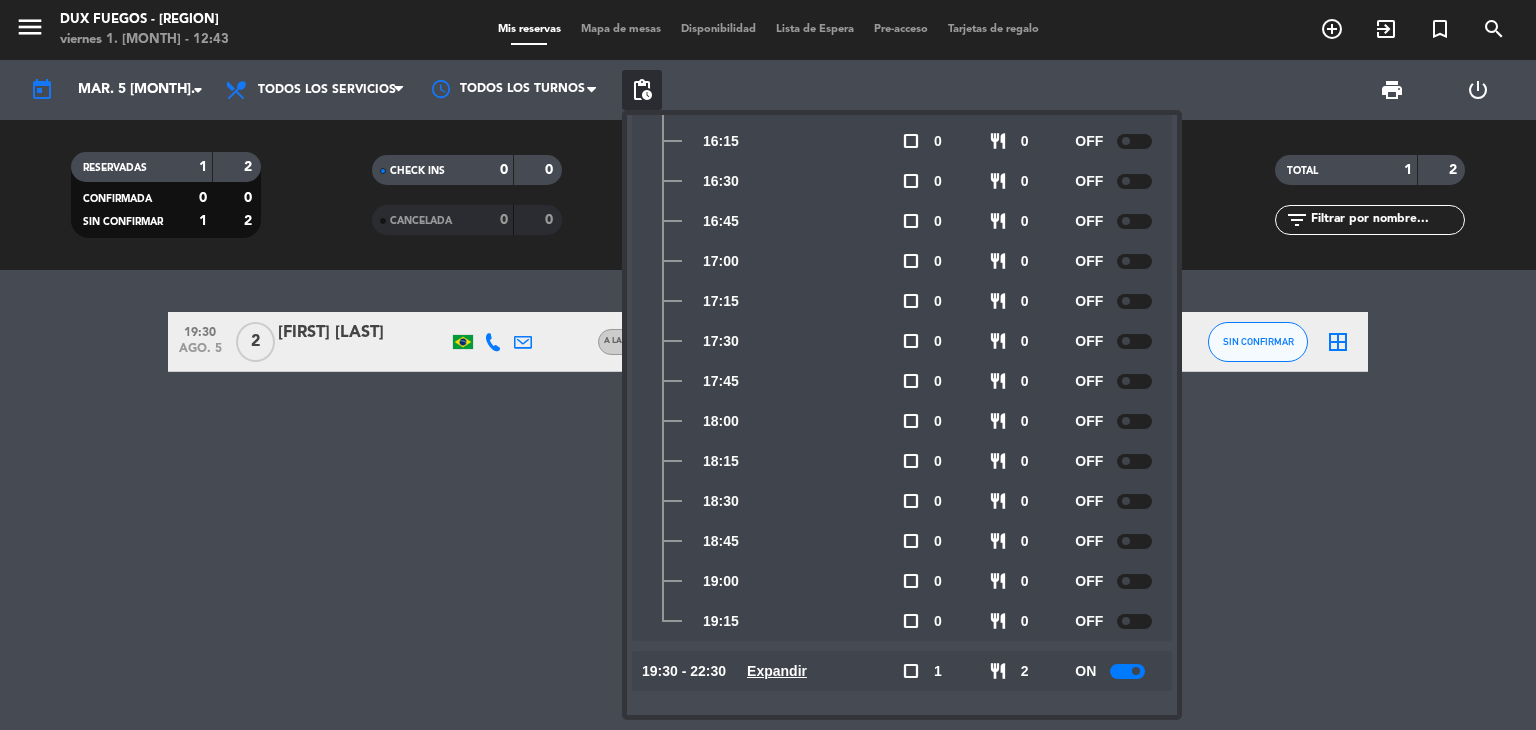 click on "Expandir" 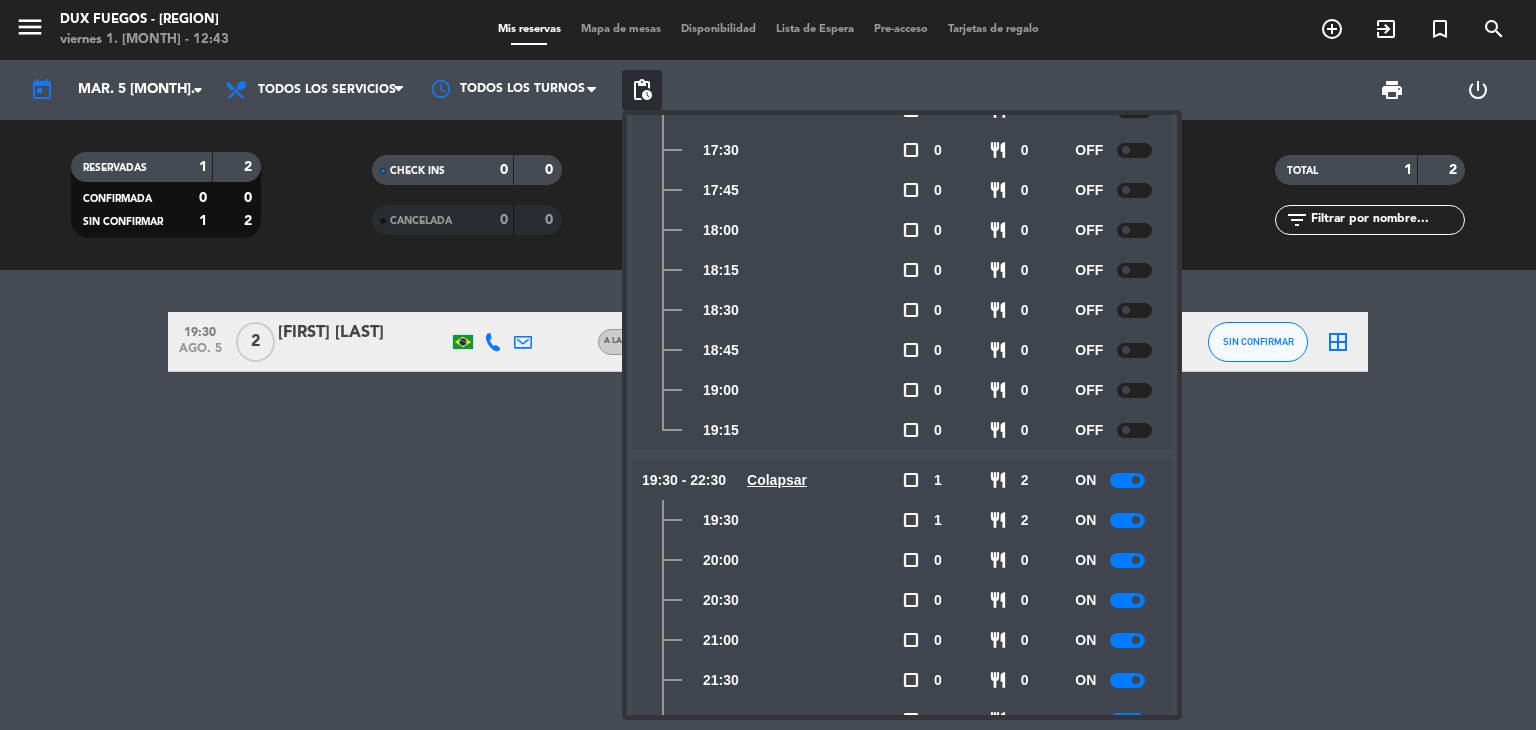 scroll, scrollTop: 1036, scrollLeft: 0, axis: vertical 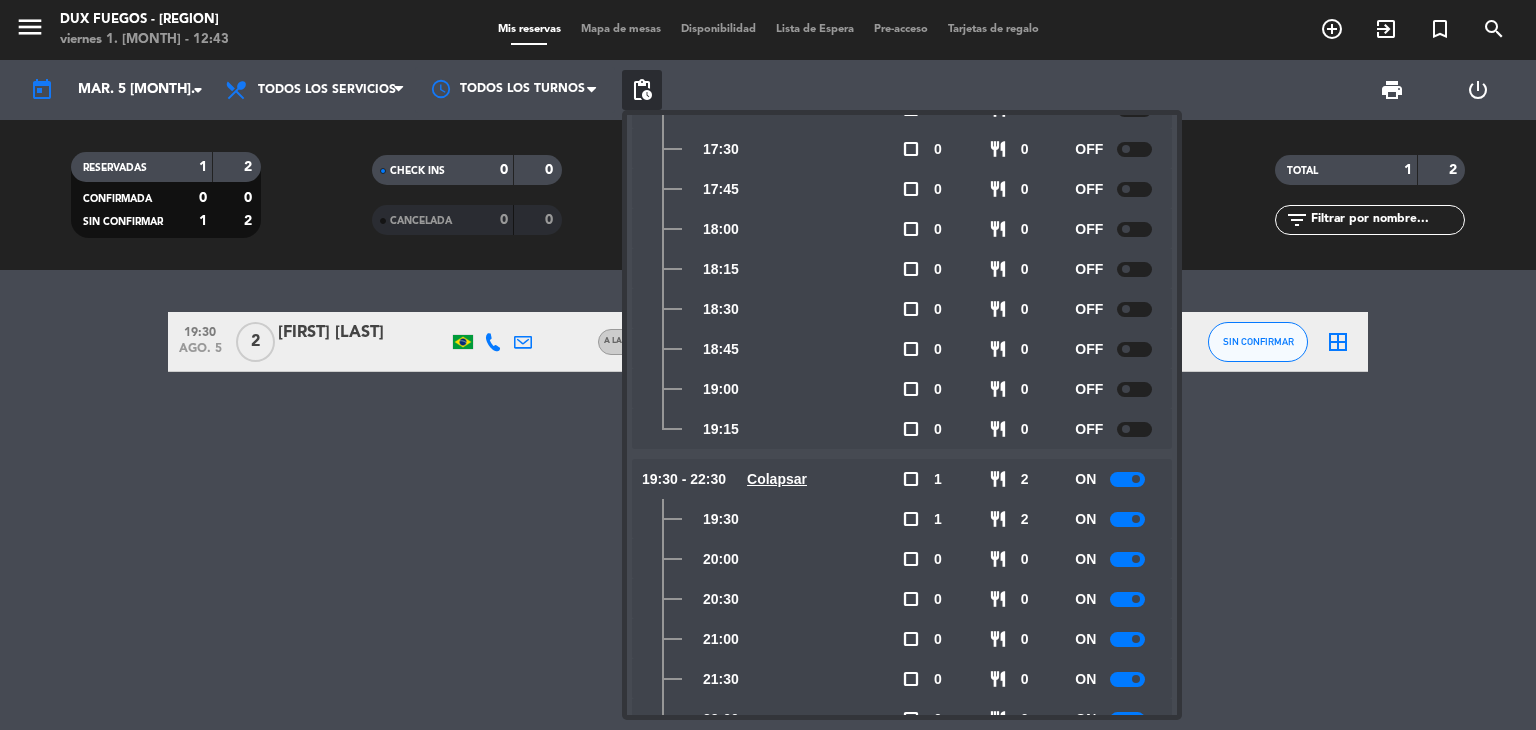 click 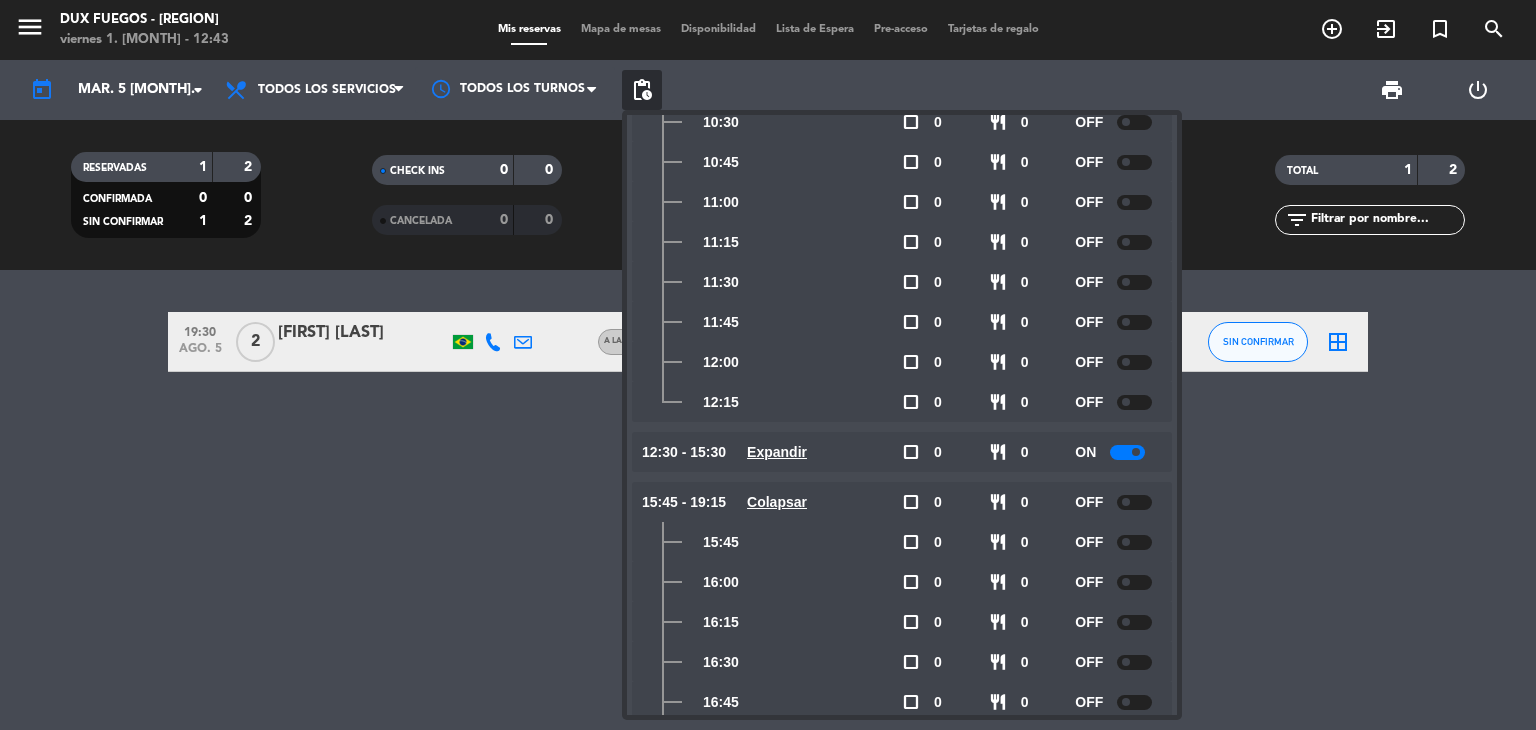 scroll, scrollTop: 364, scrollLeft: 0, axis: vertical 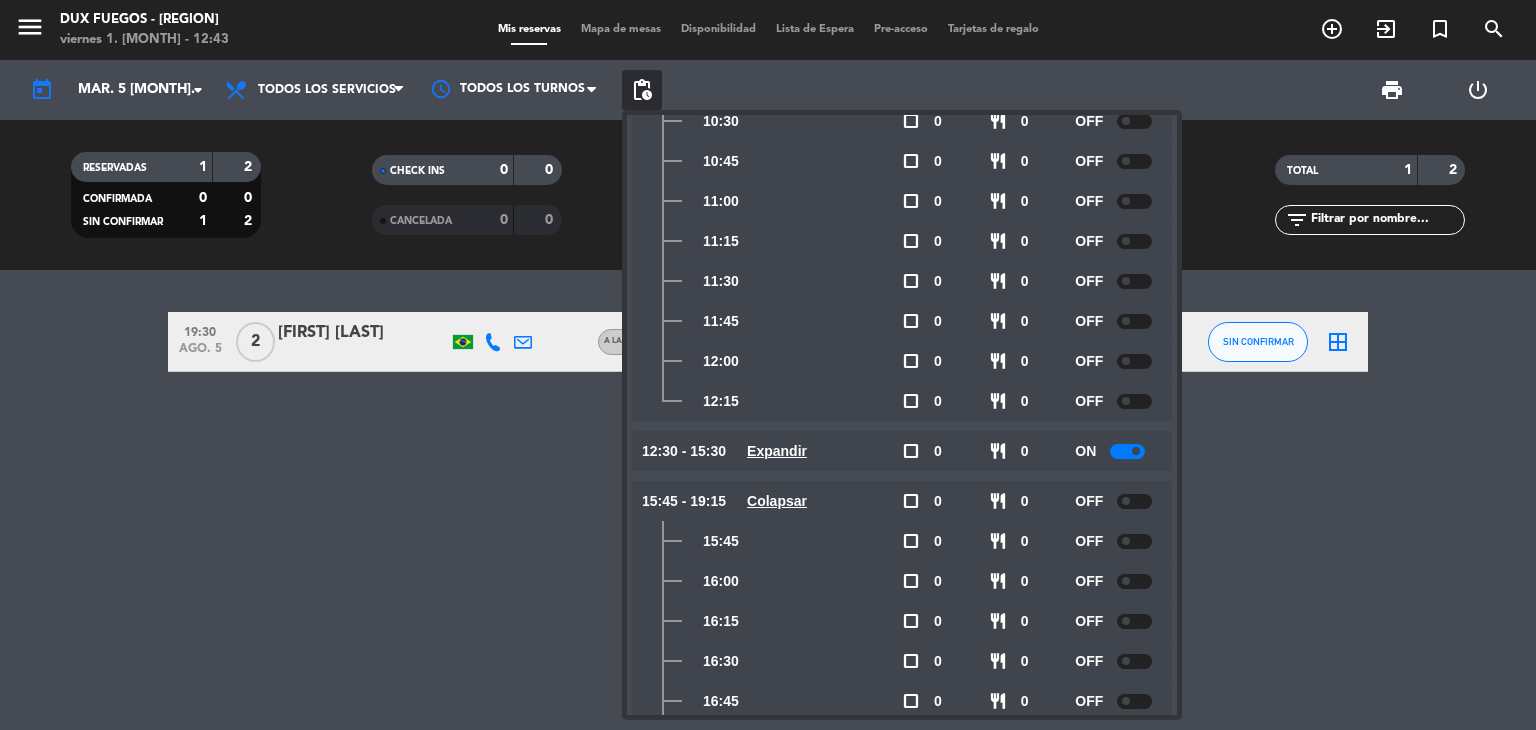 click on "Expandir" 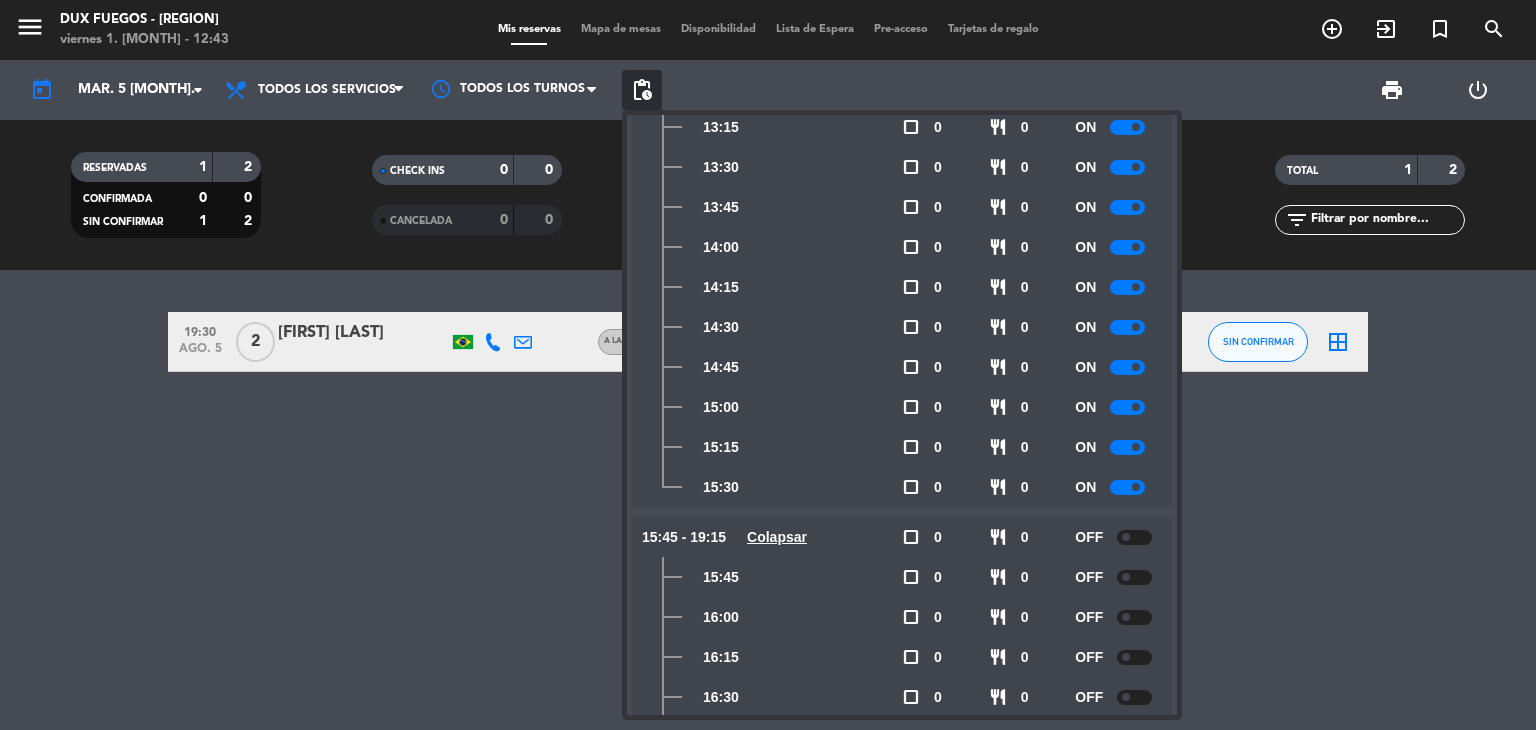 scroll, scrollTop: 858, scrollLeft: 0, axis: vertical 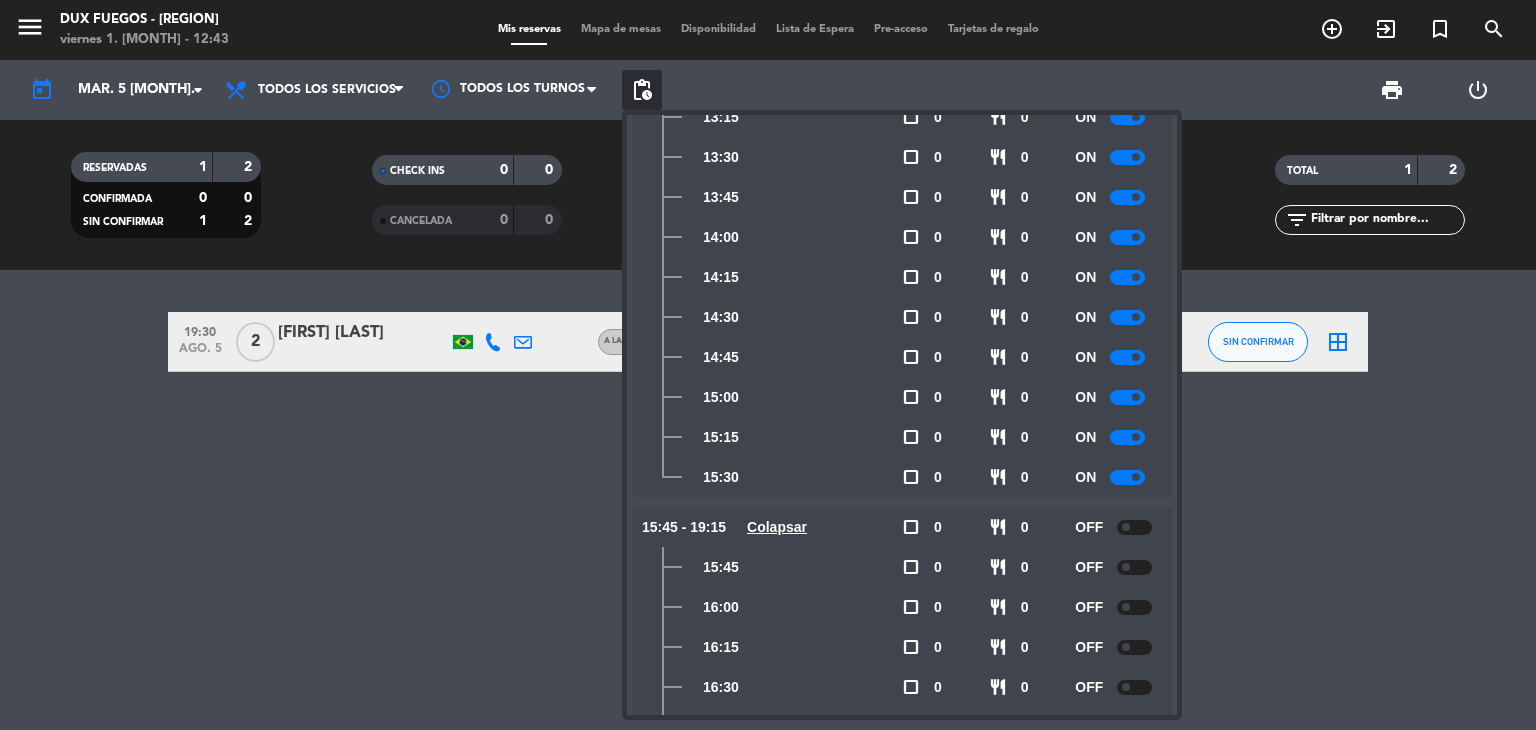 click 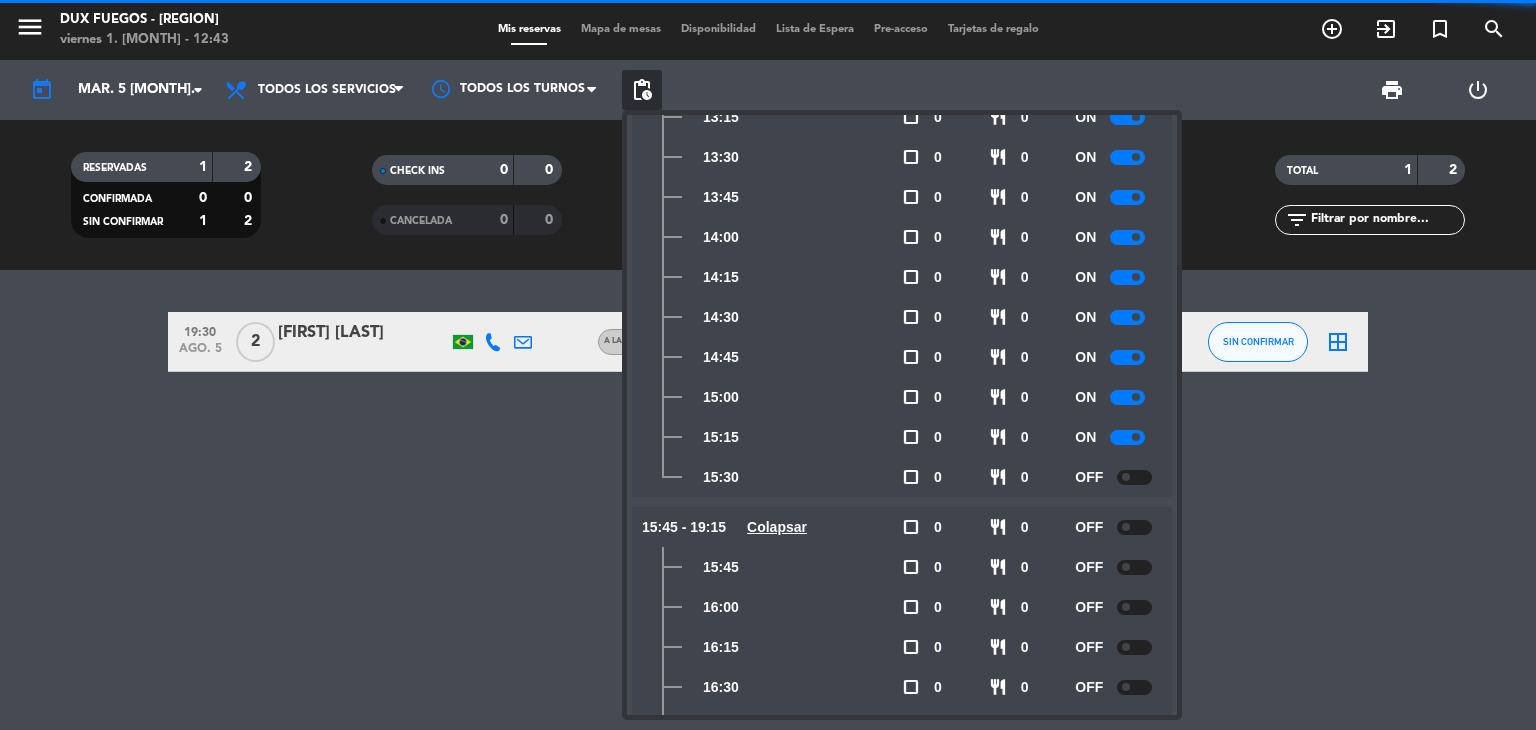 click on "ON" 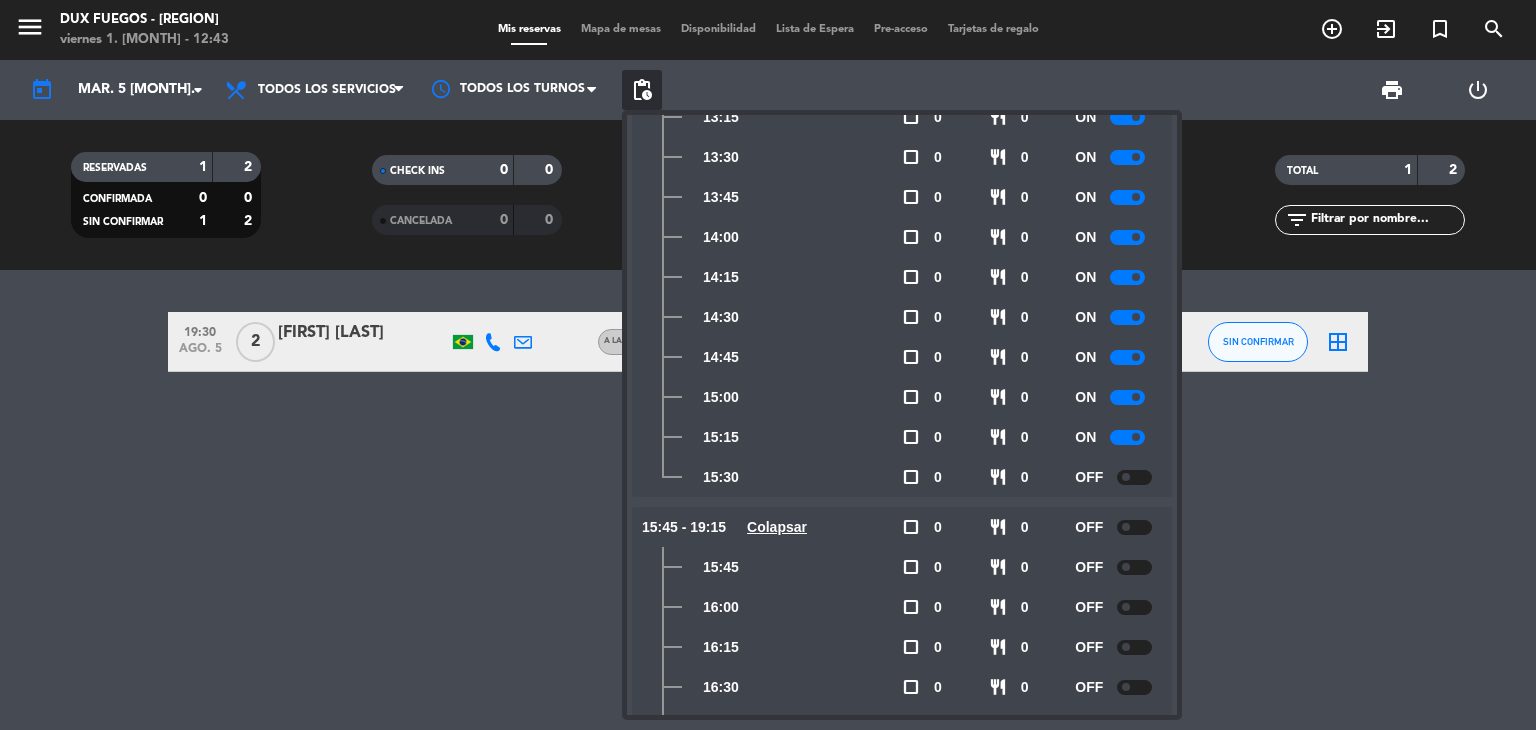 click 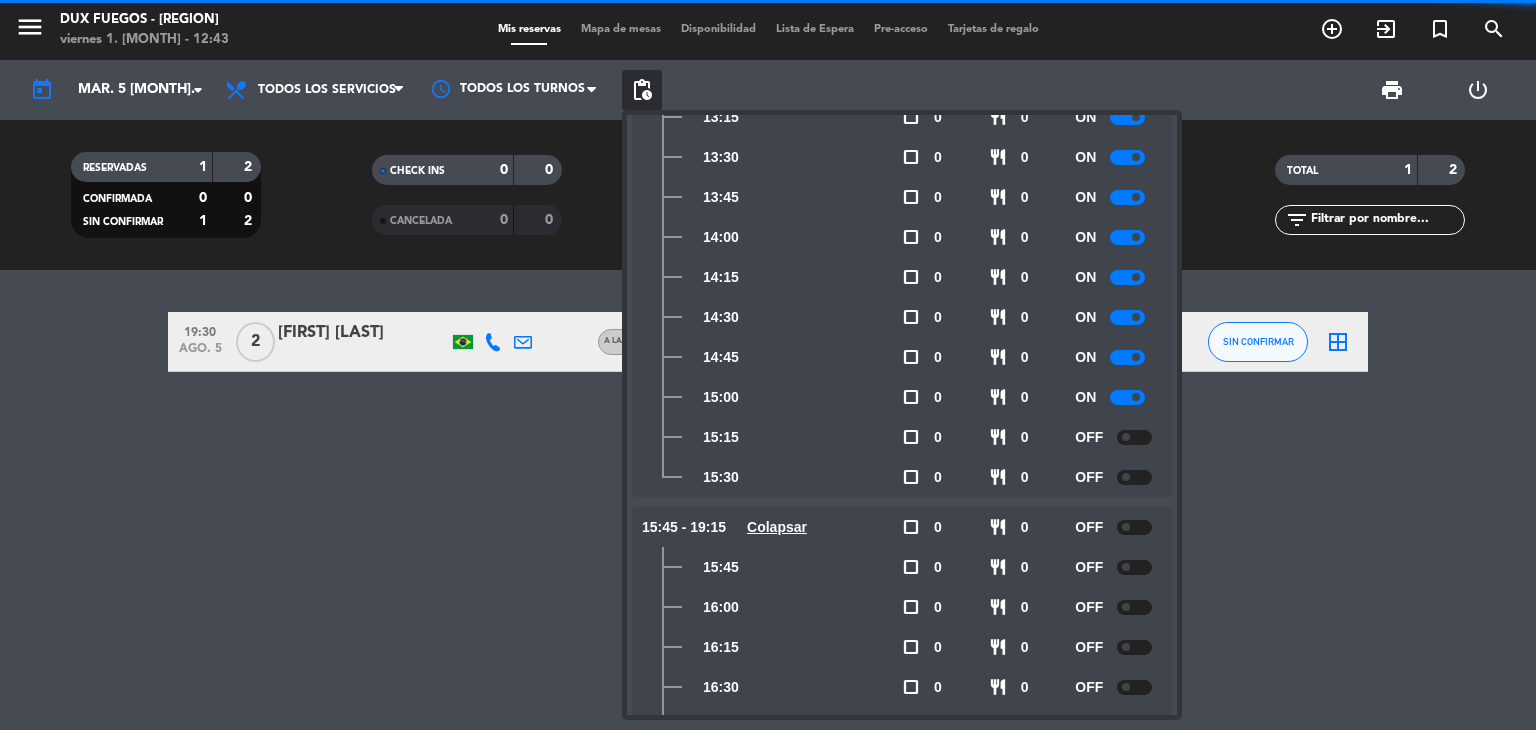 click on "19:30 ago. 5 2 [FIRST] [LAST] A LA CARTA subject SIN CONFIRMAR border_all" 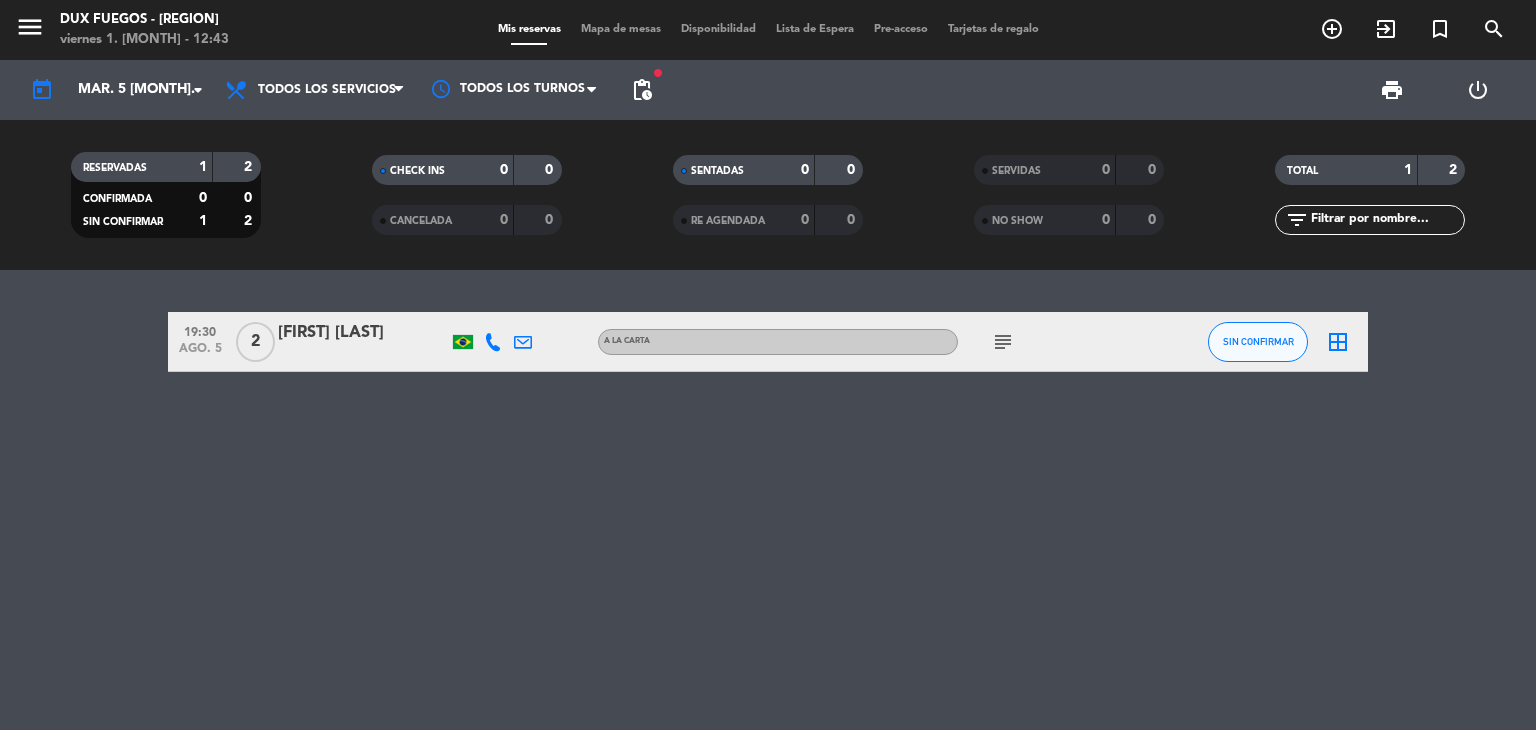 click on "subject" 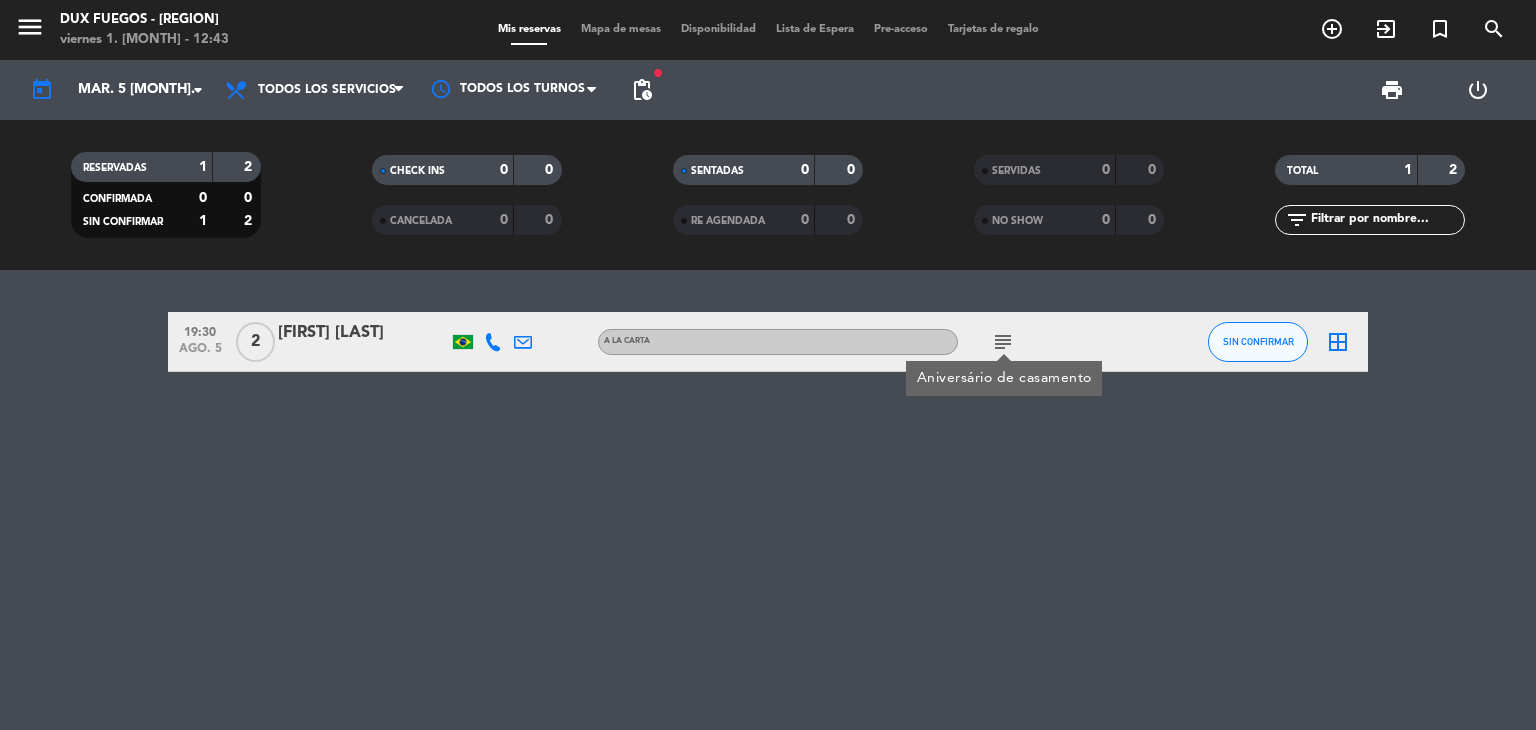 click on "19:30 ago. 5 2 [FIRST] [LAST] A LA CARTA subject Aniversário de casamento SIN CONFIRMAR border_all" 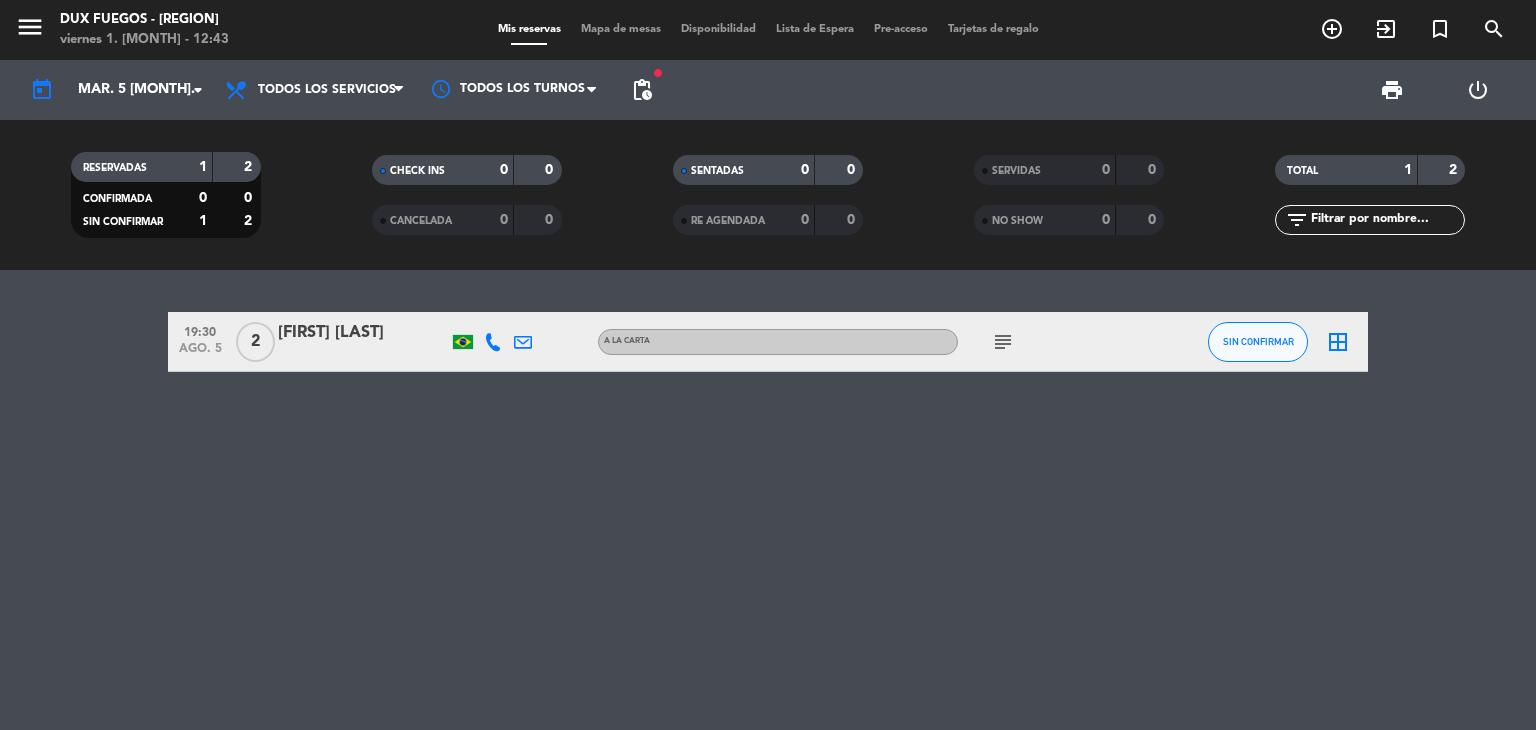 click 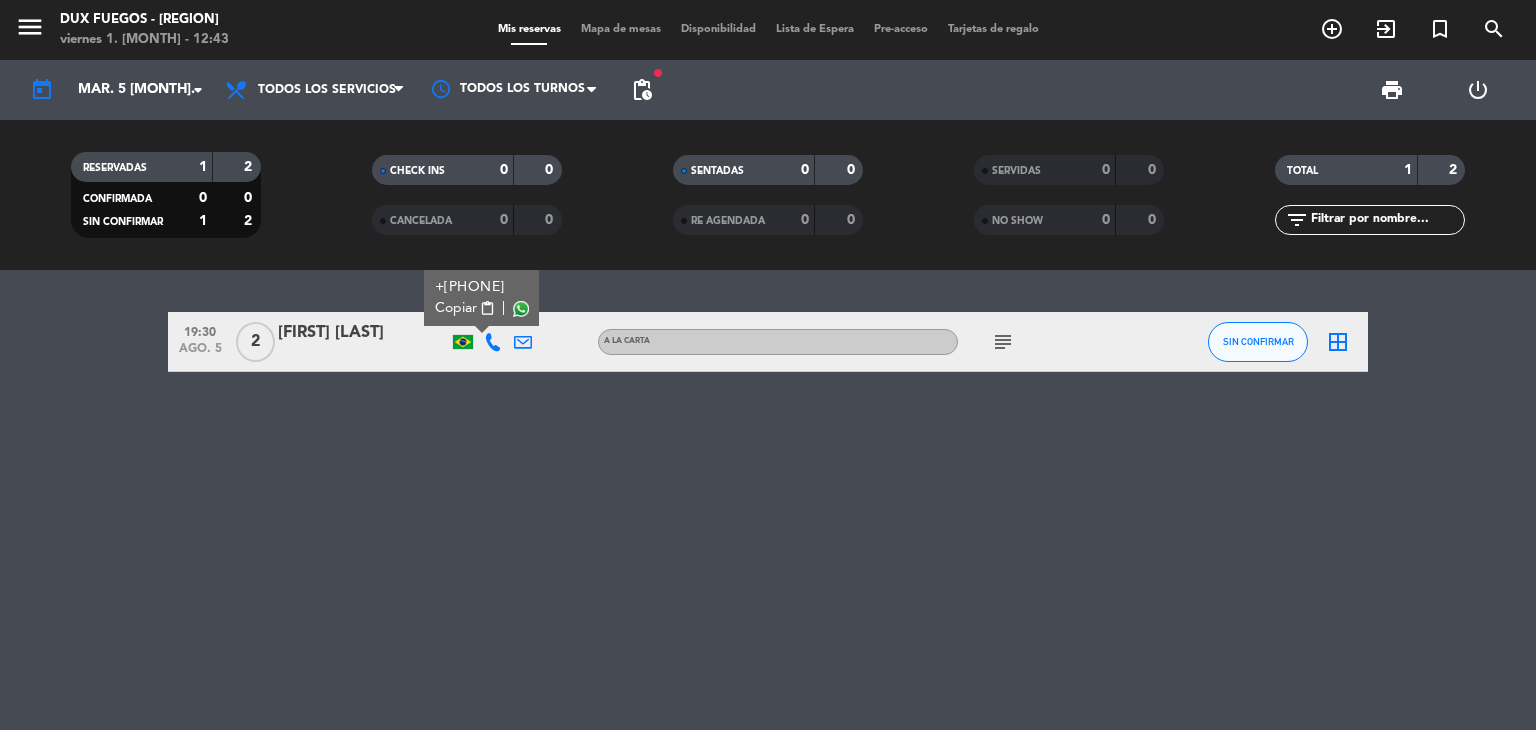 click on "Copiar" at bounding box center [456, 308] 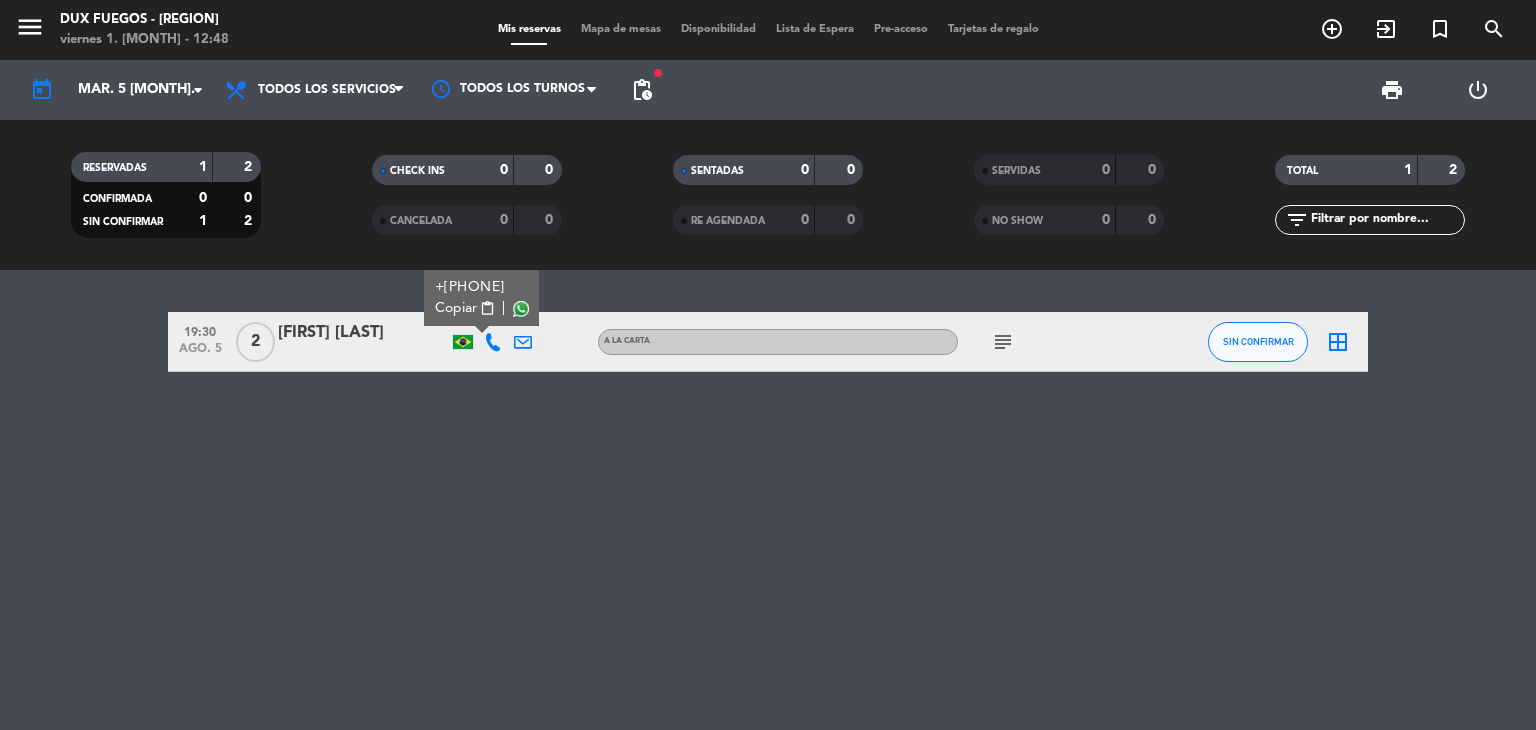 click on "Copiar" at bounding box center [456, 308] 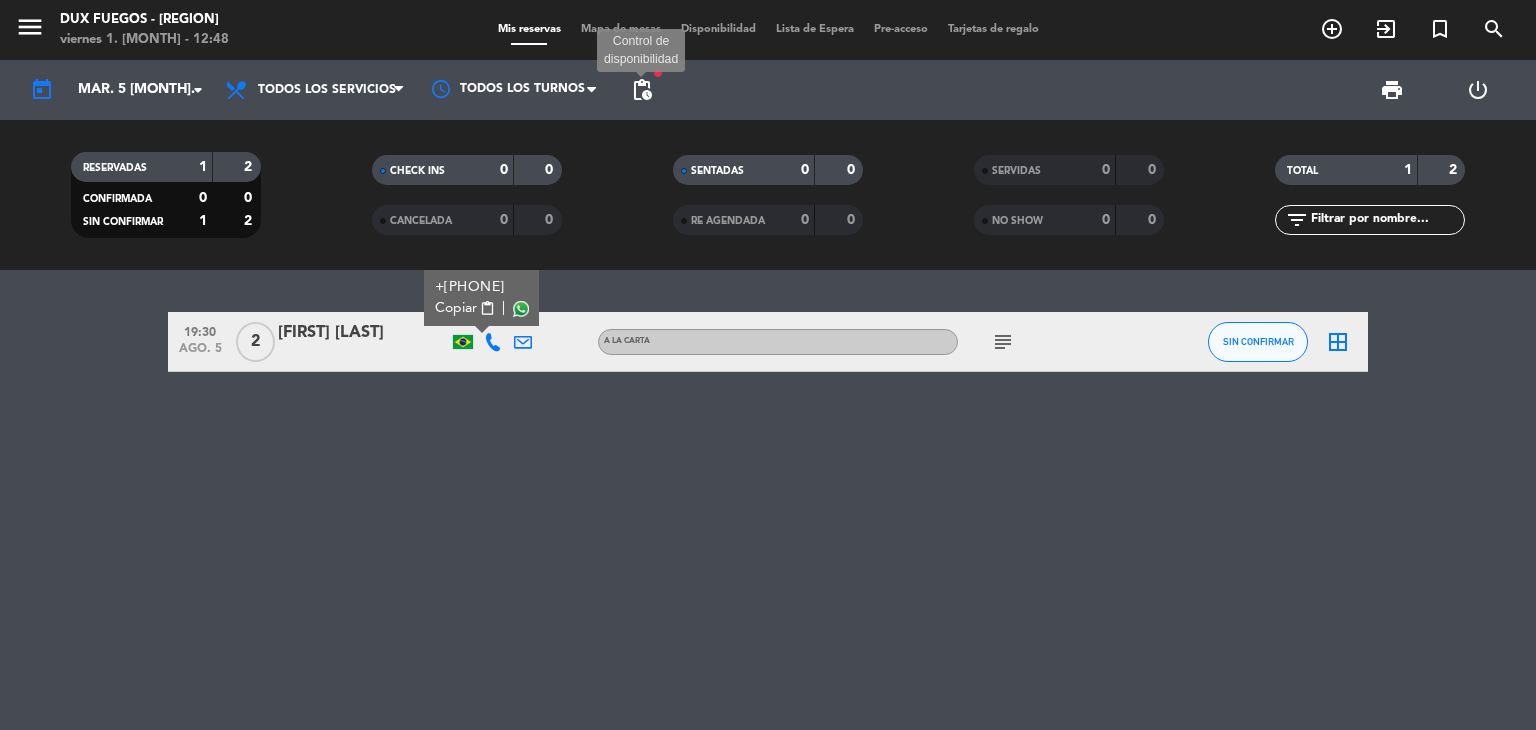 click on "pending_actions" 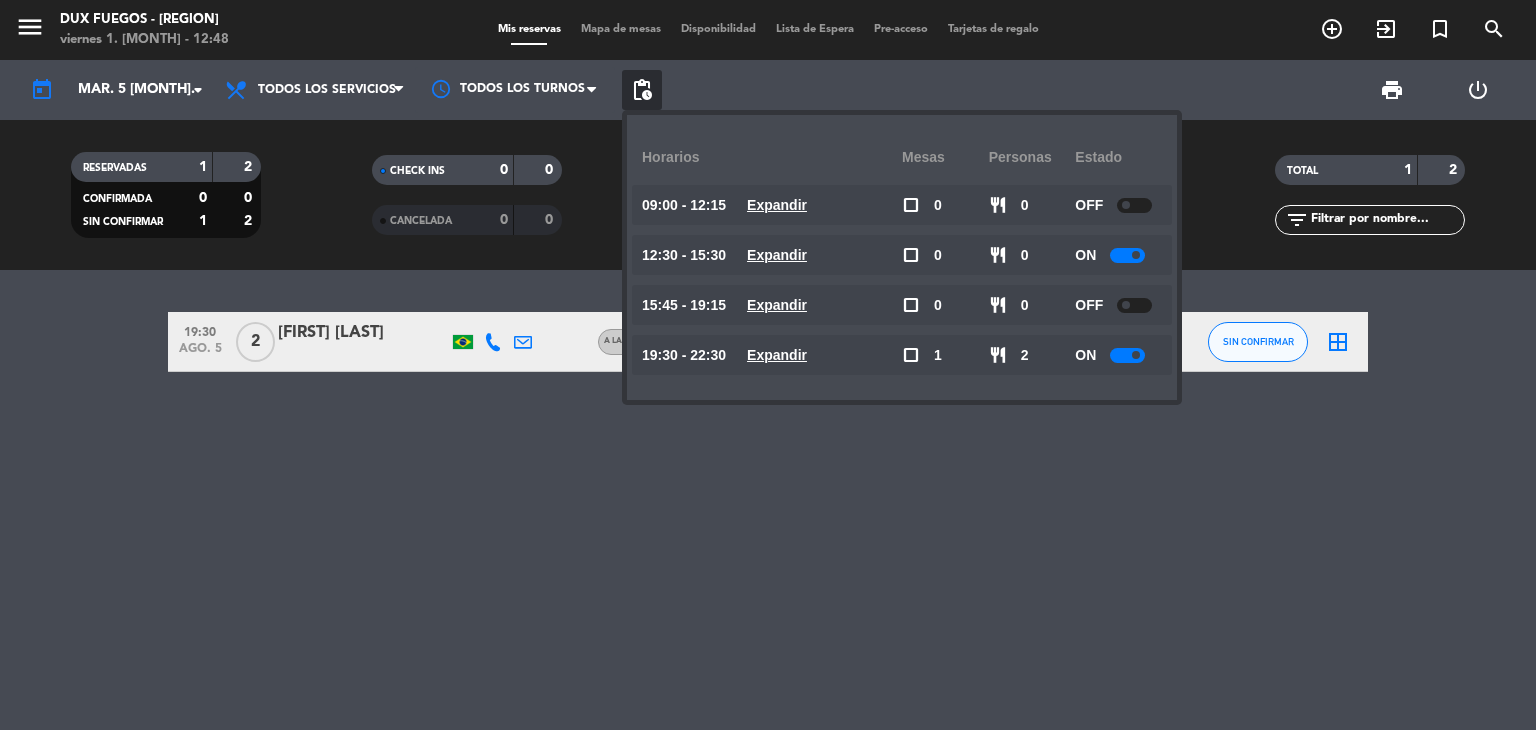 click on "pending_actions" 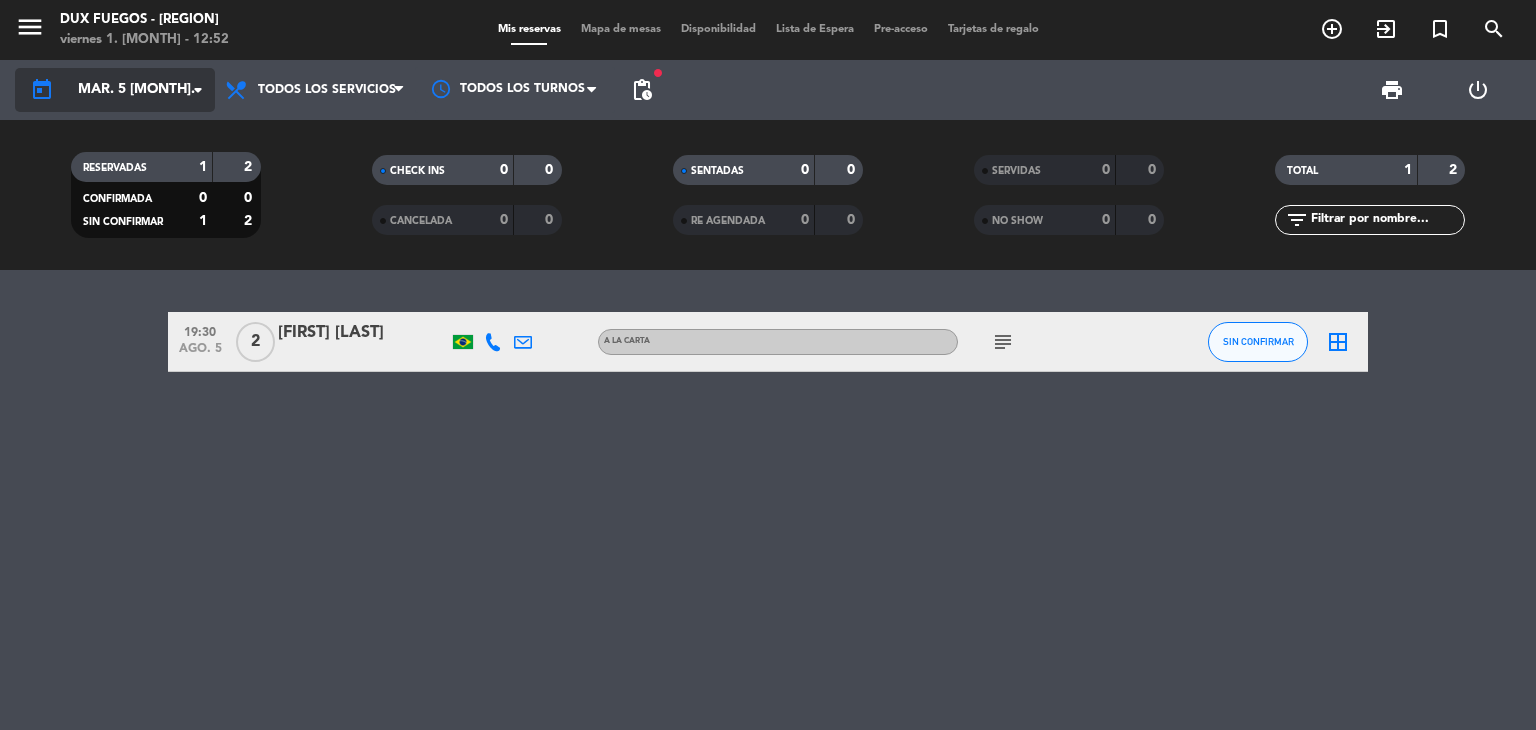 click on "mar. 5 [MONTH]." 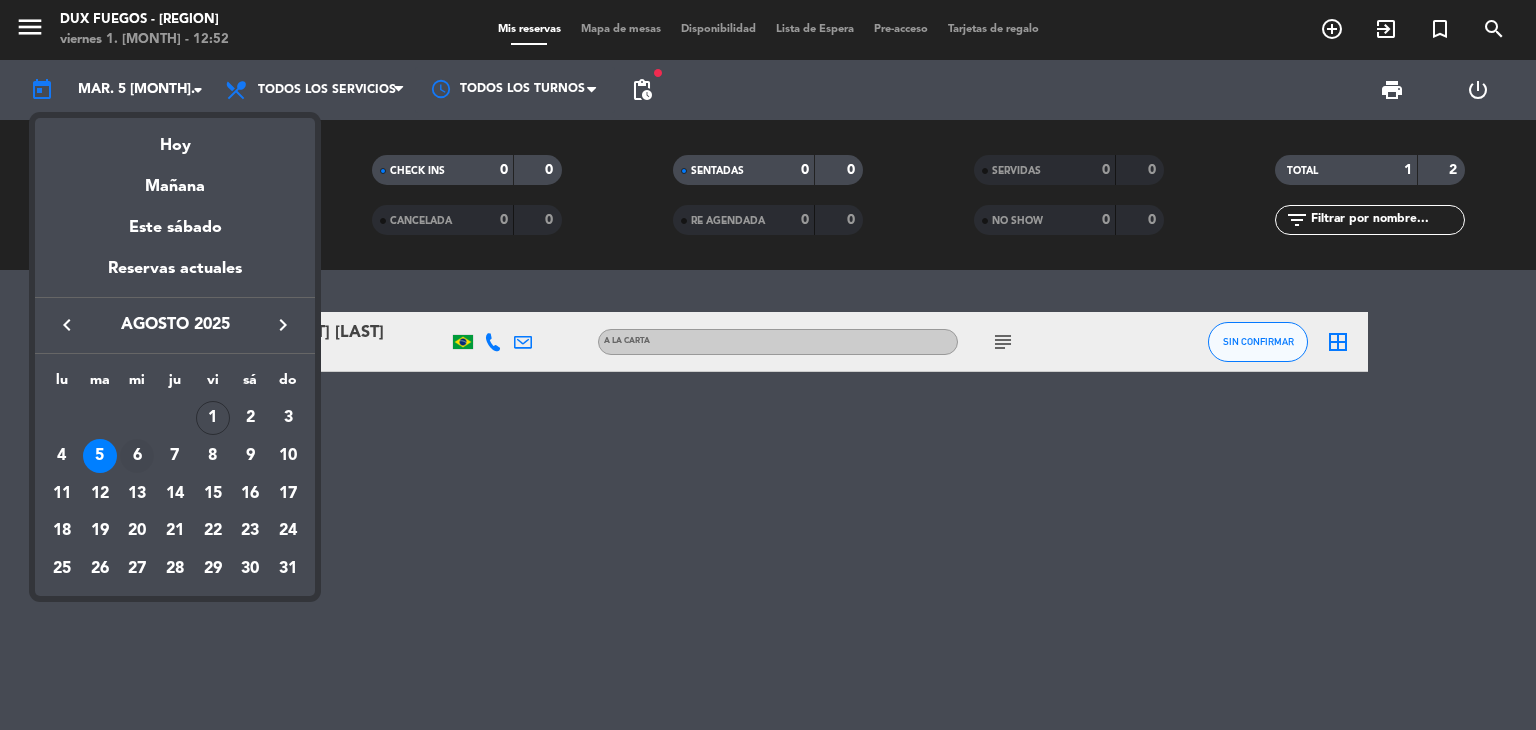 click on "6" at bounding box center [137, 456] 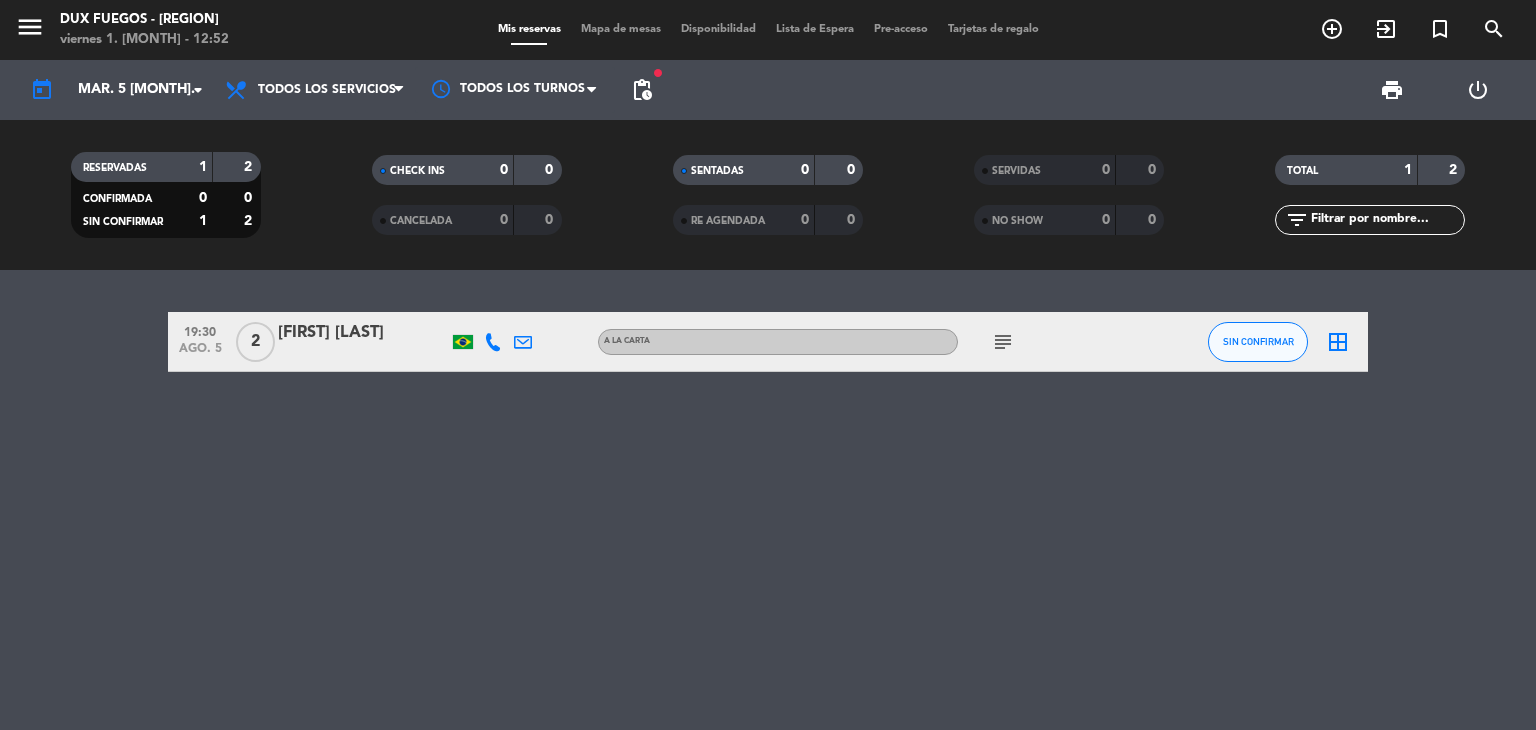type on "mié. 6 [MONTH]." 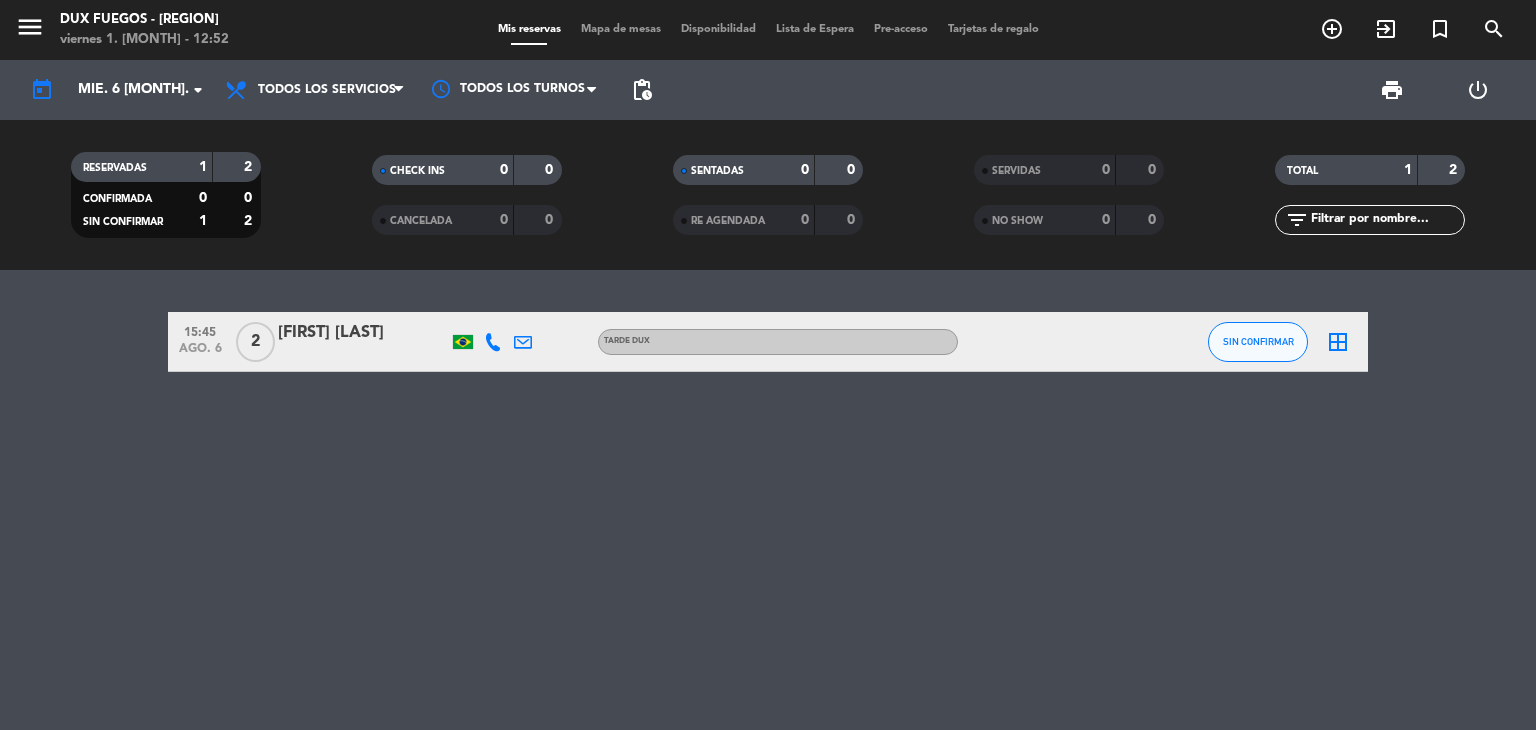 drag, startPoint x: 187, startPoint y: 352, endPoint x: 225, endPoint y: 345, distance: 38.63936 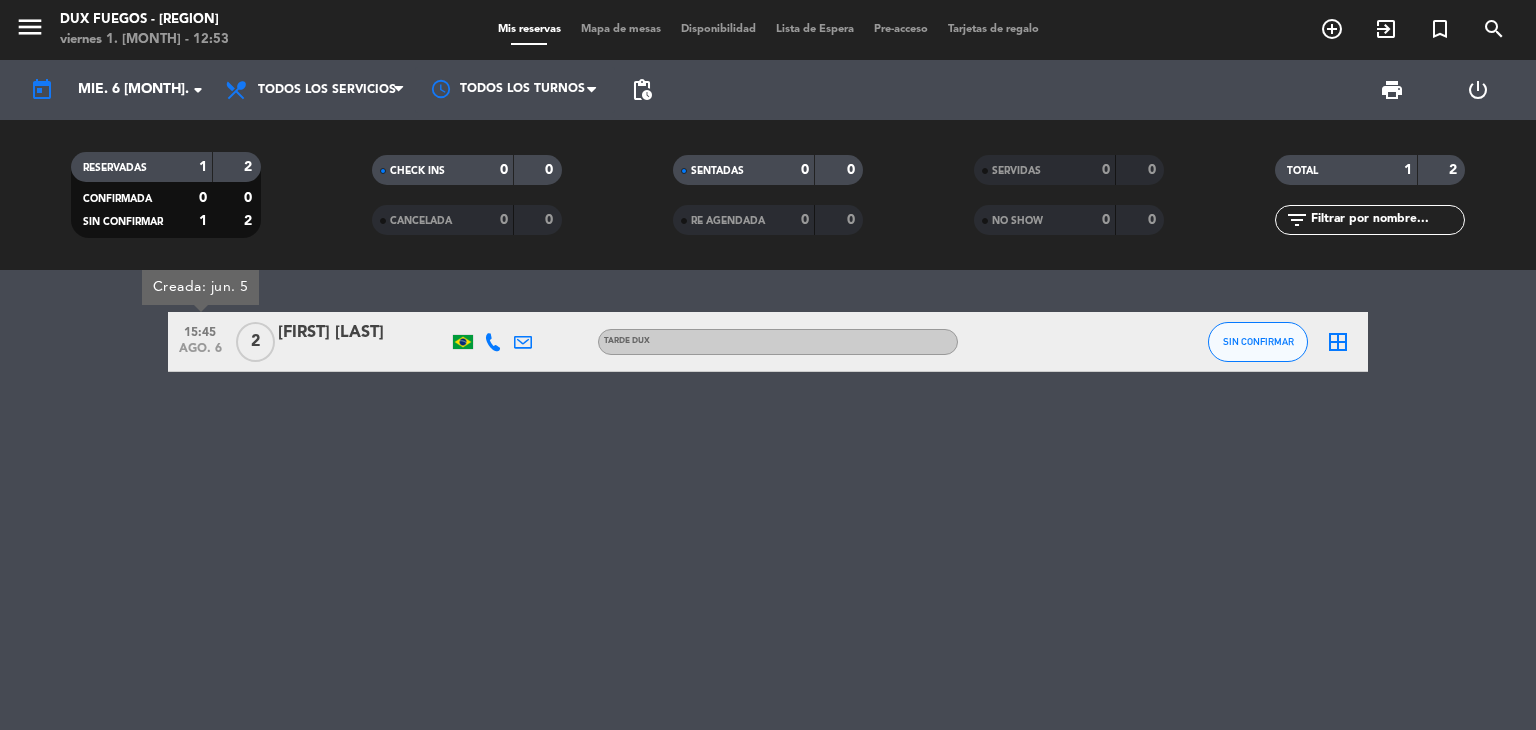 click on "ago. 6 Creada: jun. 5 2 [FIRST] [LAST] TARDE DUX SIN CONFIRMAR border_all" 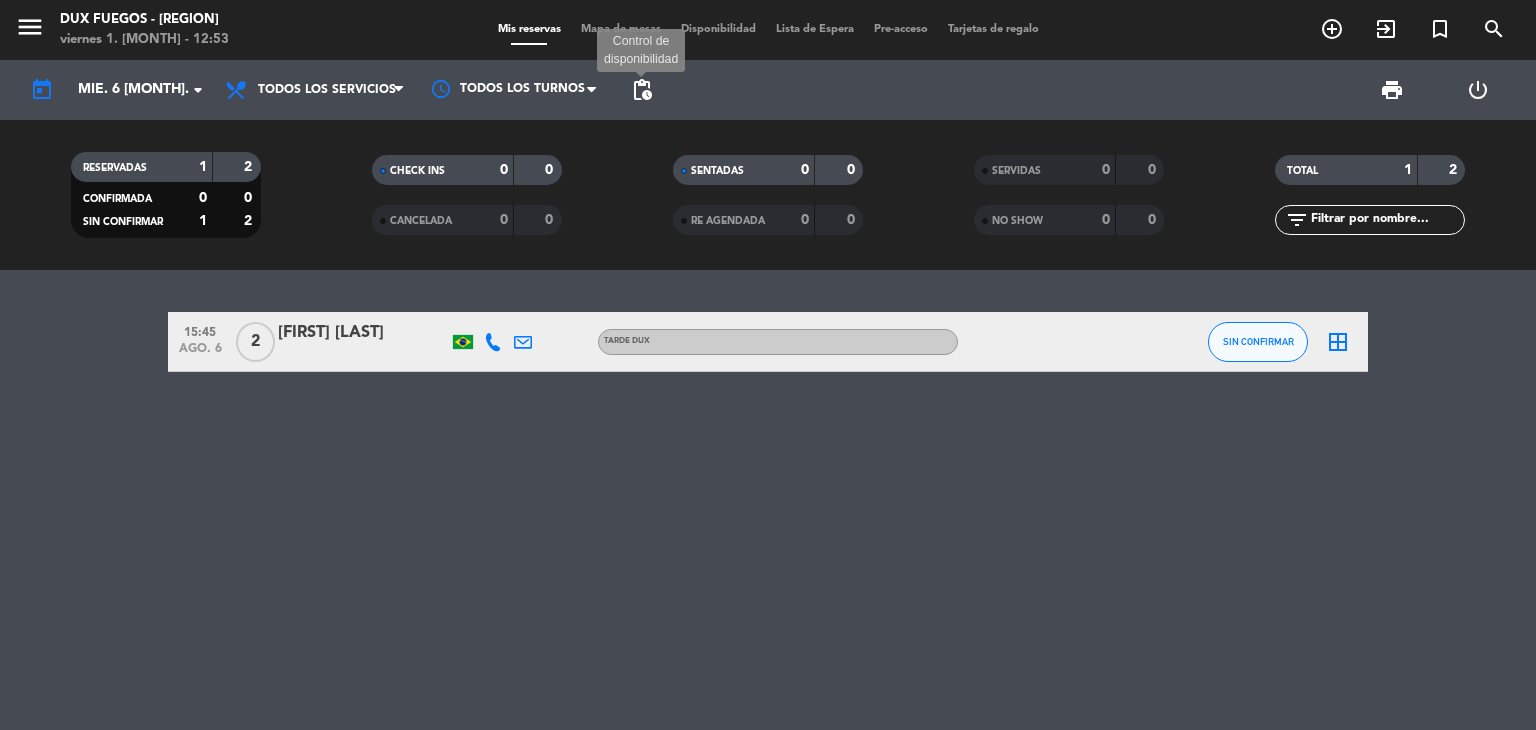 click on "pending_actions" 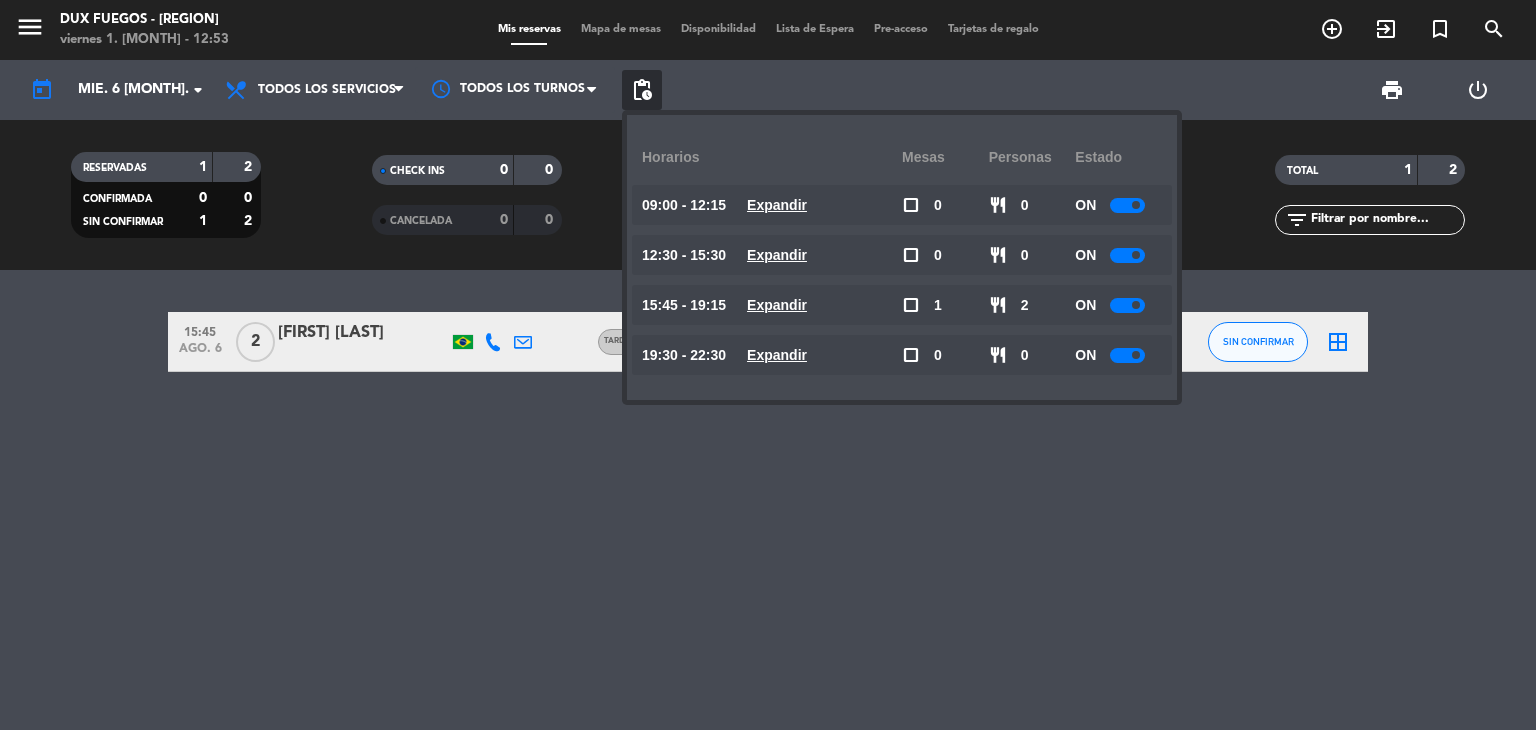 click on "ON" 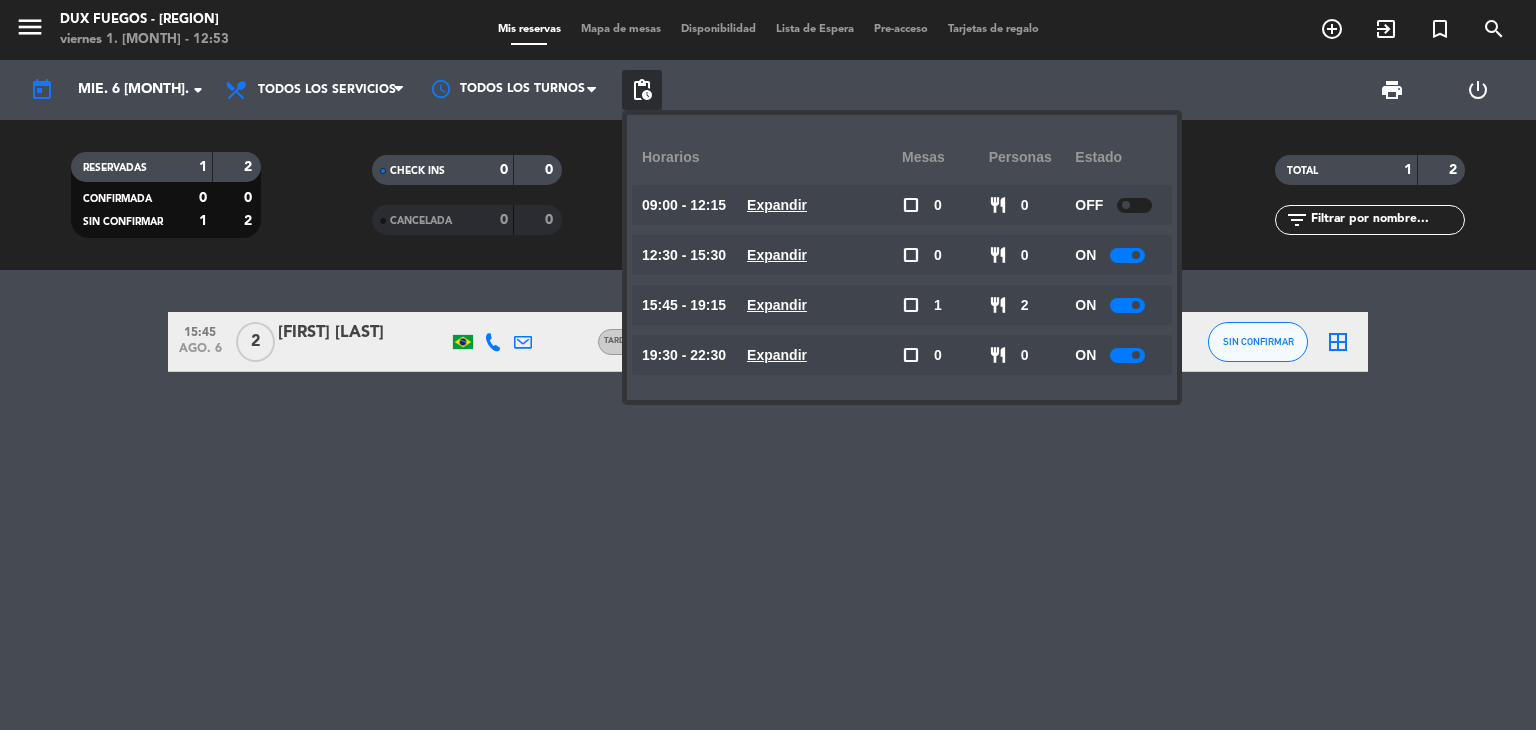 click on "Expandir" 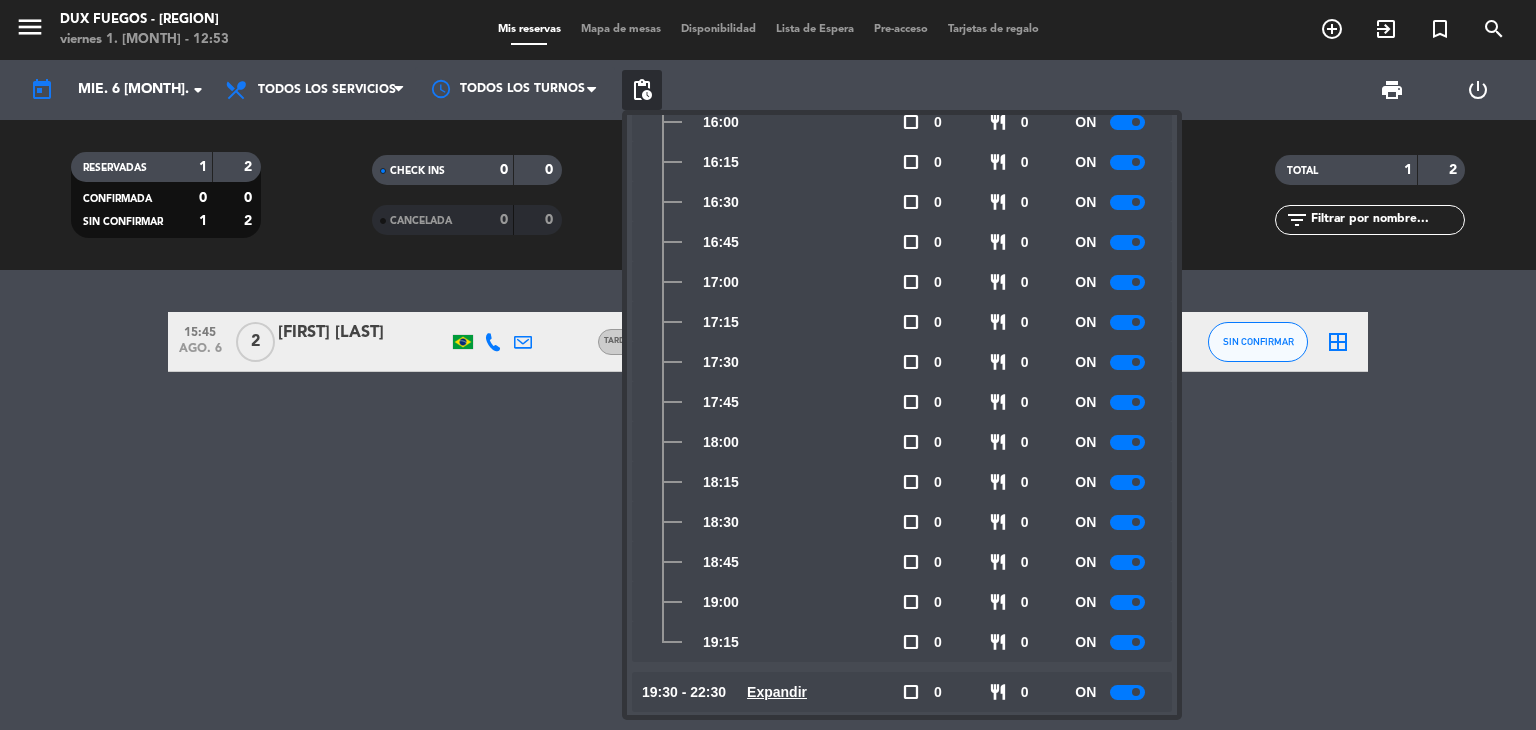 scroll, scrollTop: 264, scrollLeft: 0, axis: vertical 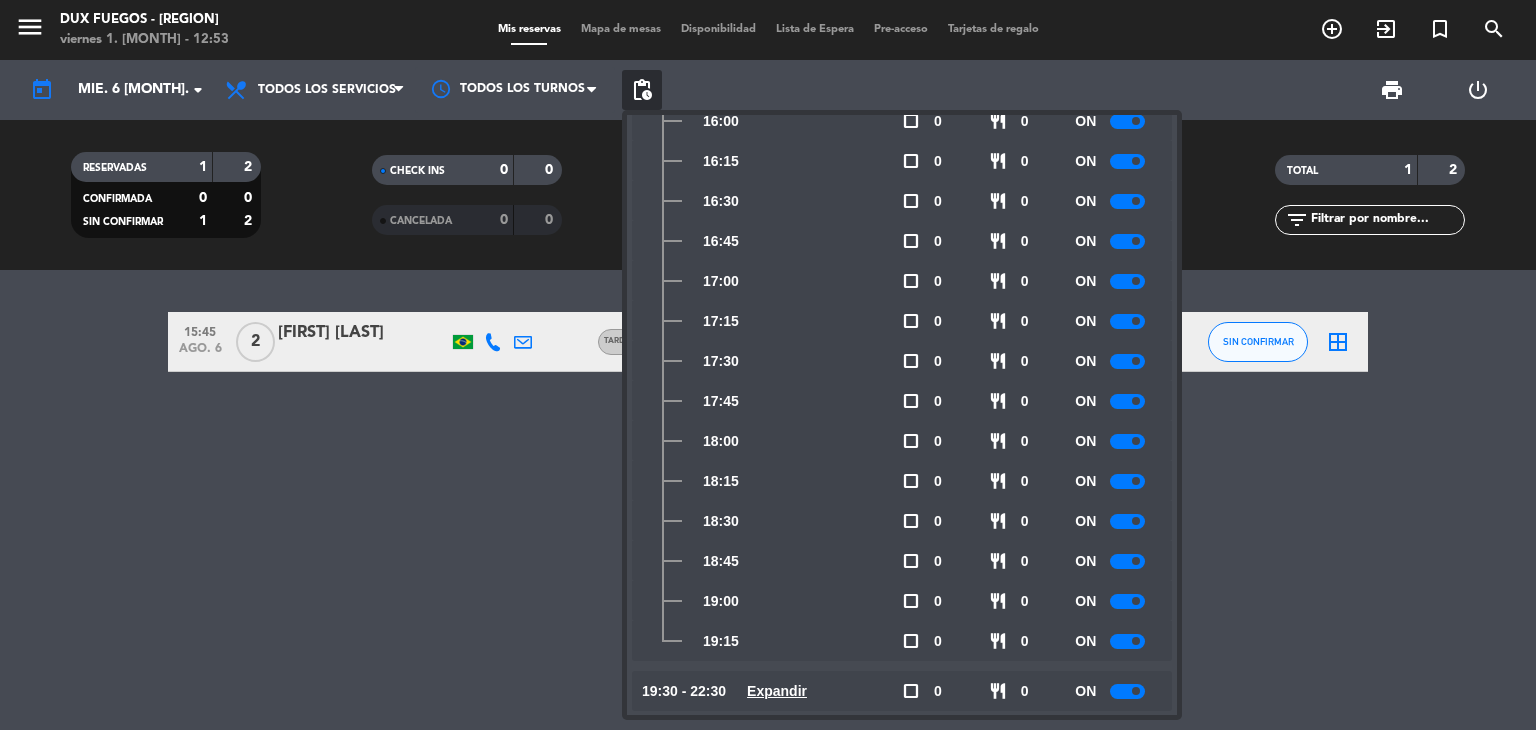 click 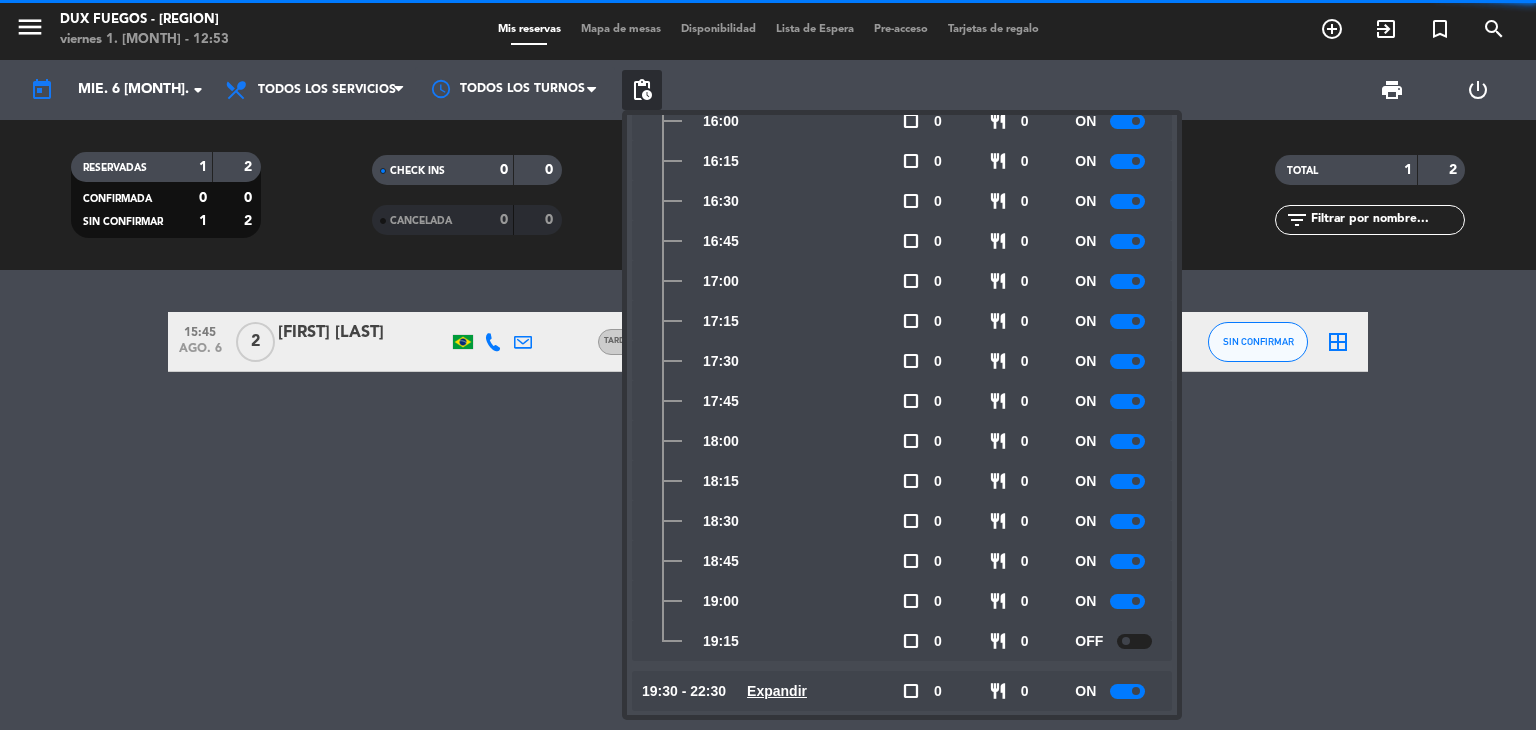 click 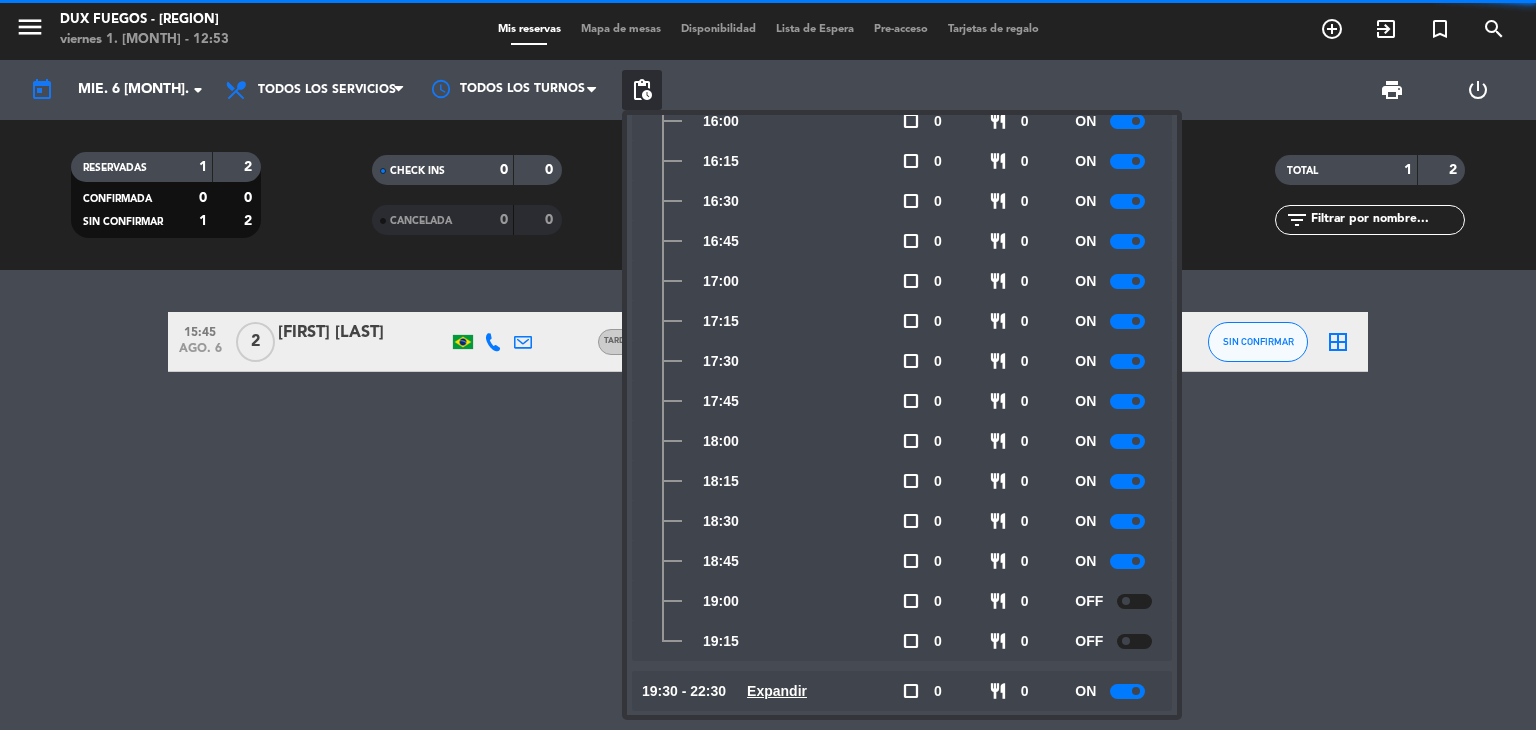 click 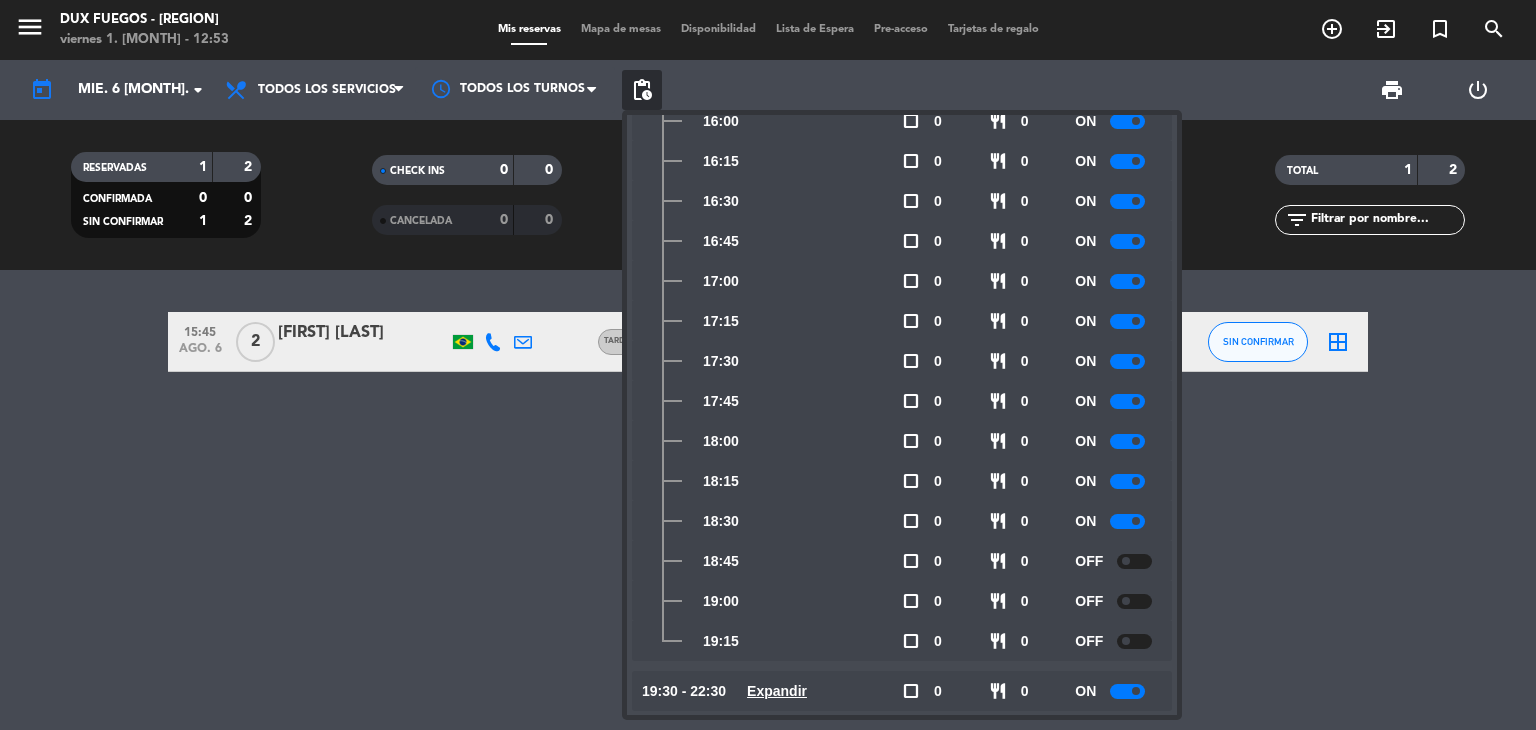 click 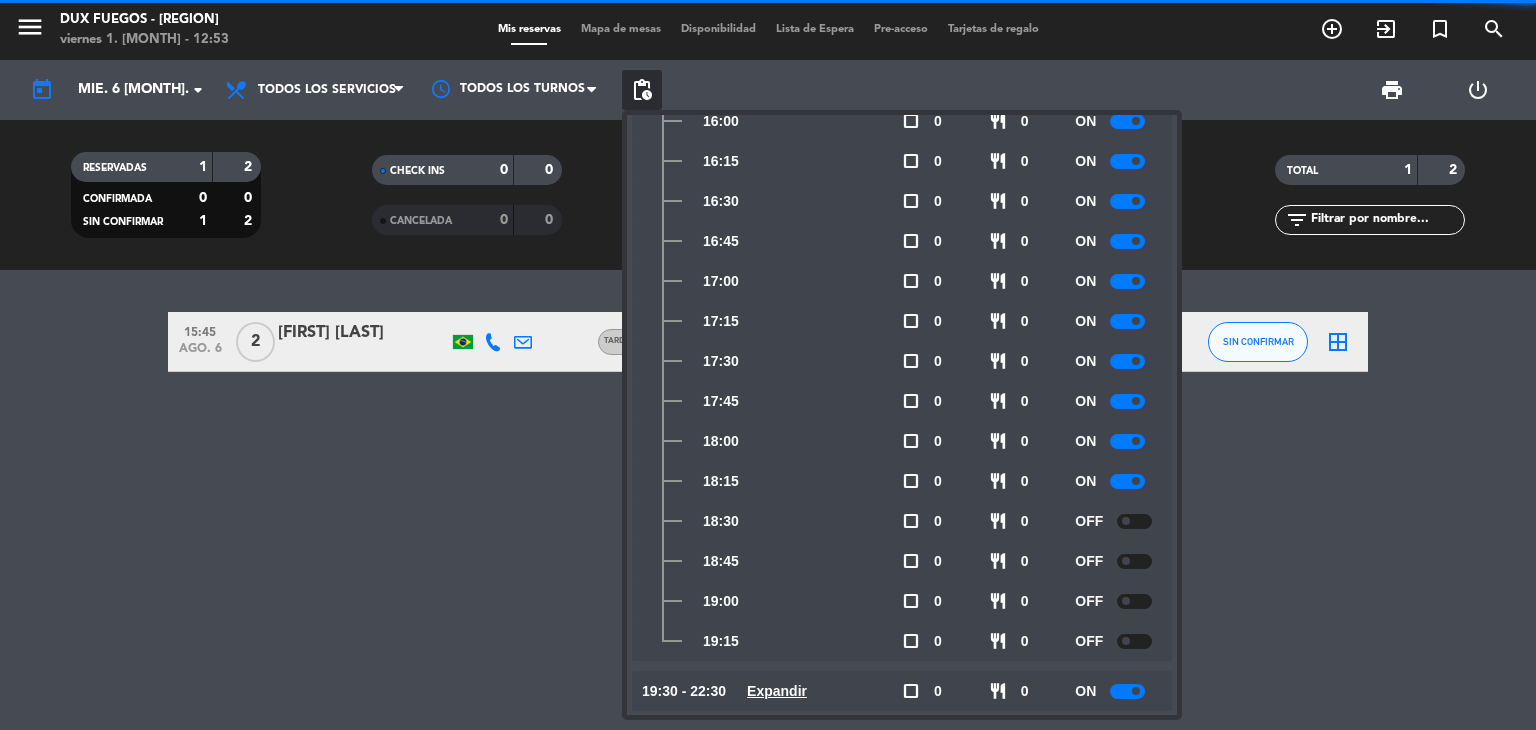 click 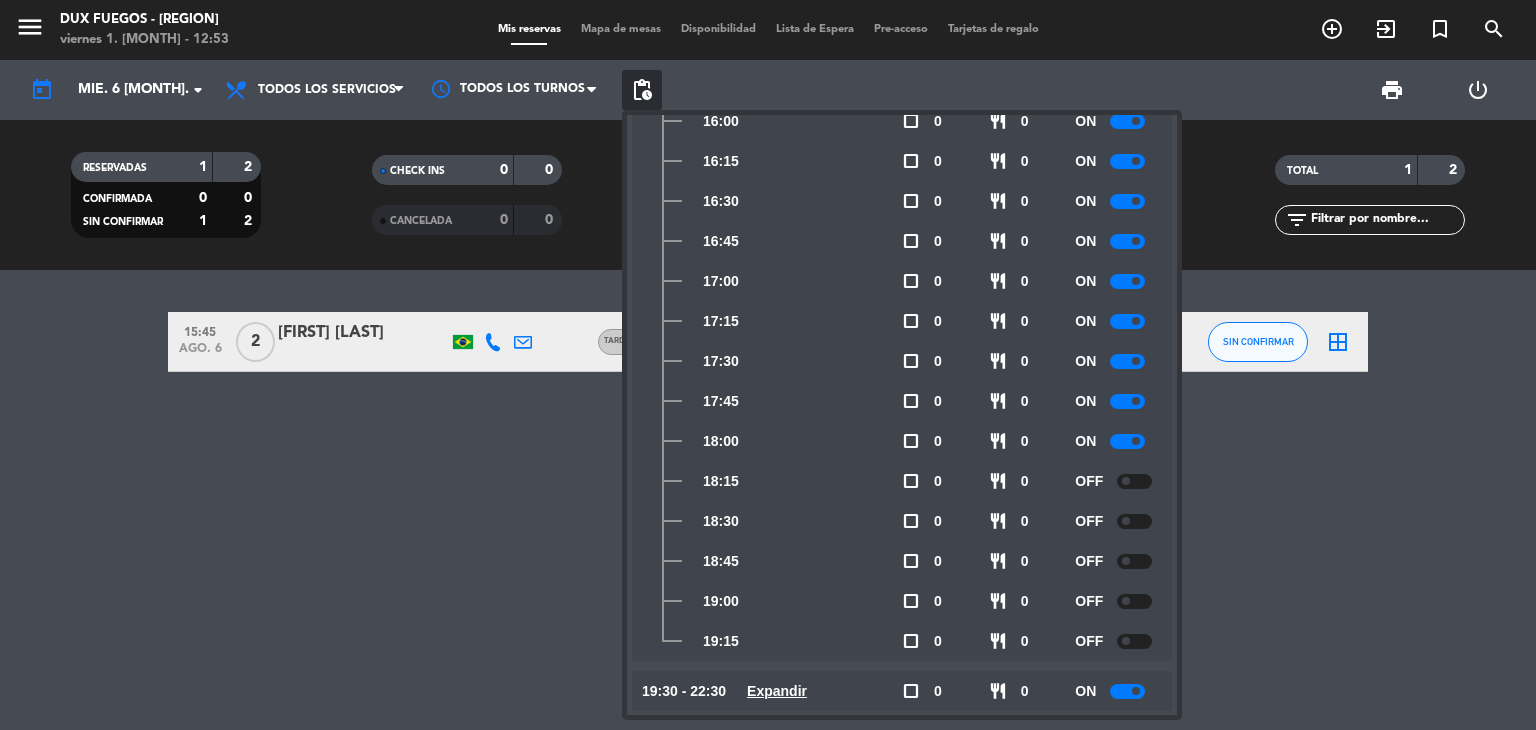click 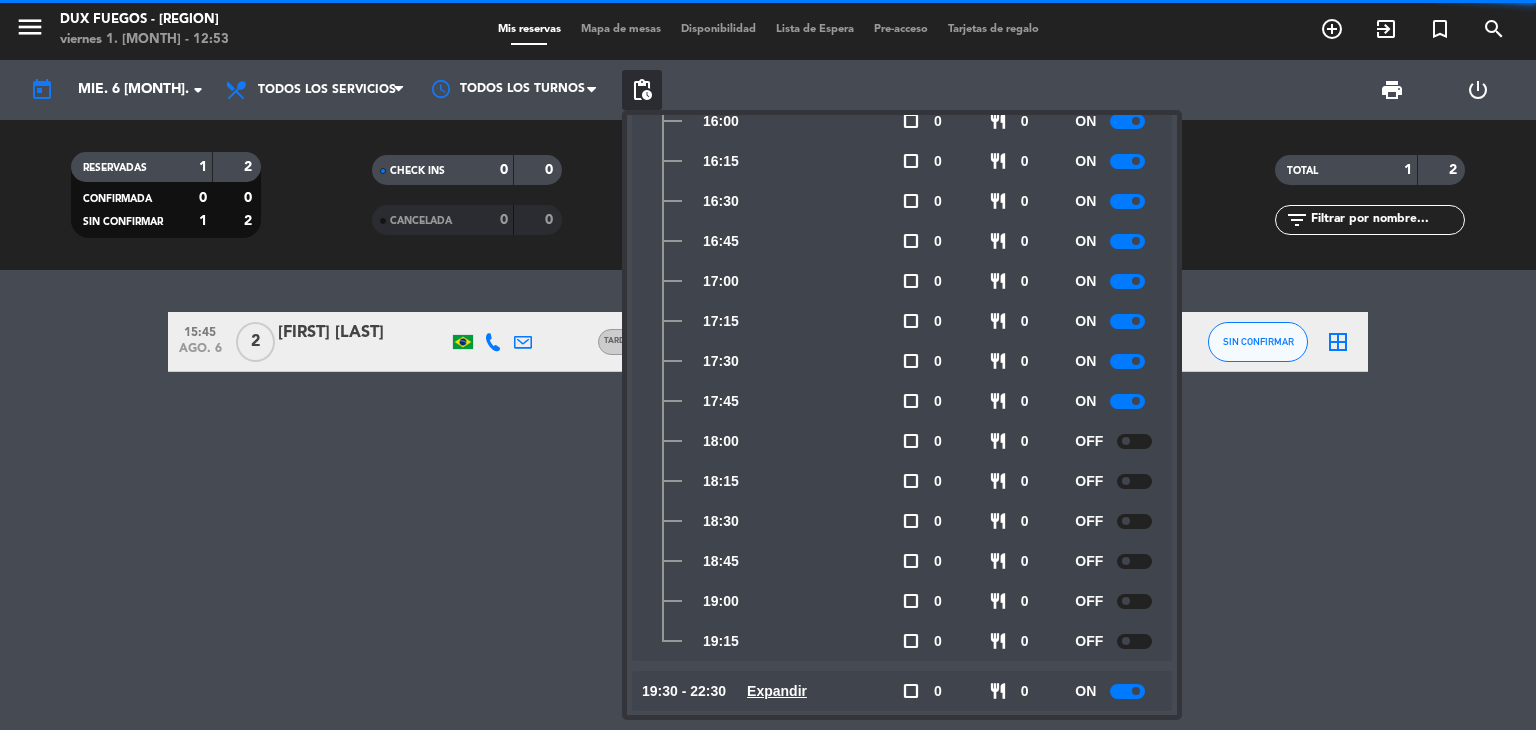 click 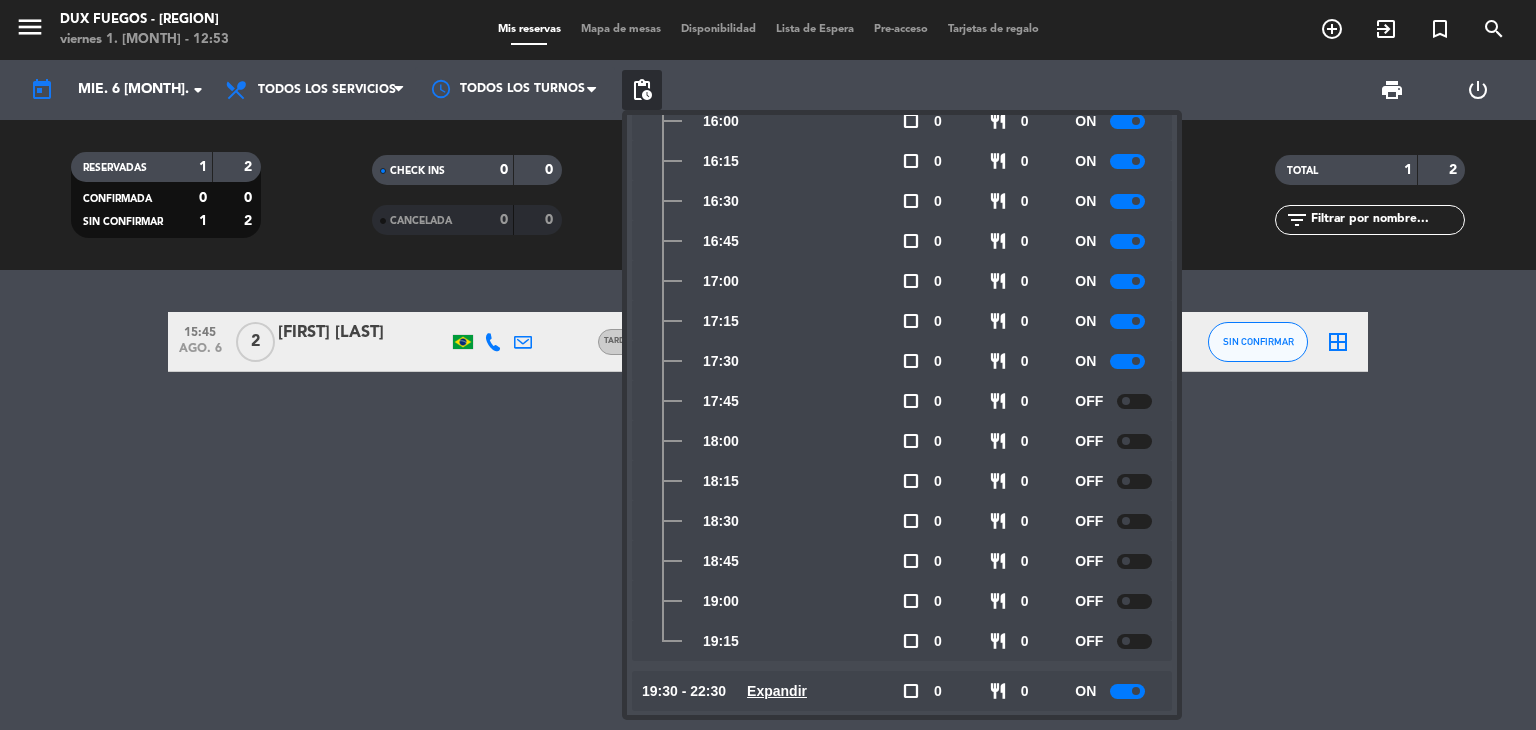 click 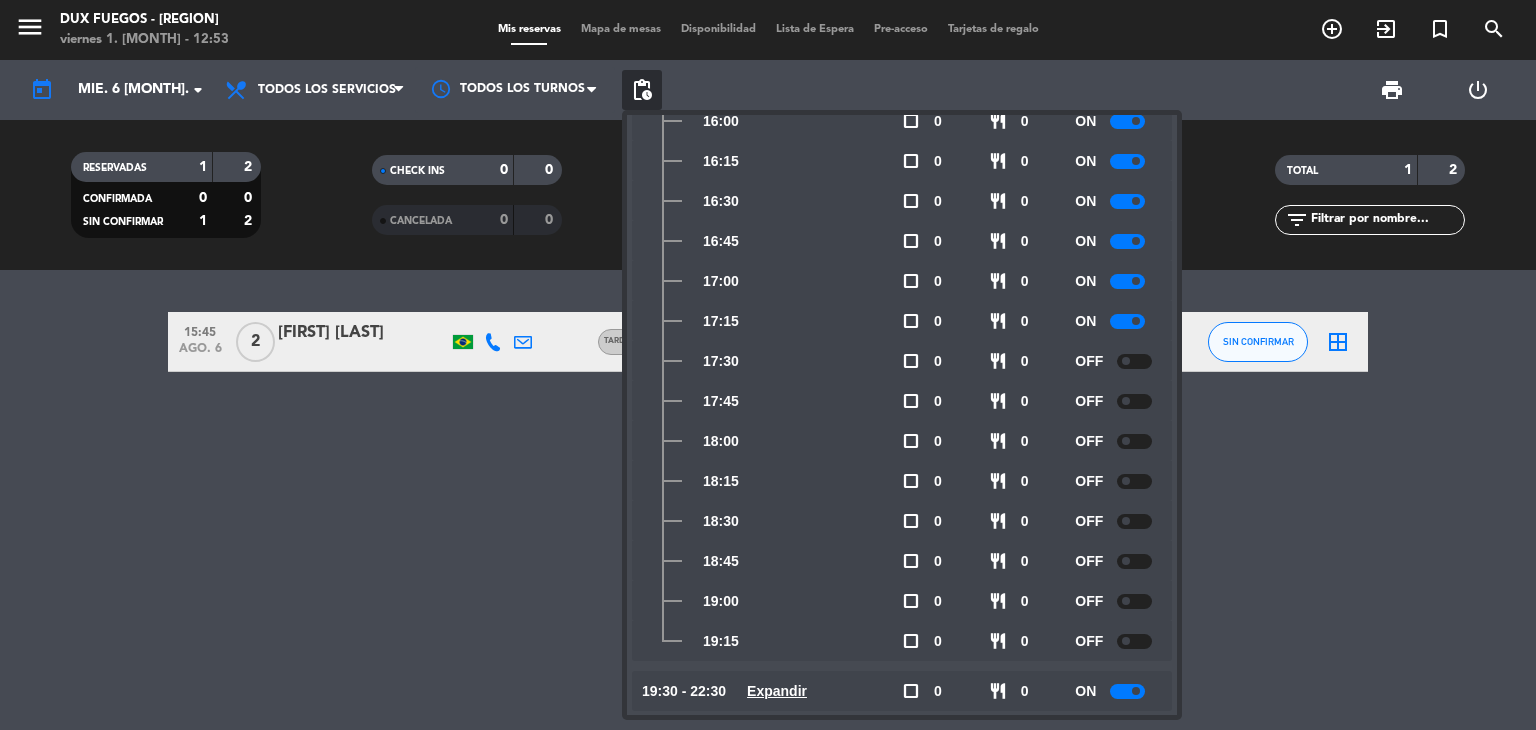 click 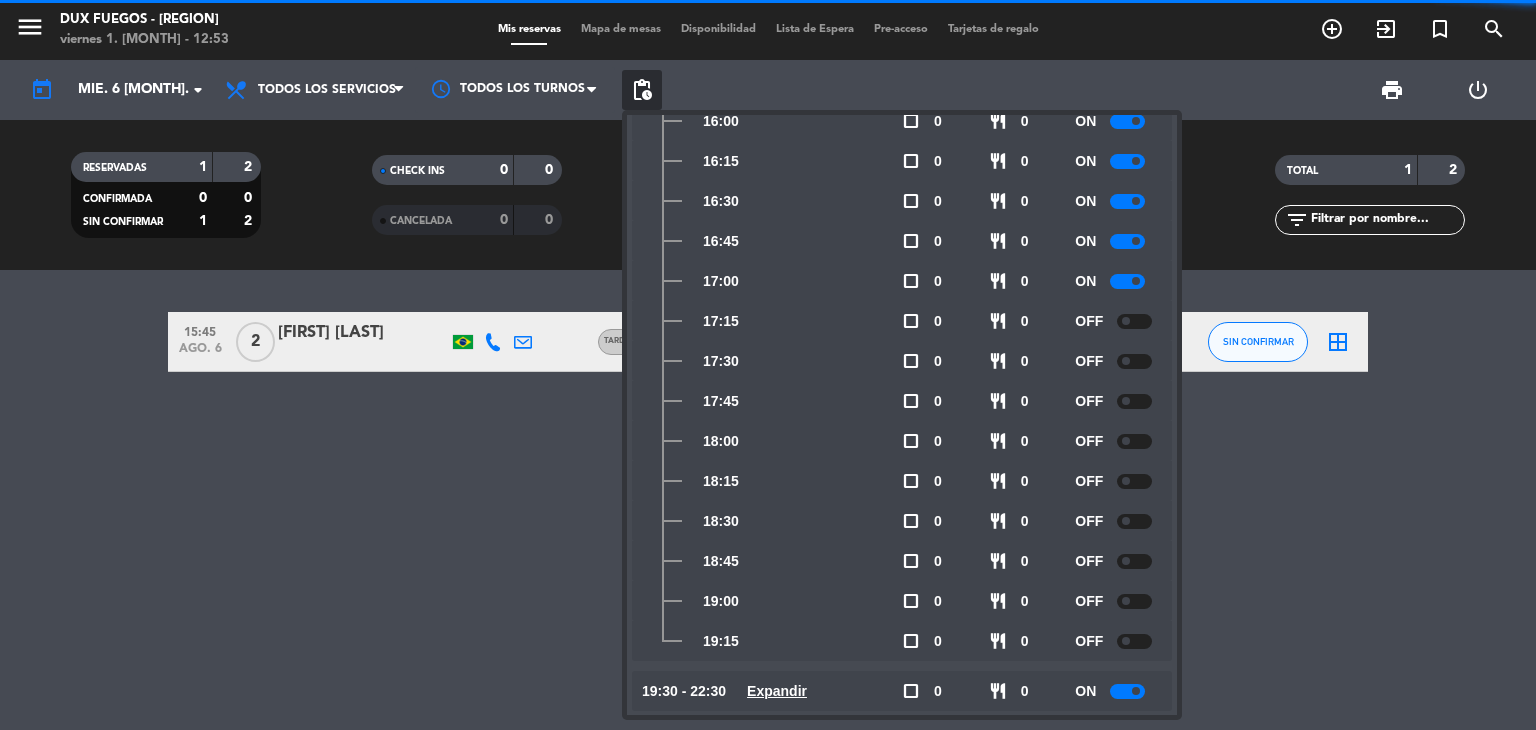 click 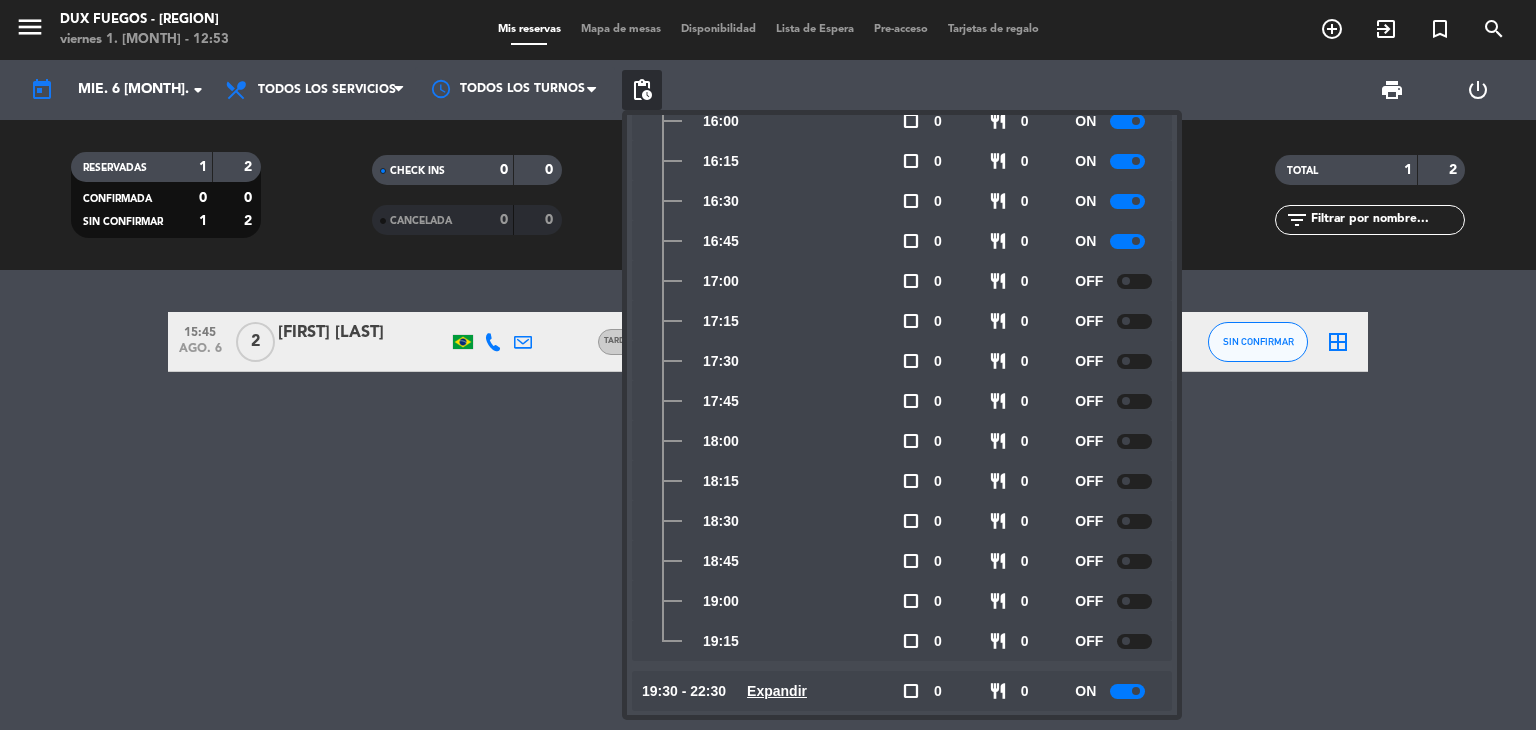 click 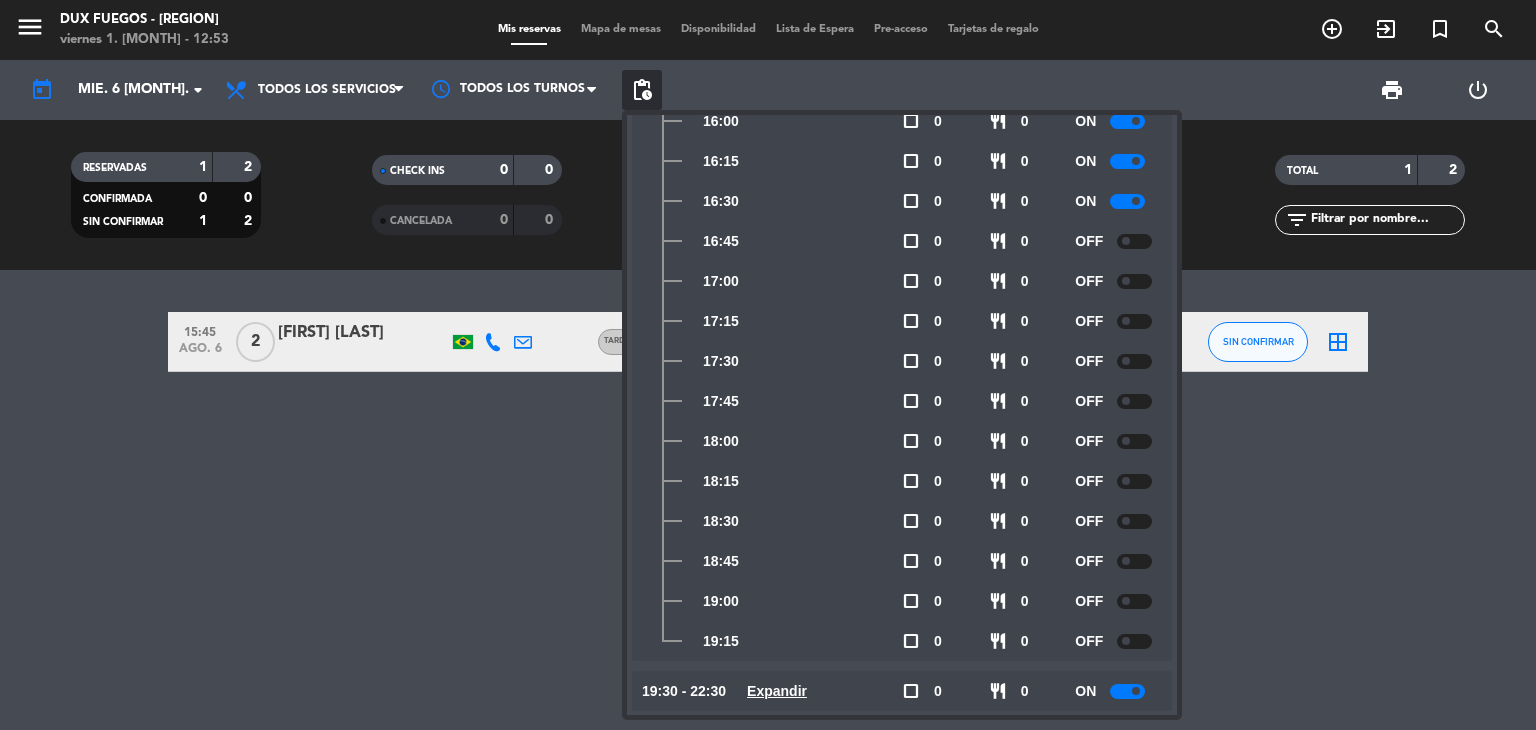 click 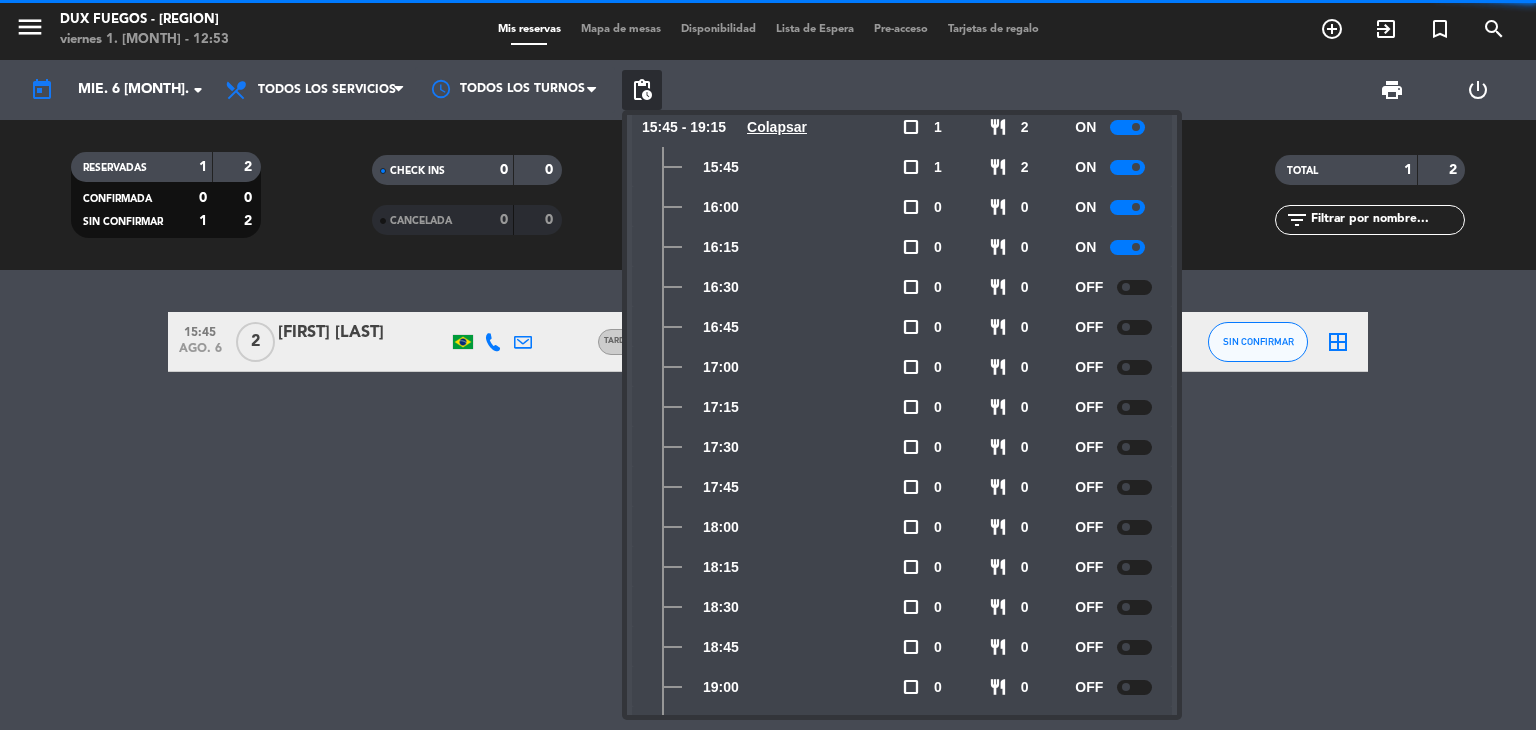 scroll, scrollTop: 175, scrollLeft: 0, axis: vertical 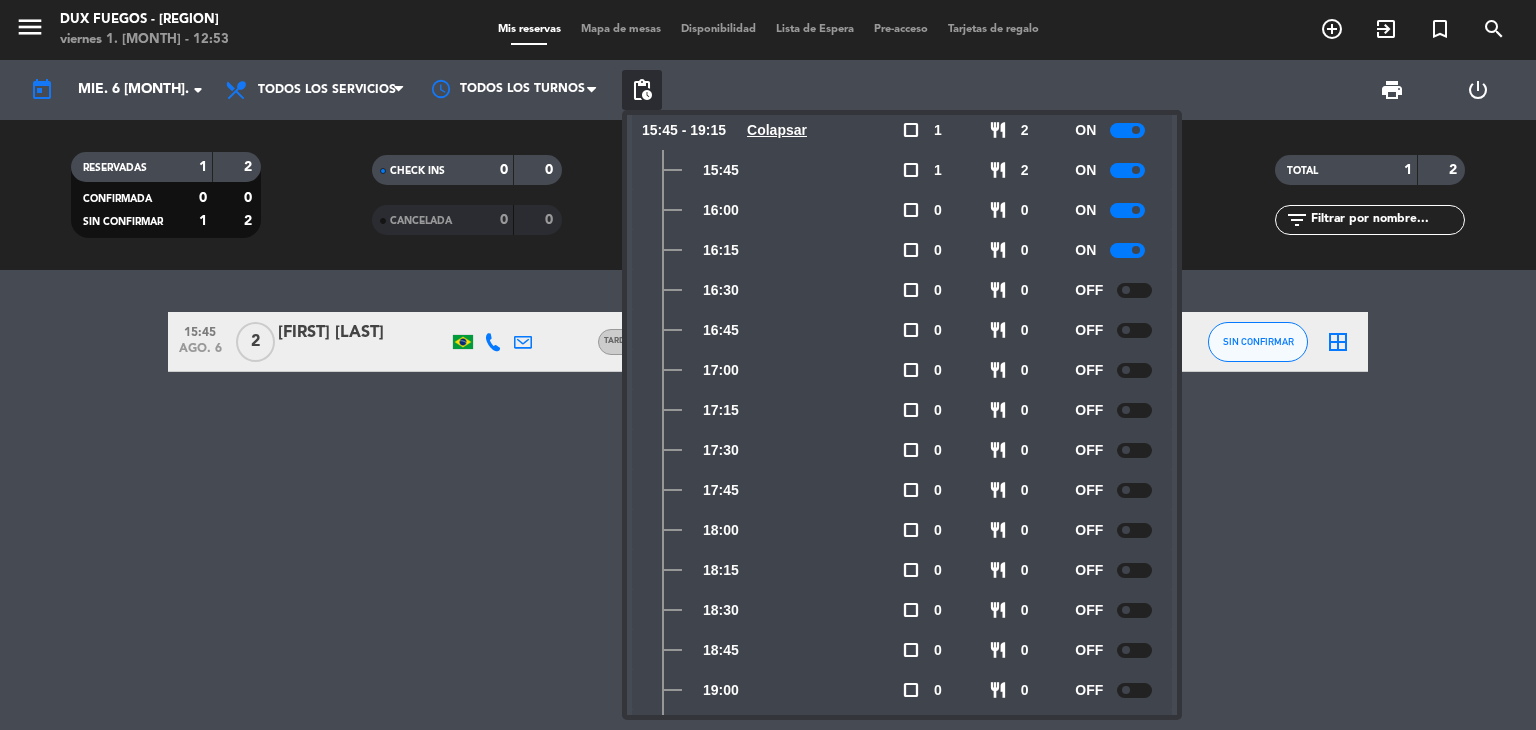 click 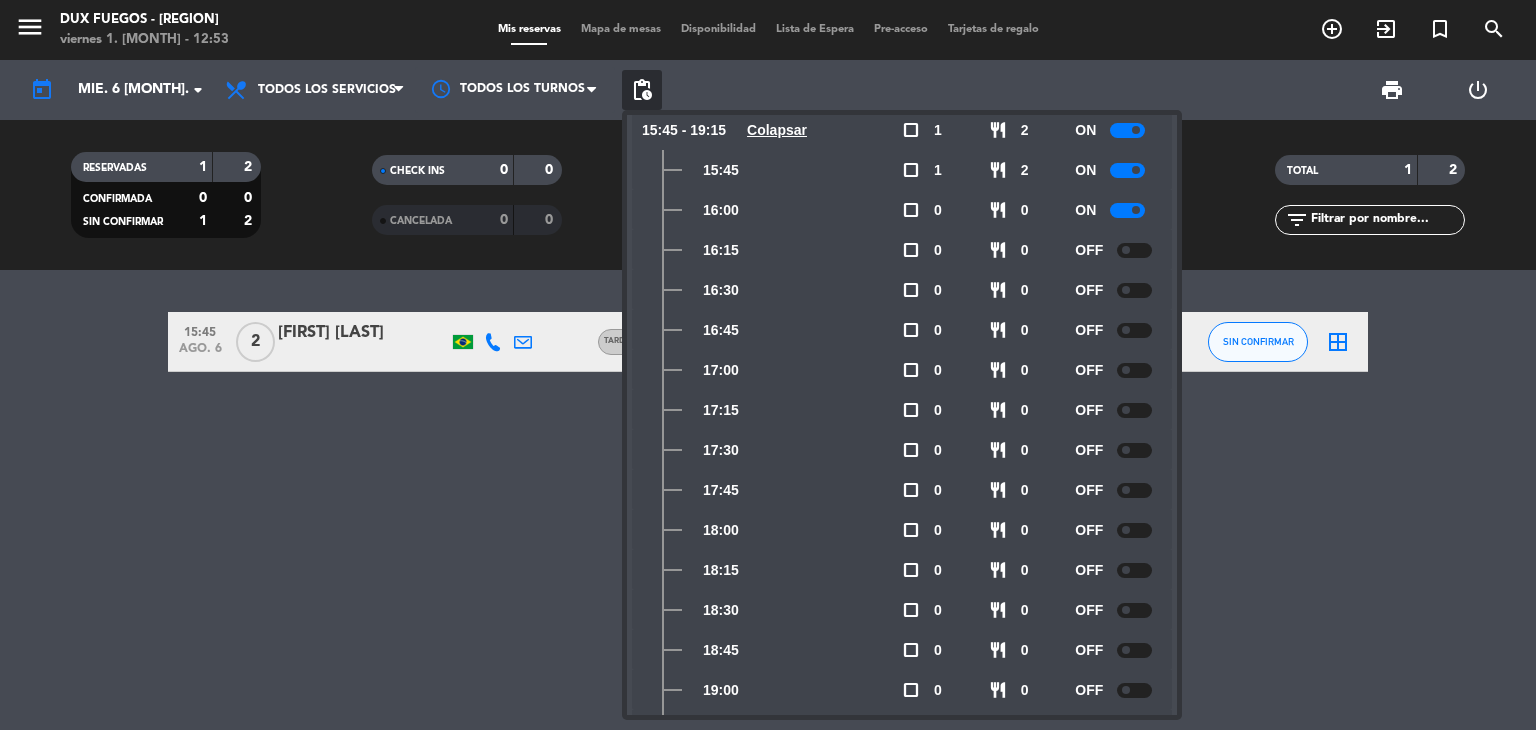 click on "ON" 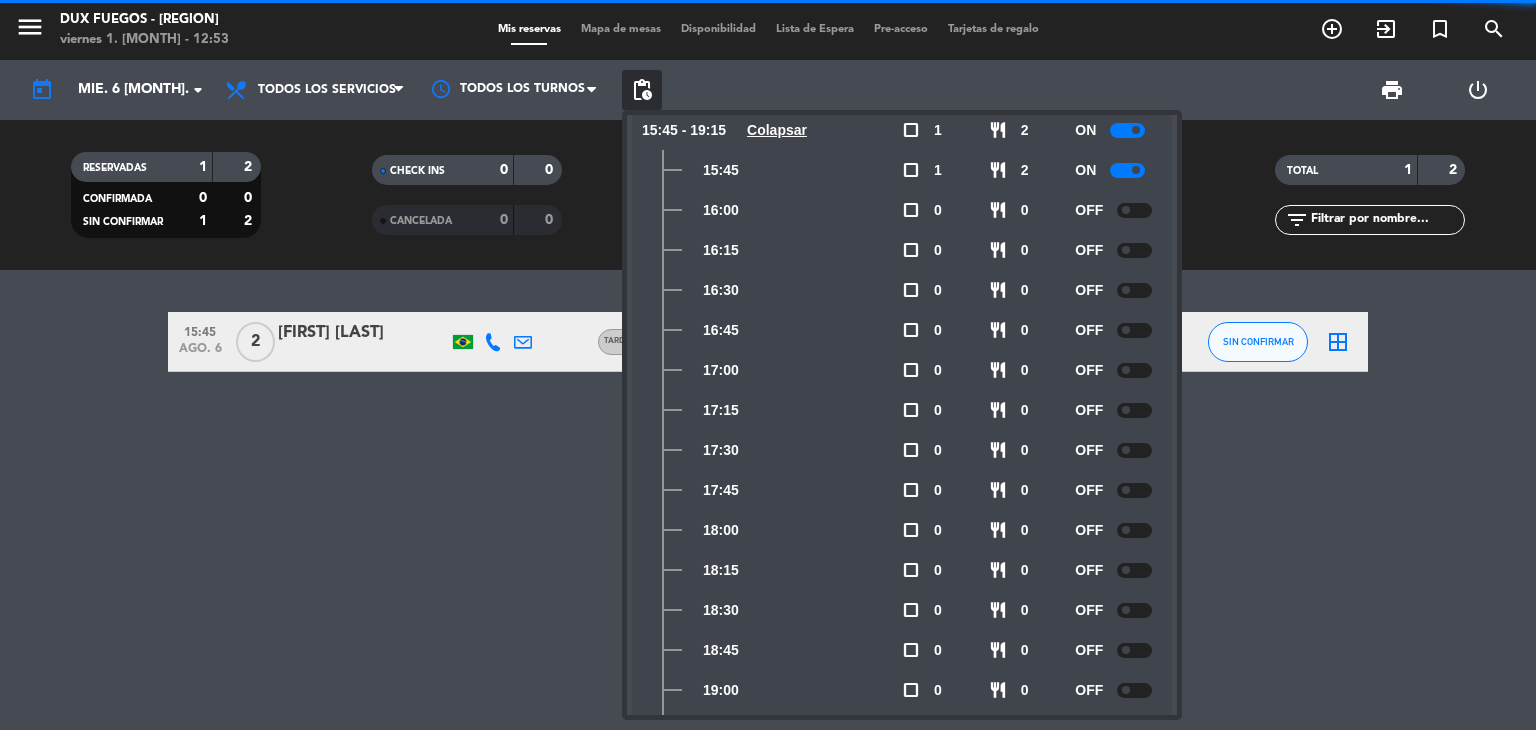 click 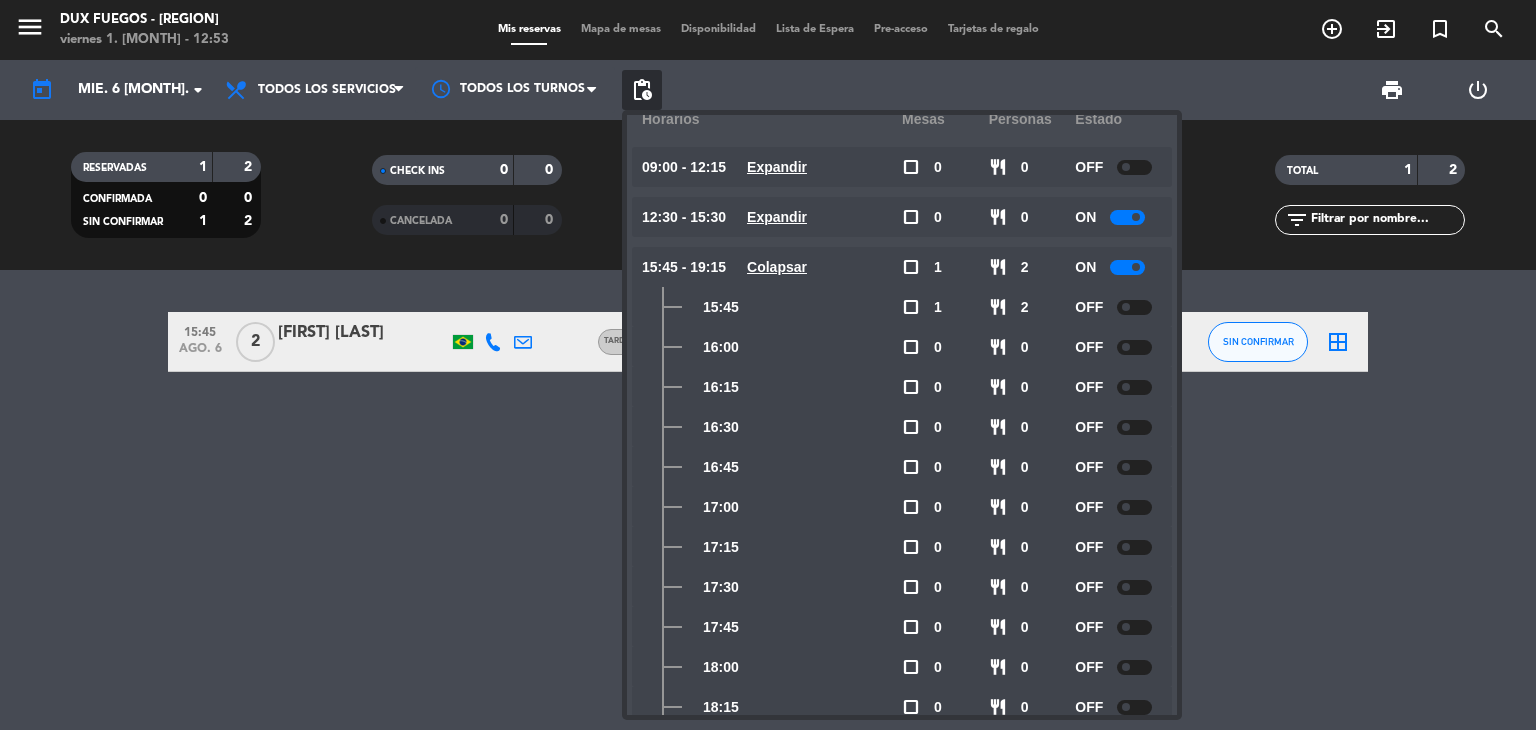 scroll, scrollTop: 0, scrollLeft: 0, axis: both 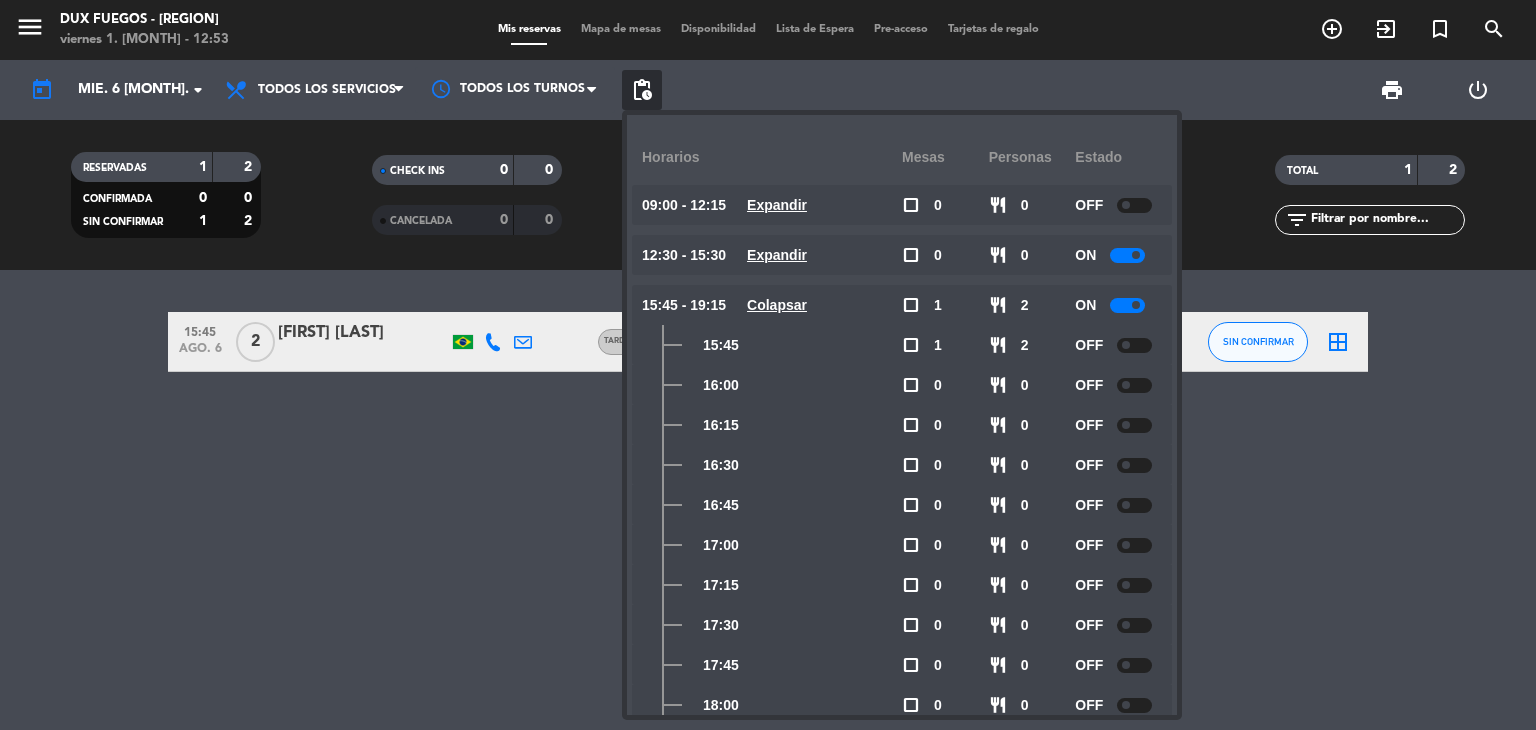 click on "Expandir" 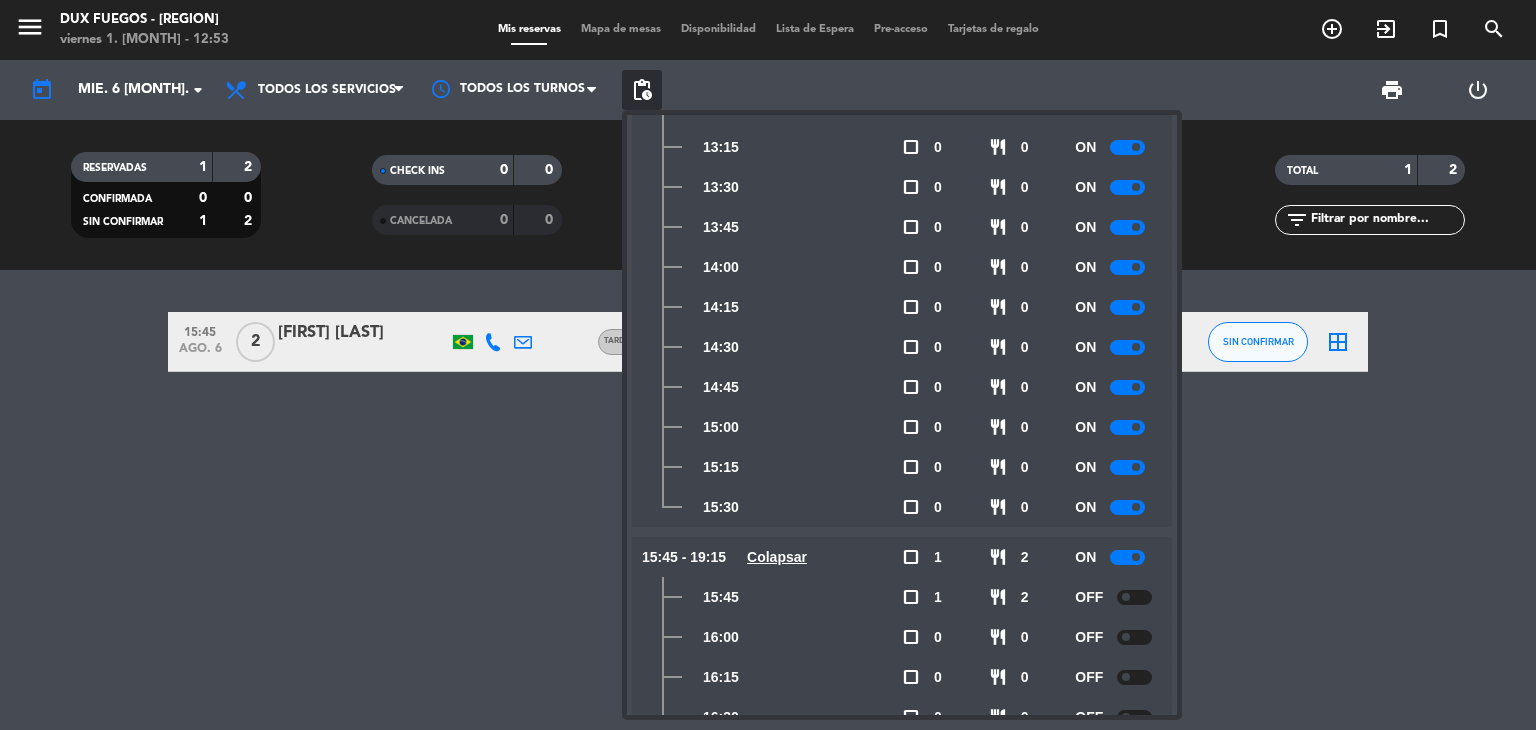 scroll, scrollTop: 288, scrollLeft: 0, axis: vertical 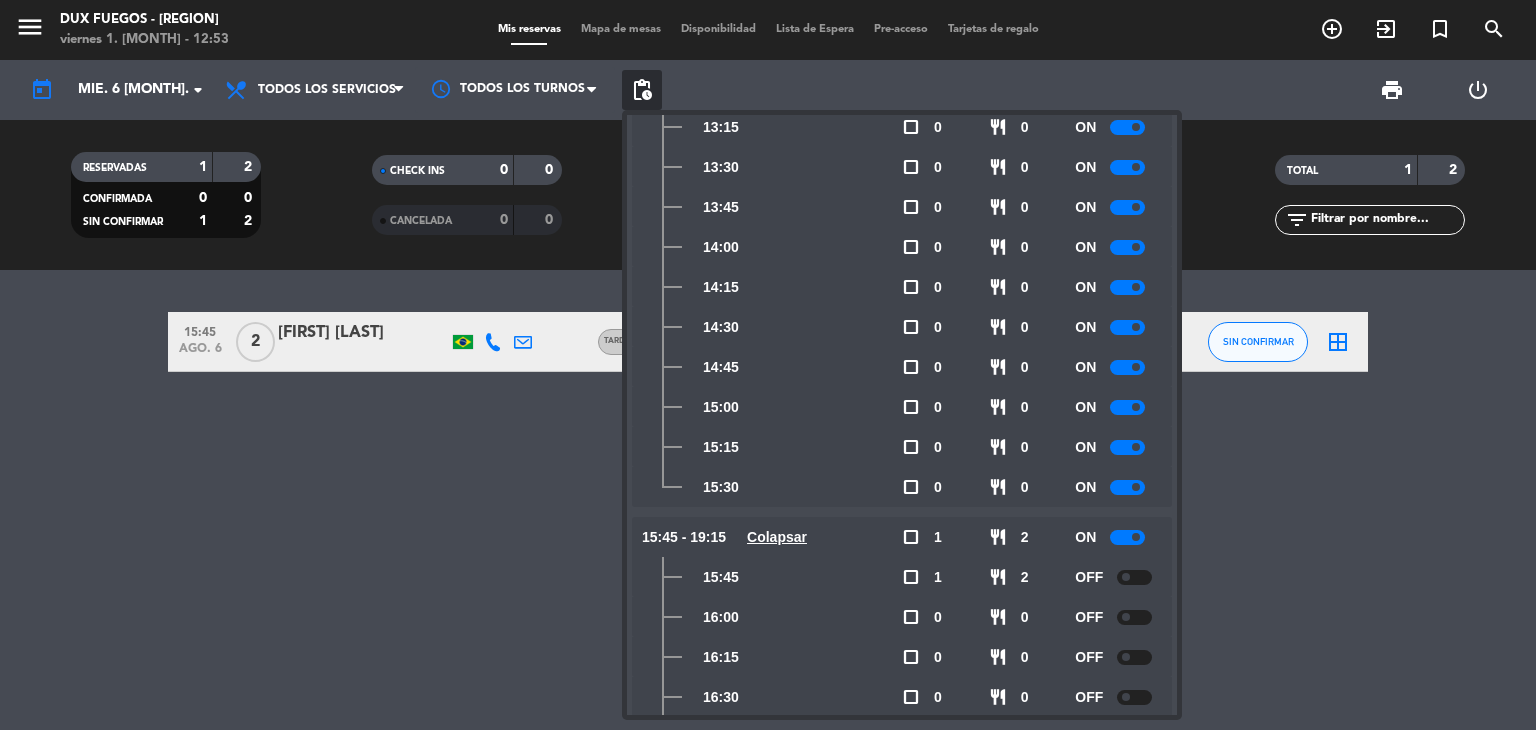 click 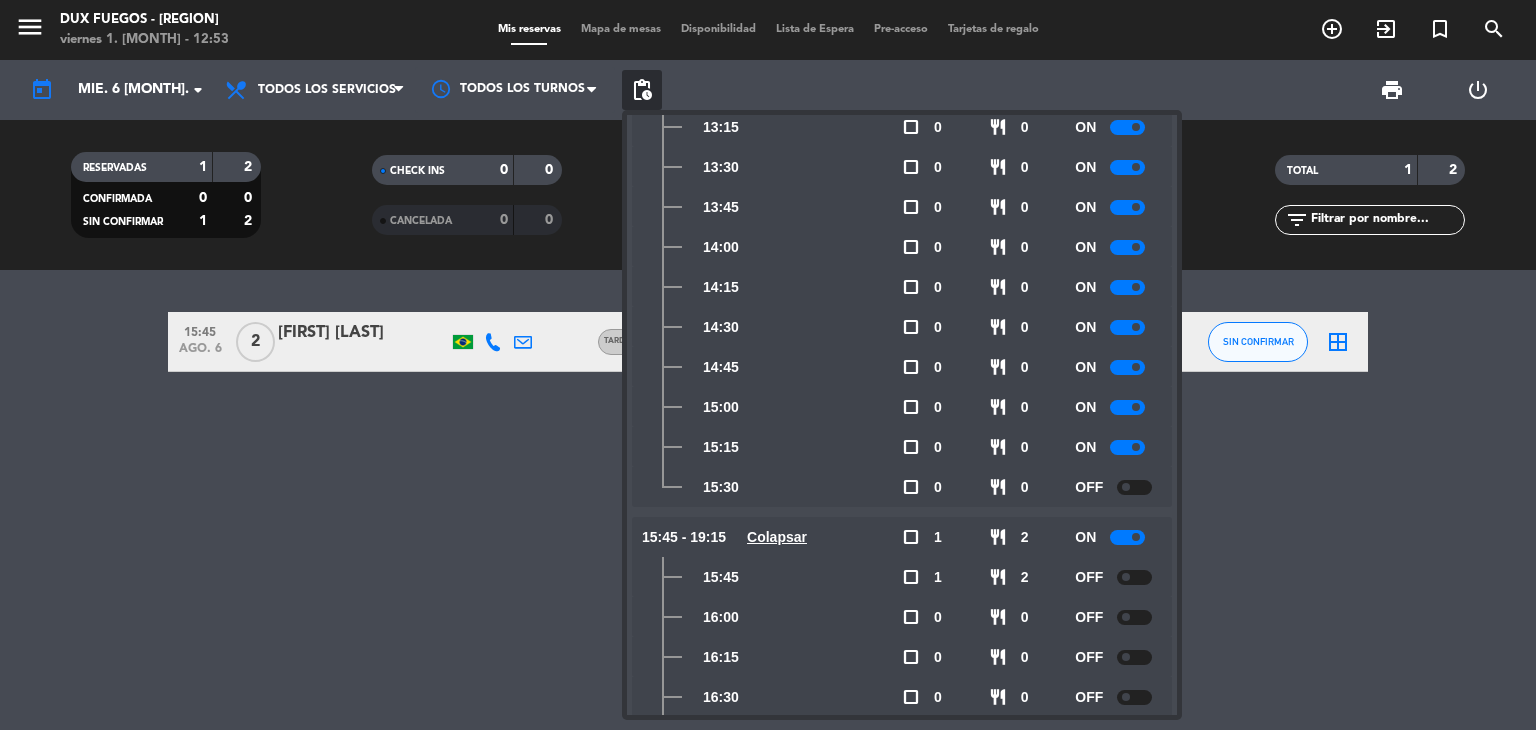 click 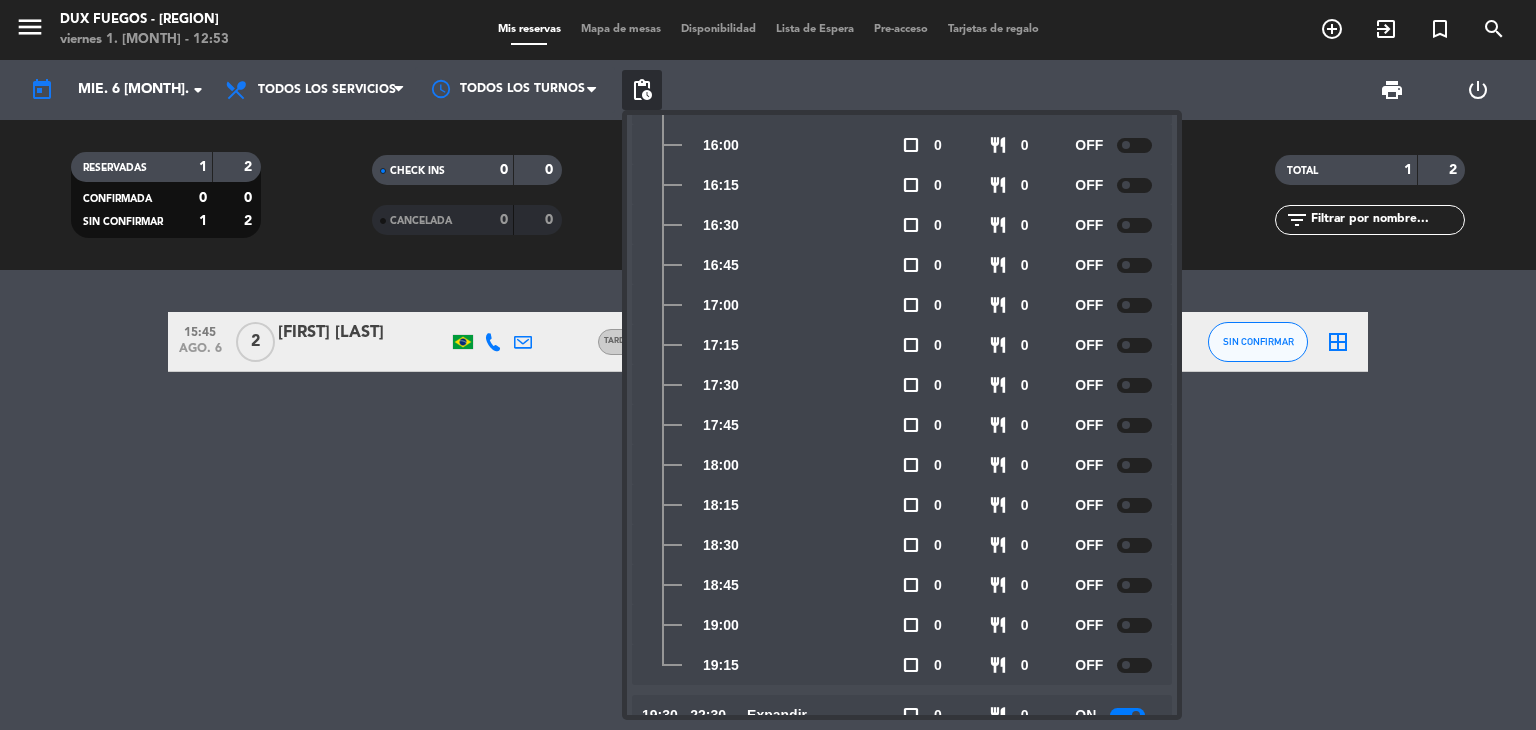 scroll, scrollTop: 804, scrollLeft: 0, axis: vertical 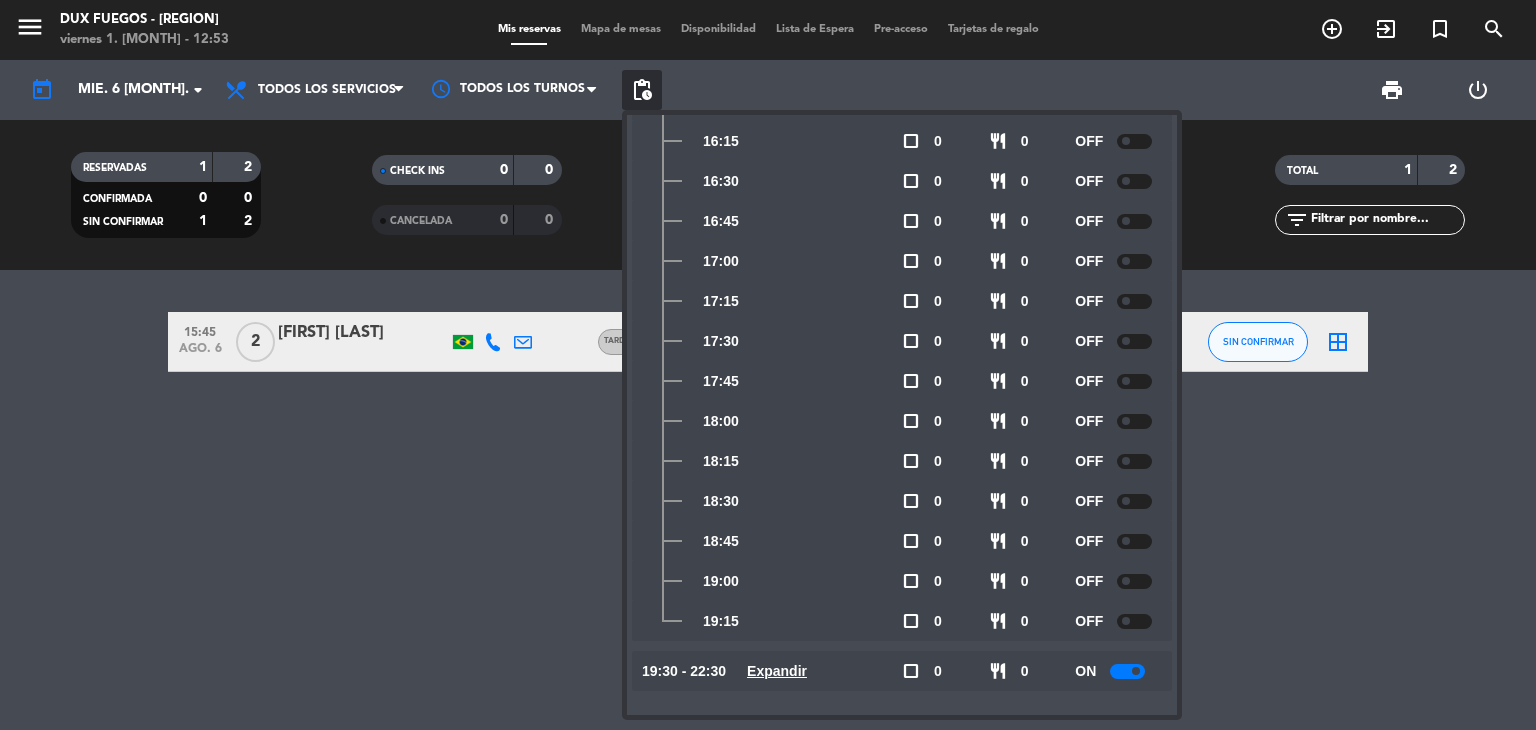 click on "Expandir" 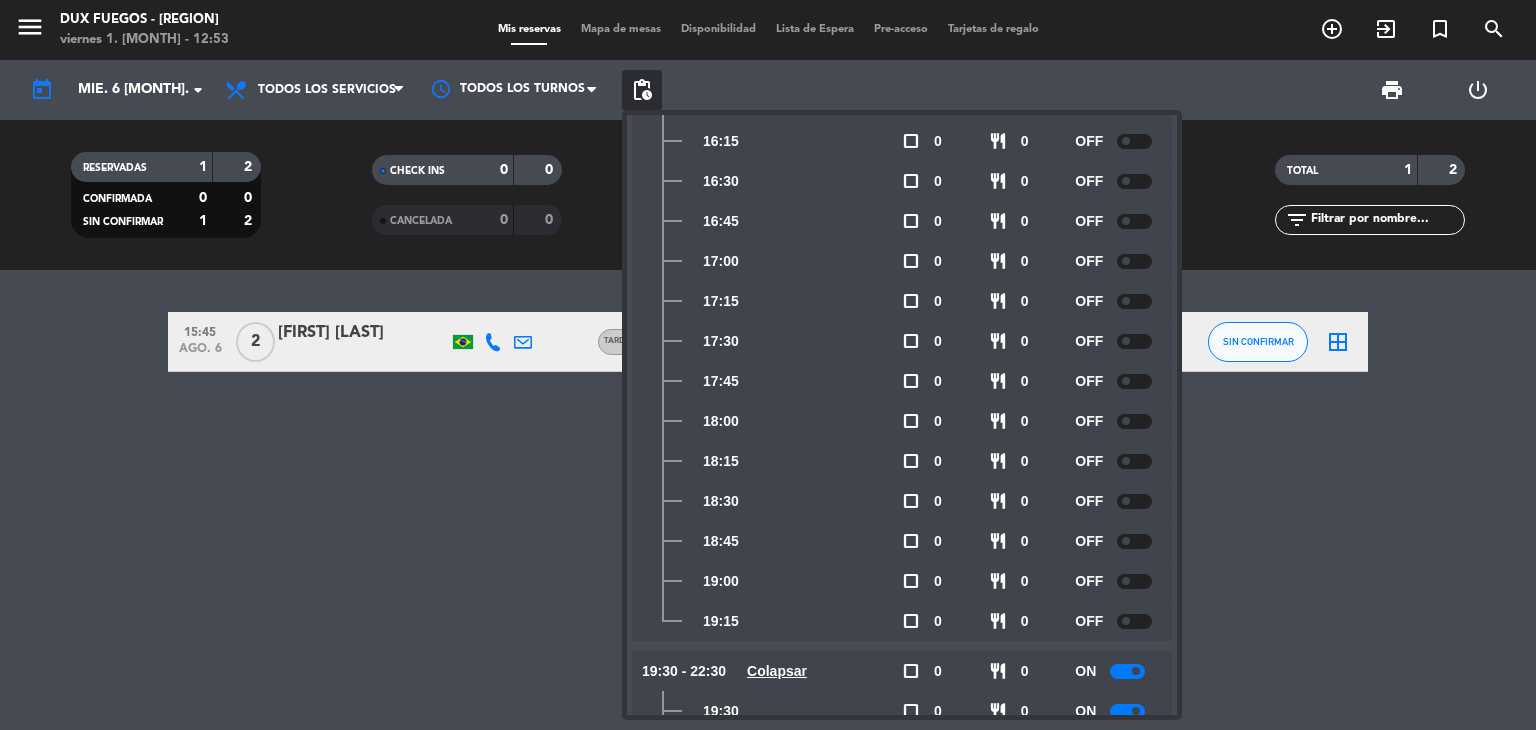 scroll, scrollTop: 1084, scrollLeft: 0, axis: vertical 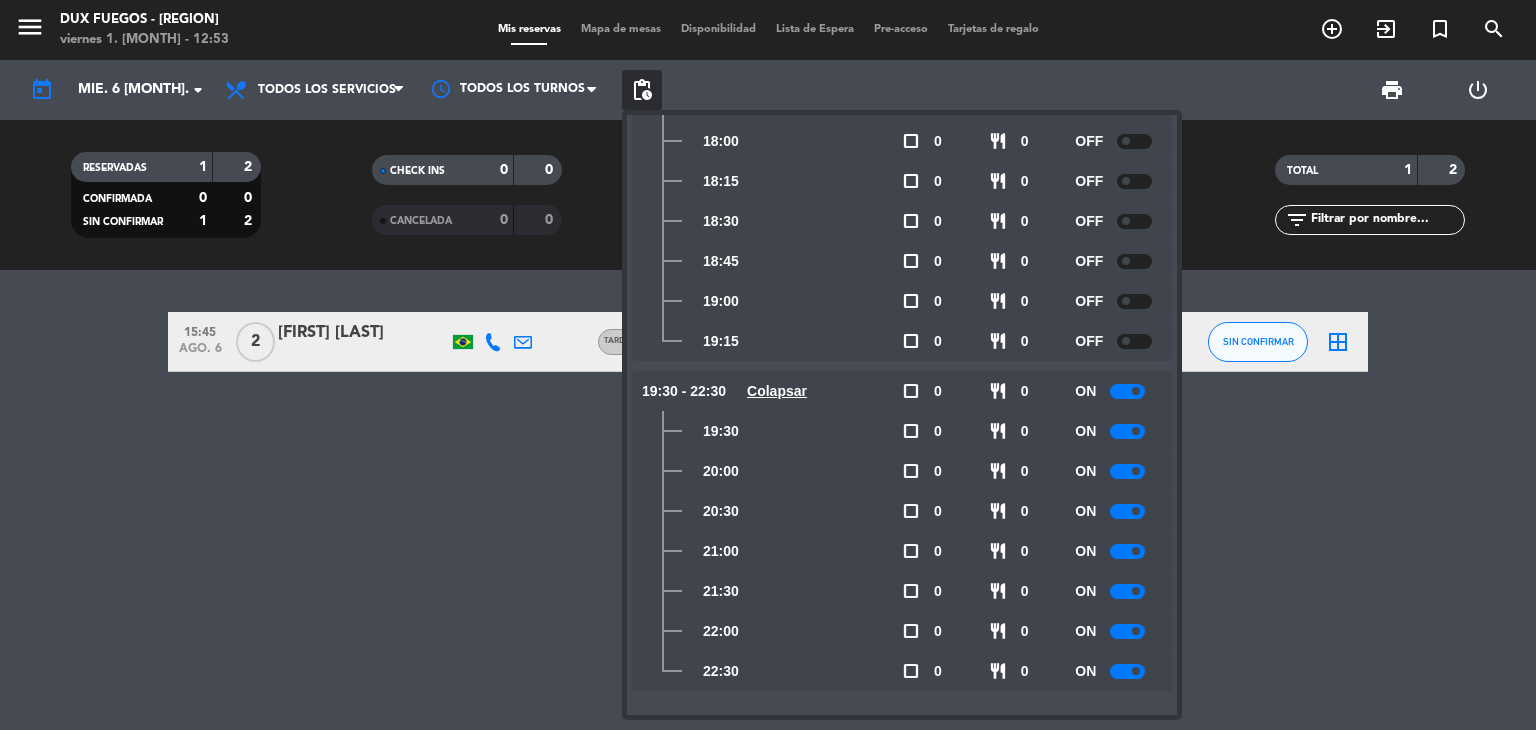 click 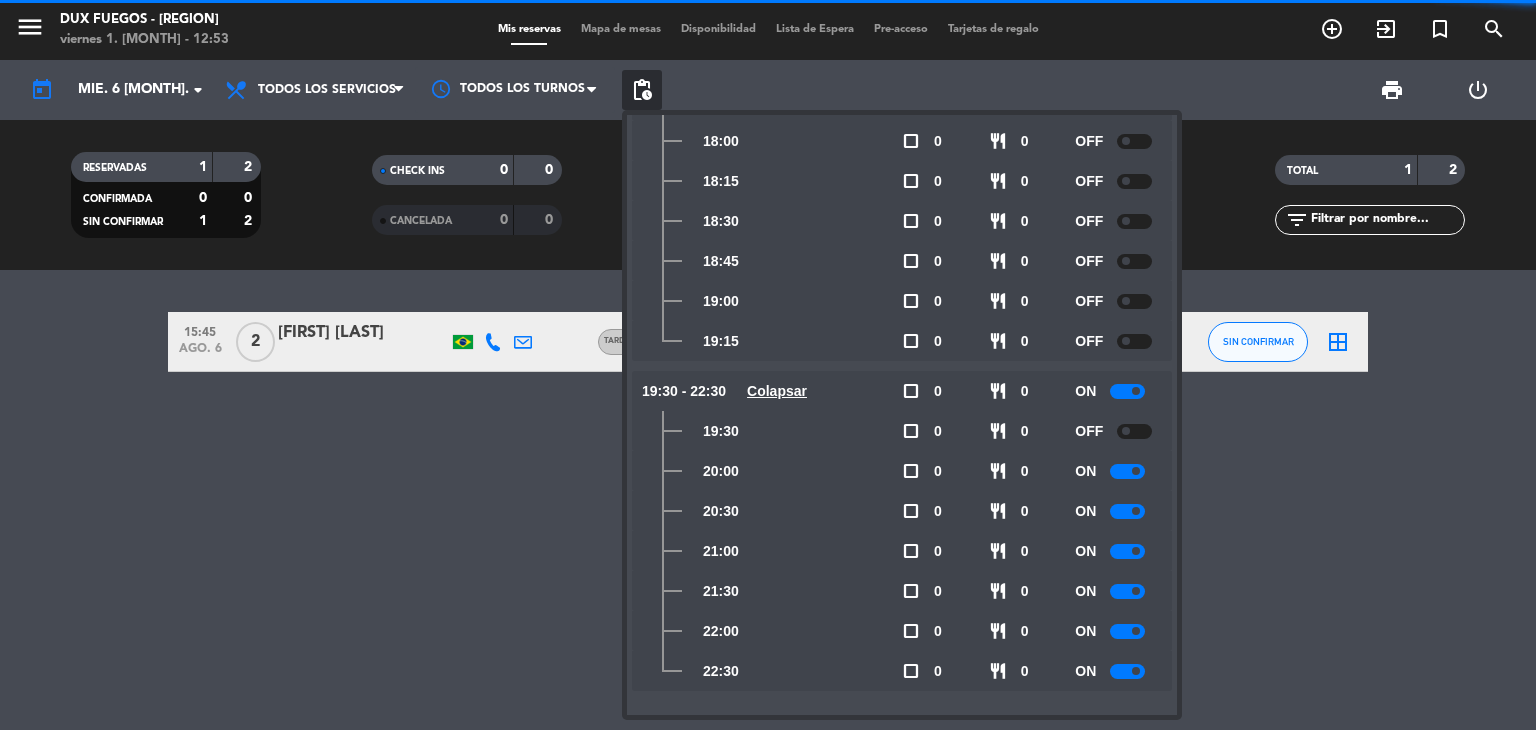 click on "15:45 ago. 6 2 [FIRST] [LAST] TARDE DUX SIN CONFIRMAR border_all" 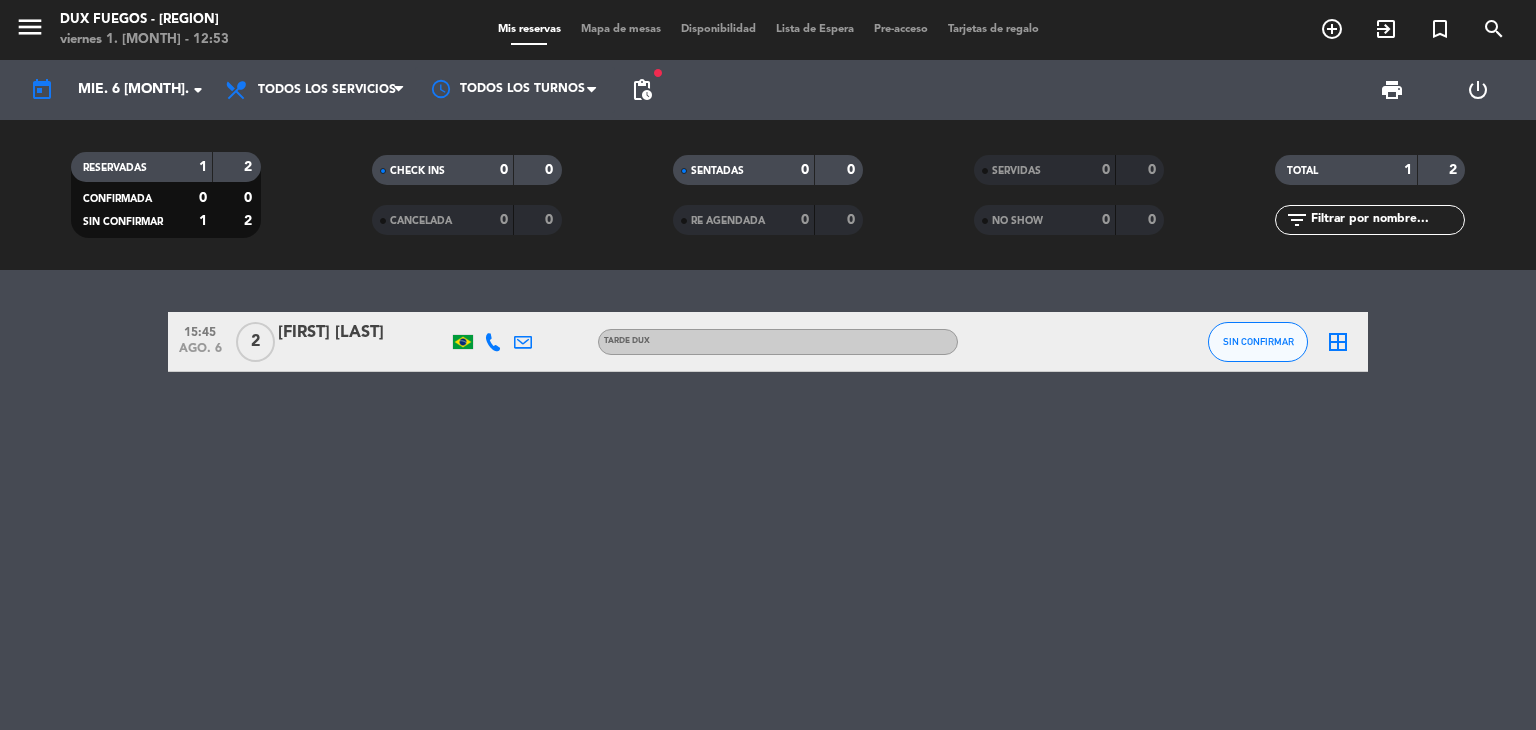 click 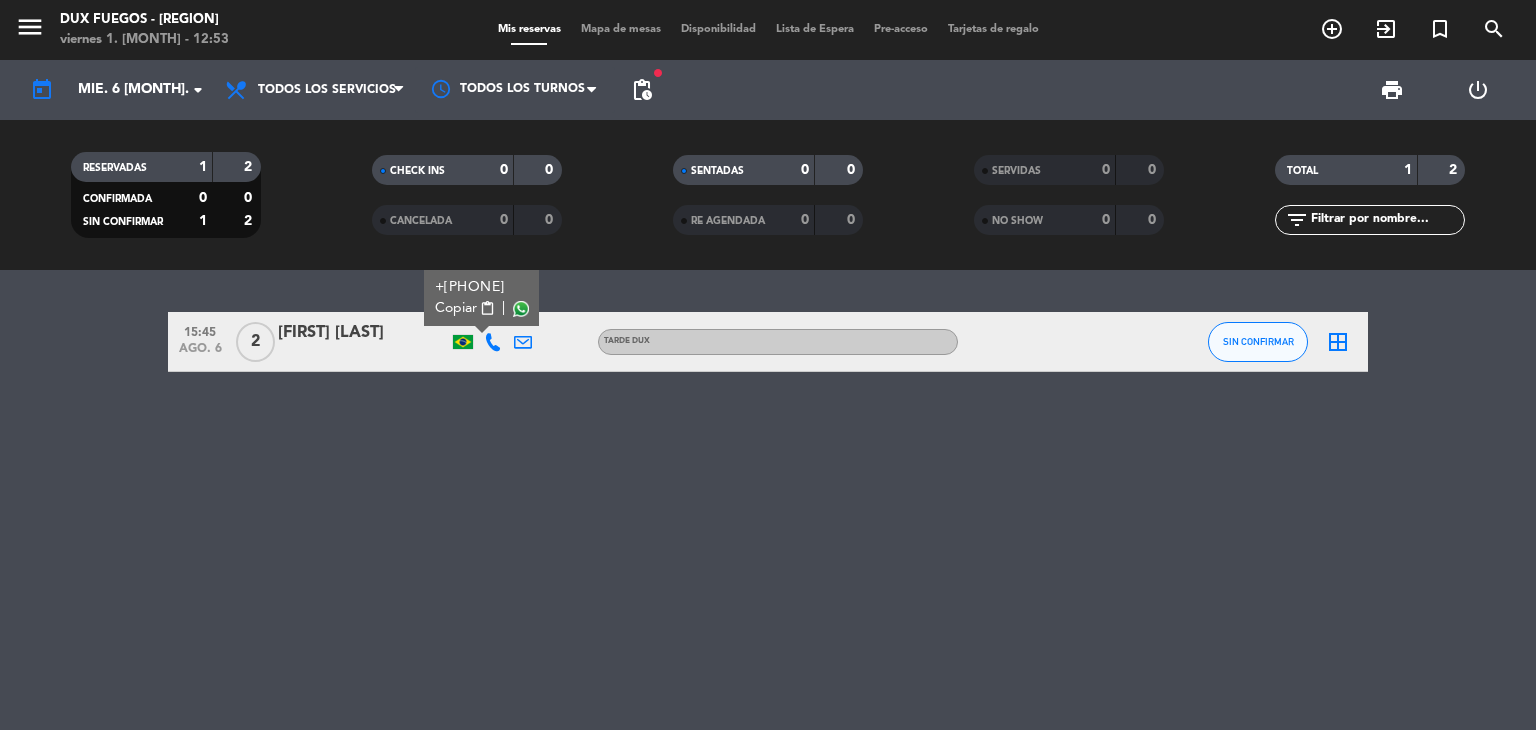 click on "Copiar" at bounding box center (456, 308) 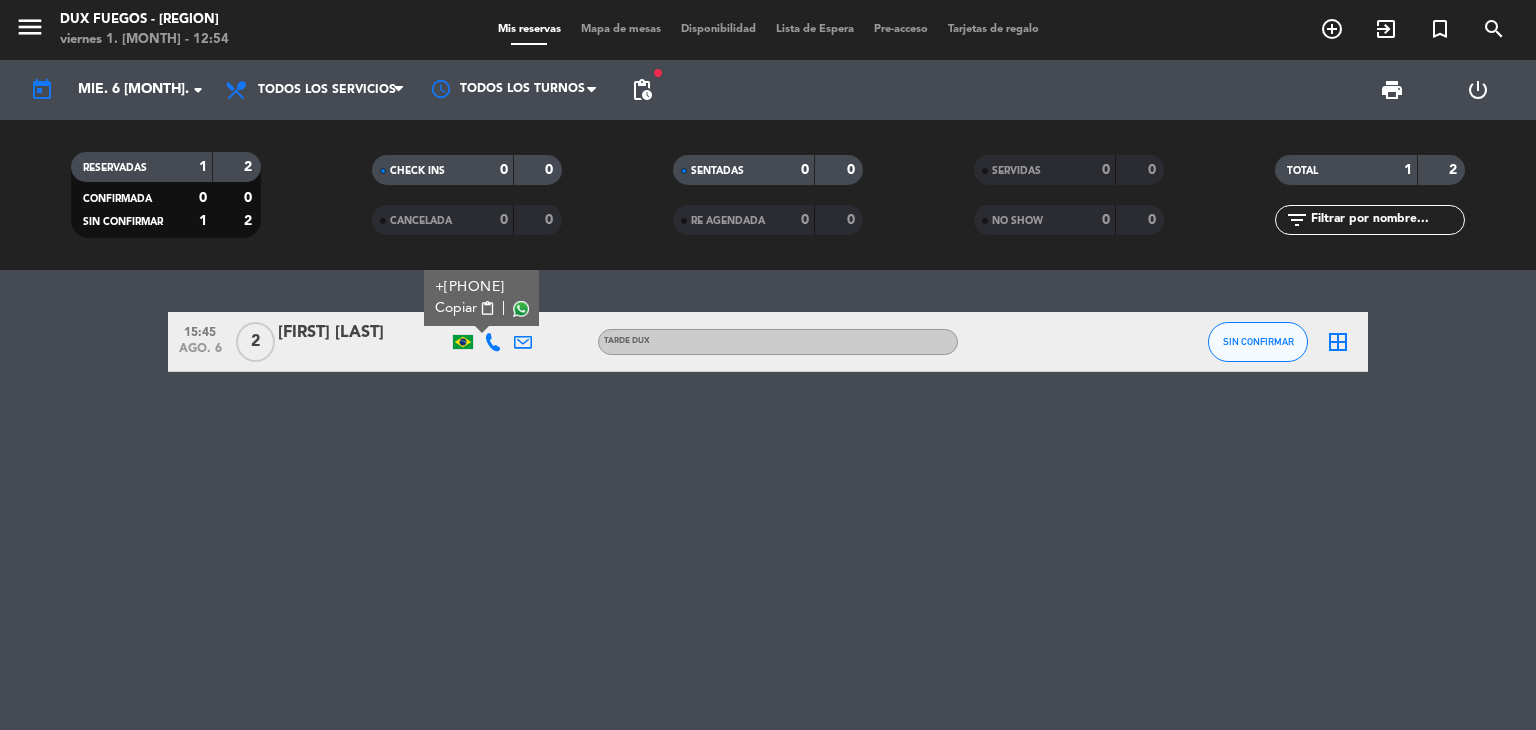 drag, startPoint x: 275, startPoint y: 336, endPoint x: 420, endPoint y: 335, distance: 145.00345 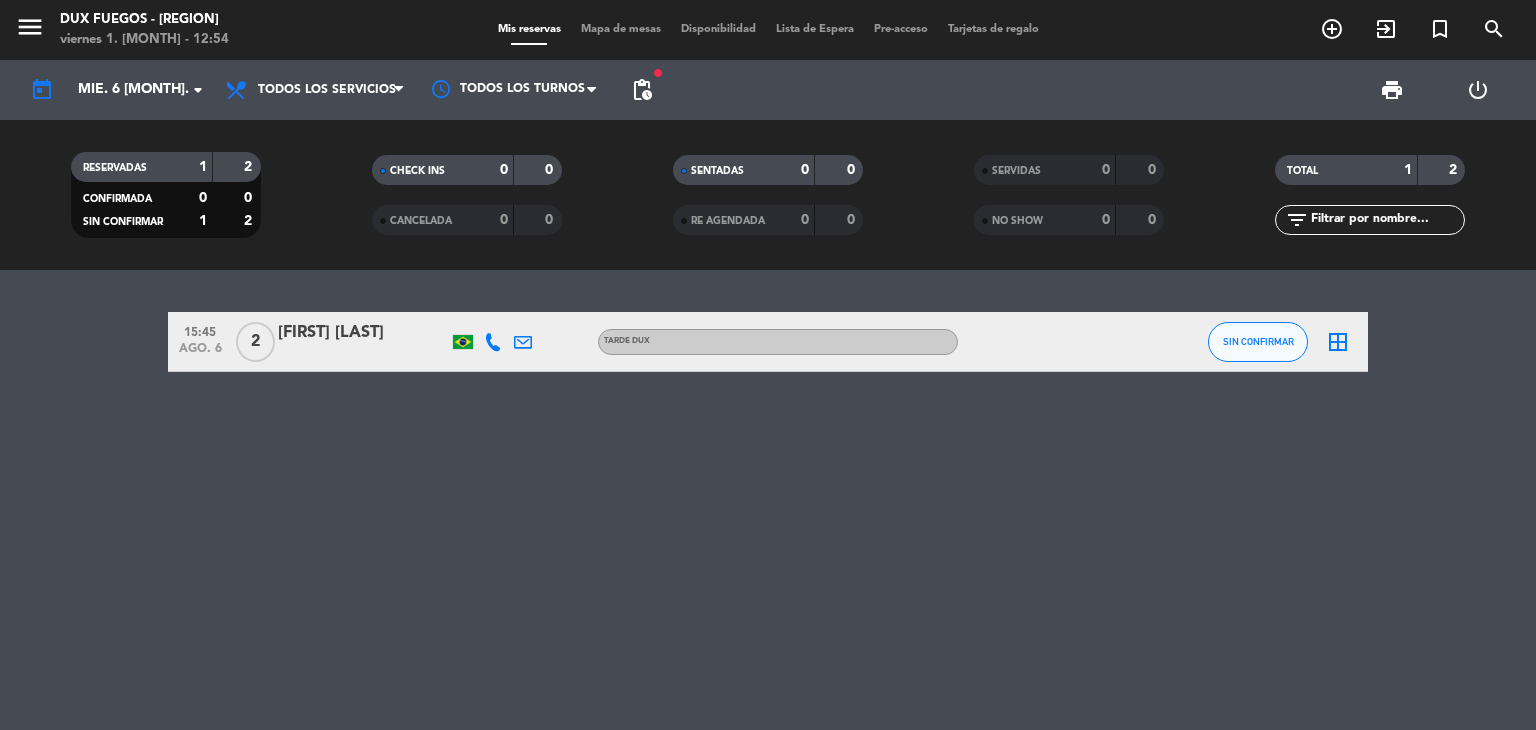 click on "[FIRST] [LAST]" 